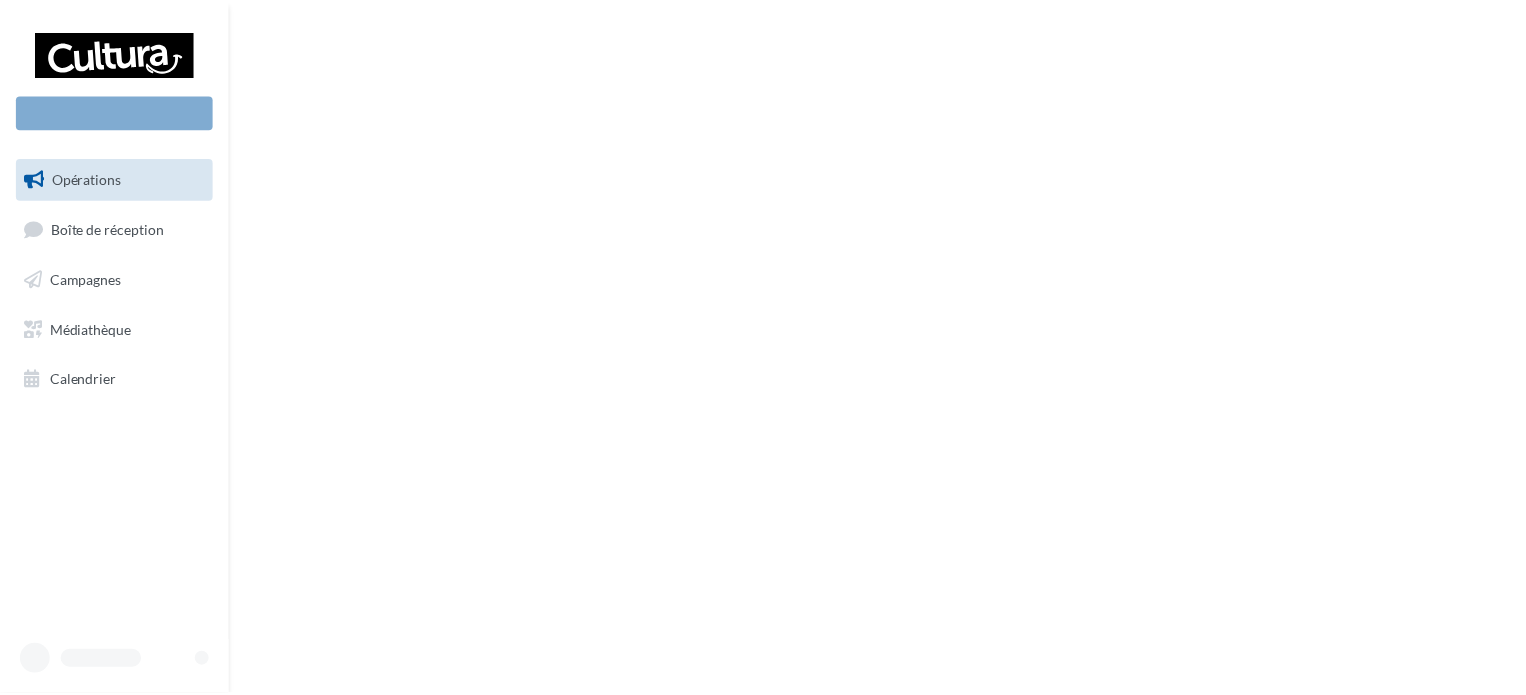 scroll, scrollTop: 0, scrollLeft: 0, axis: both 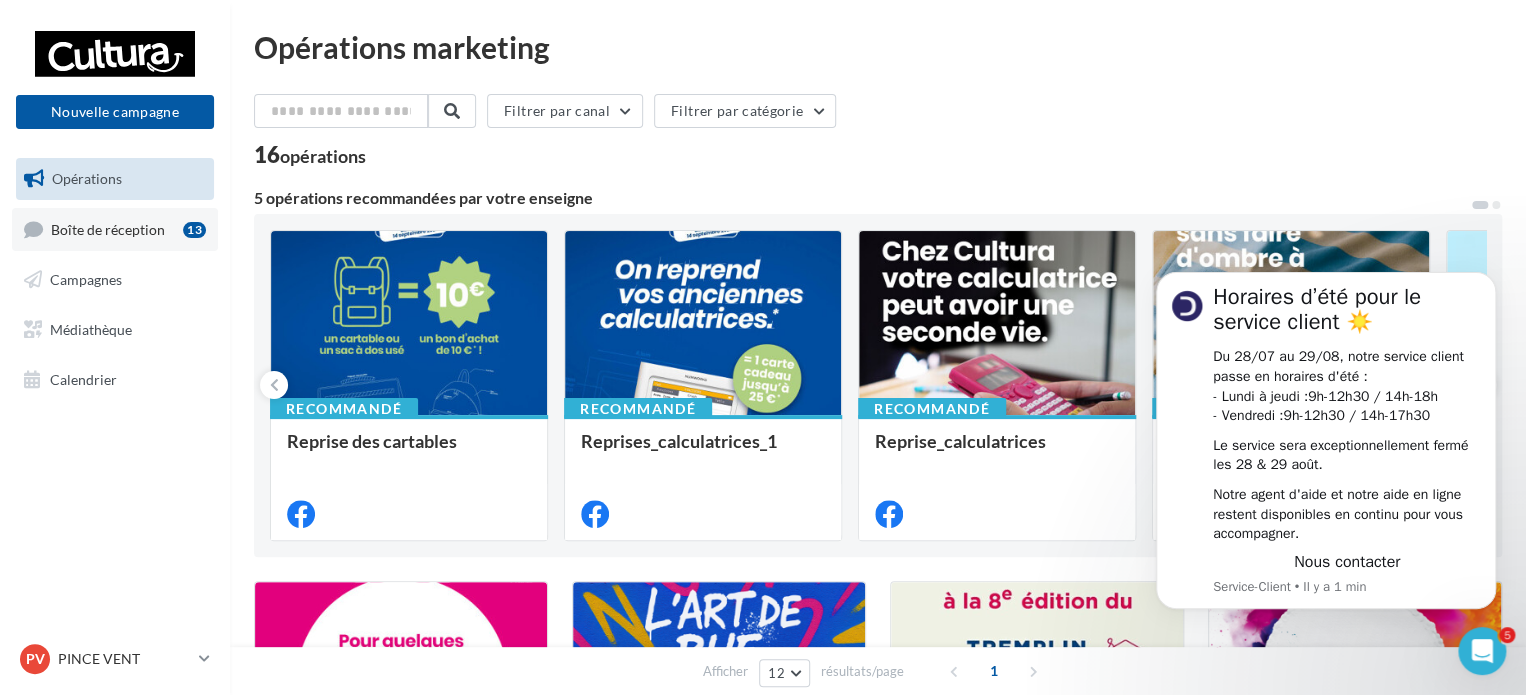 click on "Boîte de réception
13" at bounding box center (115, 229) 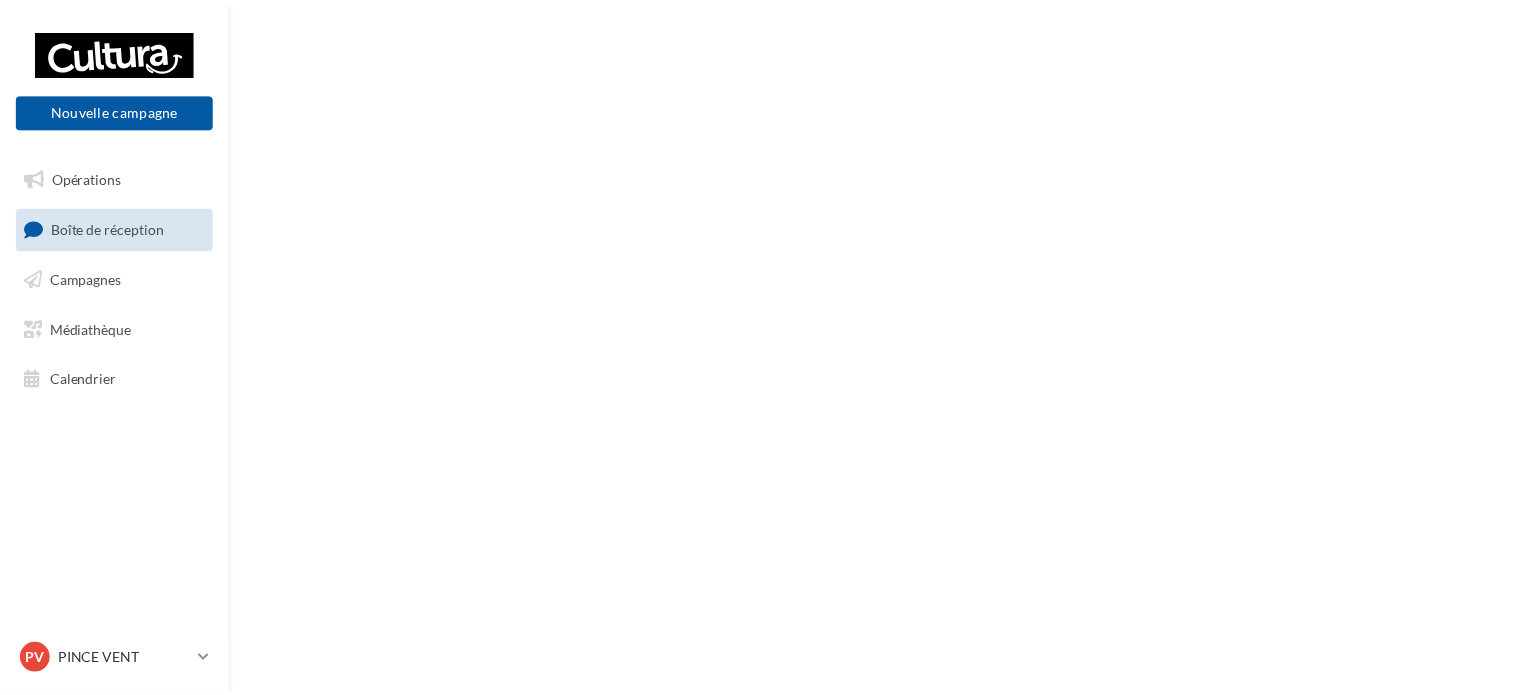 scroll, scrollTop: 0, scrollLeft: 0, axis: both 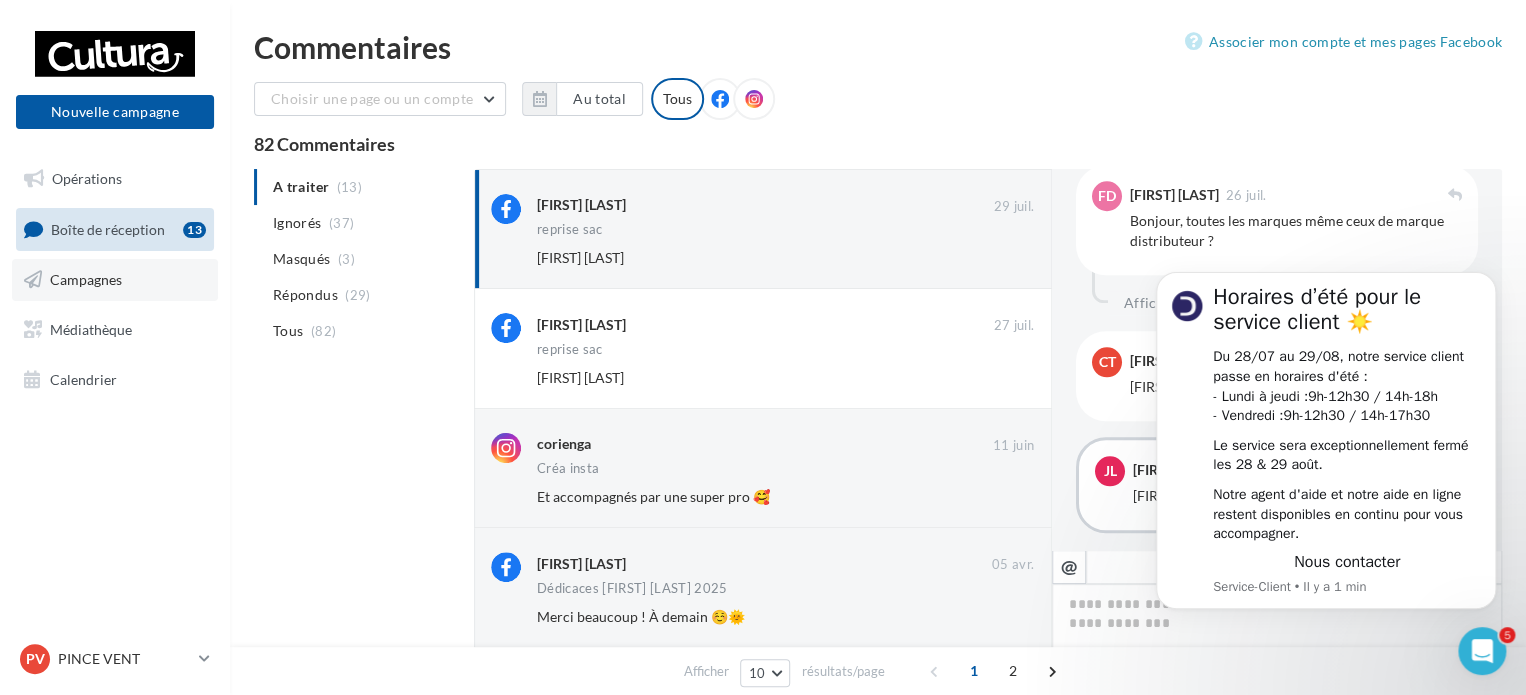 click on "Campagnes" at bounding box center (115, 280) 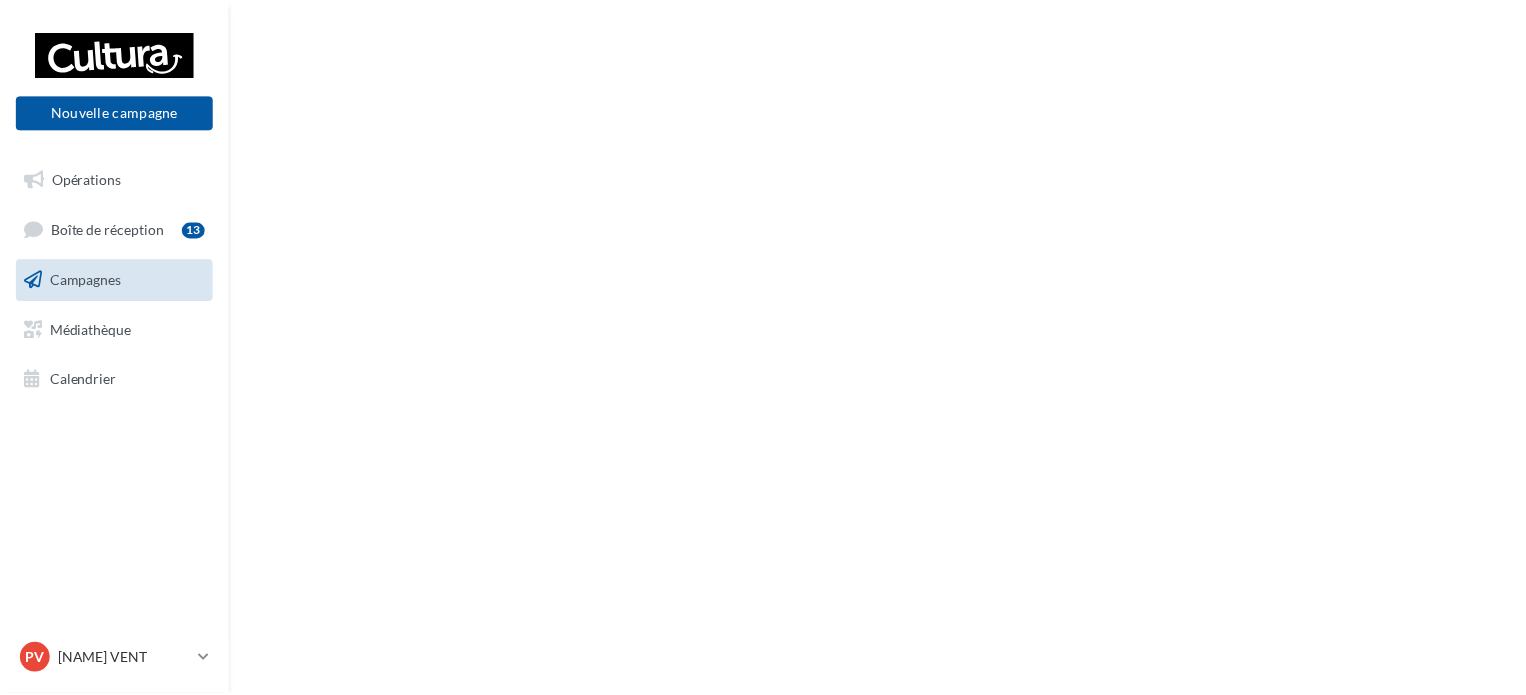 scroll, scrollTop: 0, scrollLeft: 0, axis: both 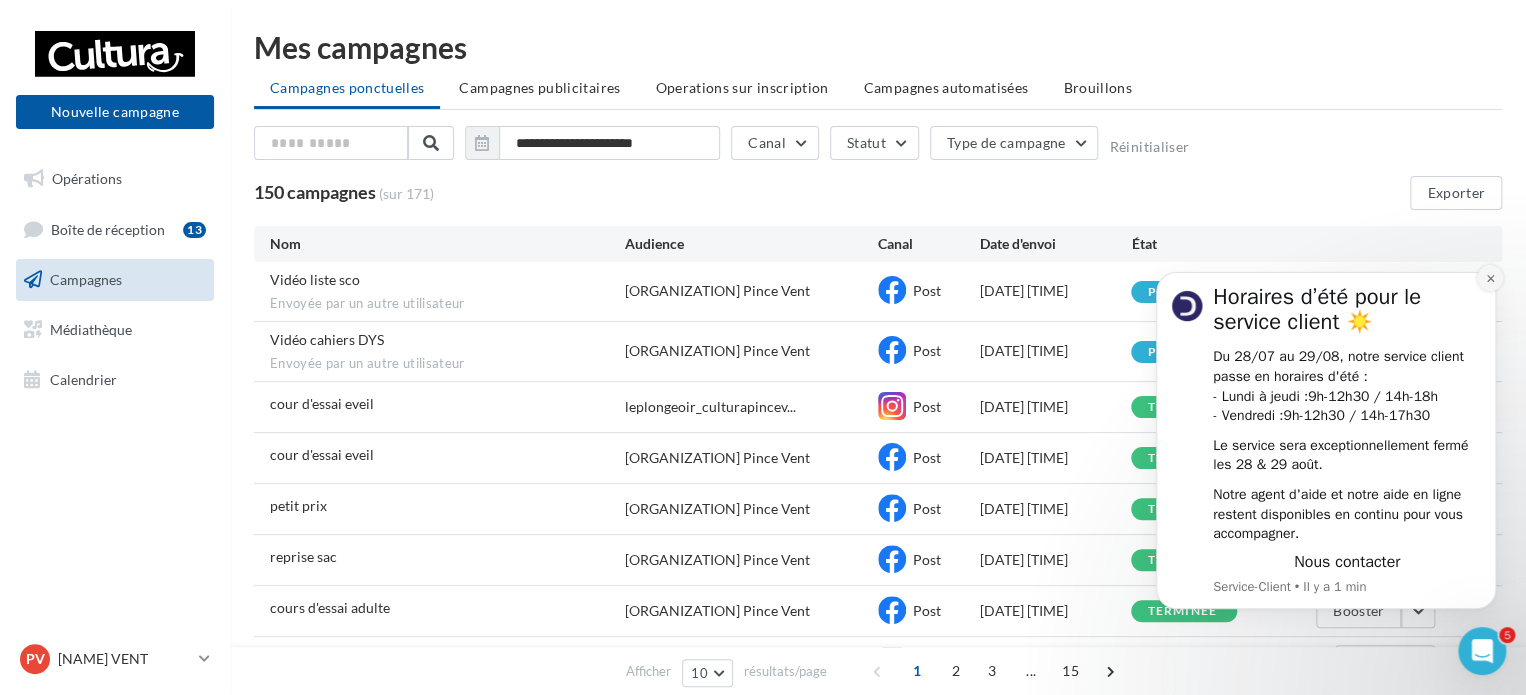 click 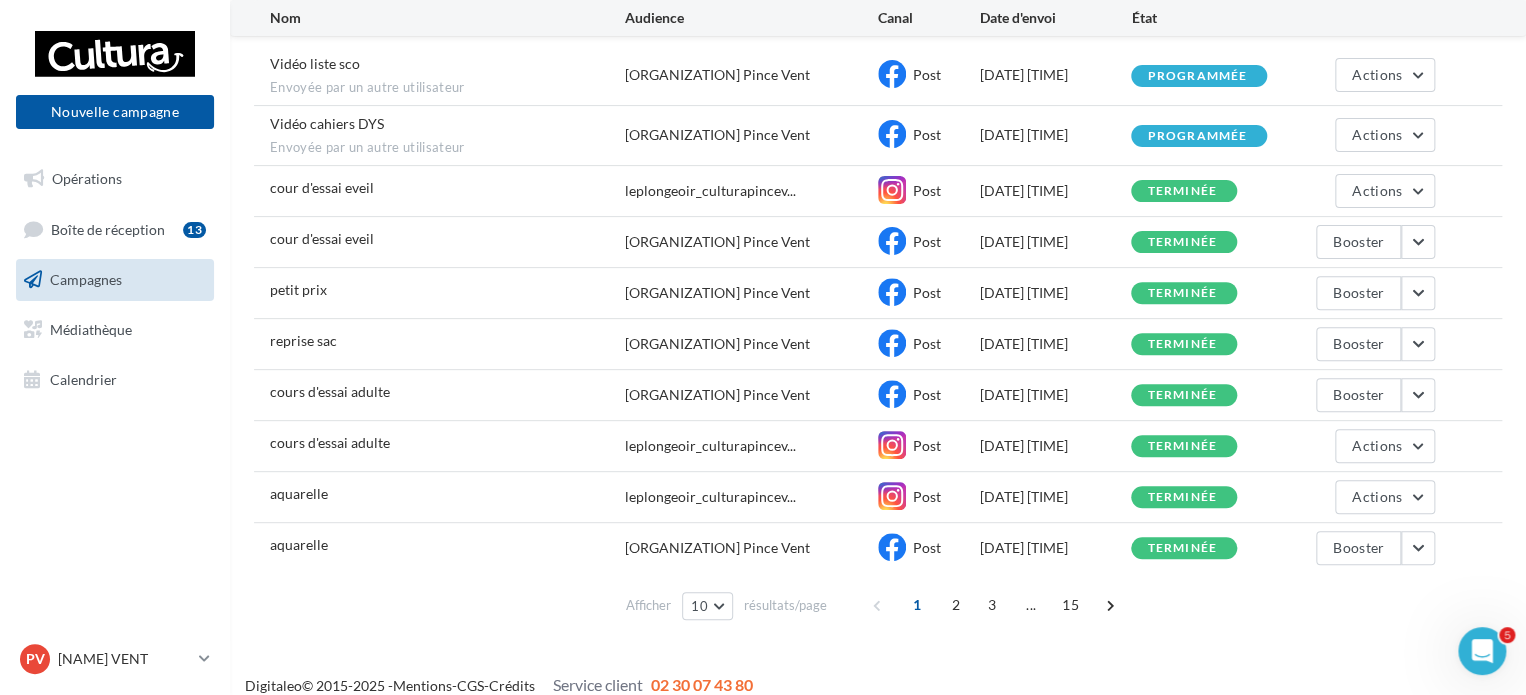 scroll, scrollTop: 232, scrollLeft: 0, axis: vertical 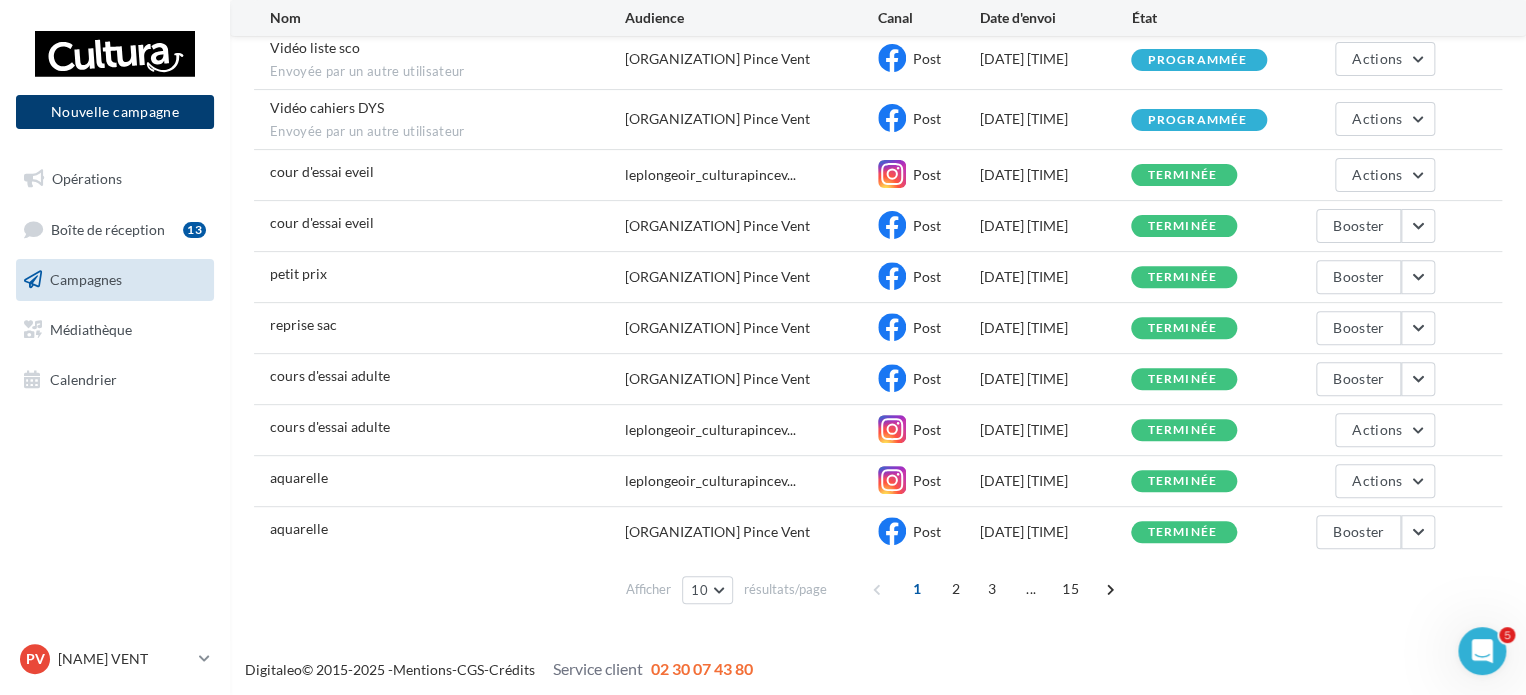 click on "Nouvelle campagne" at bounding box center [115, 112] 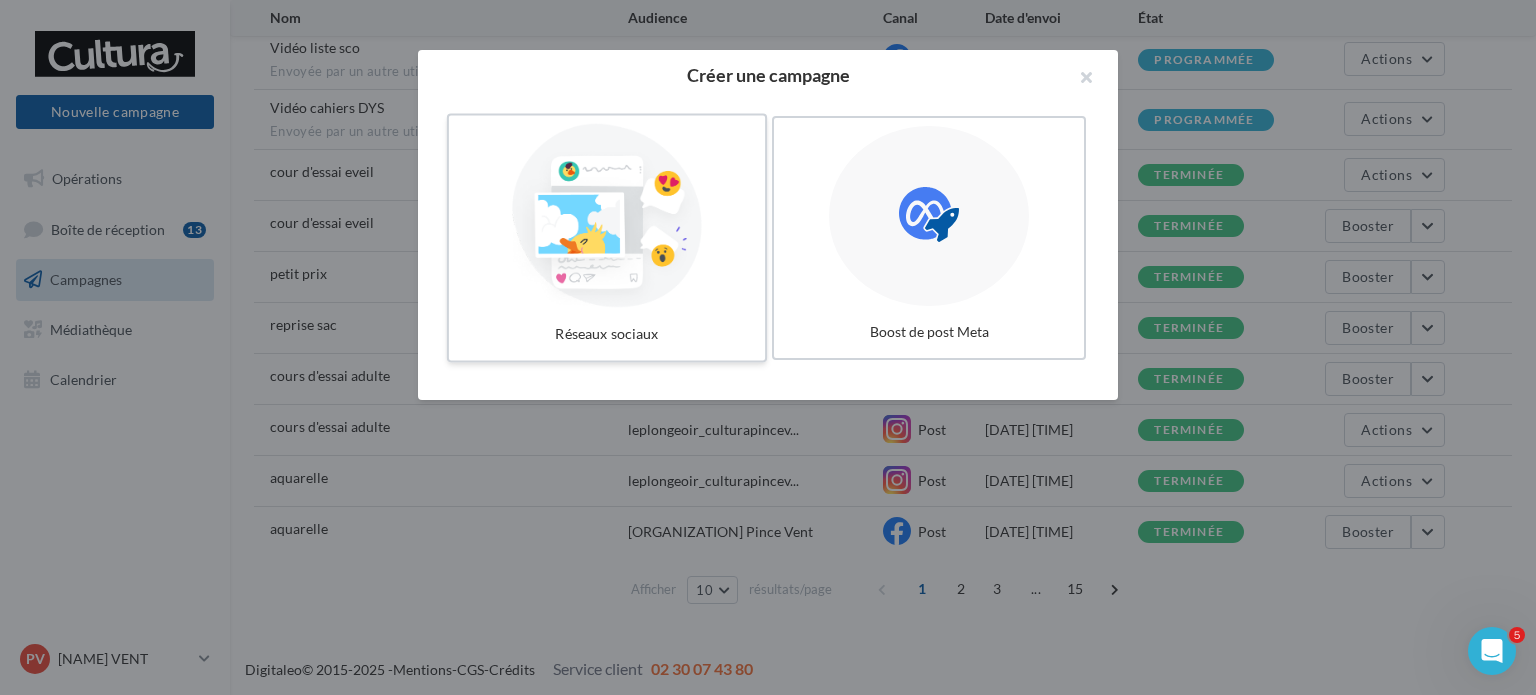 click at bounding box center [607, 216] 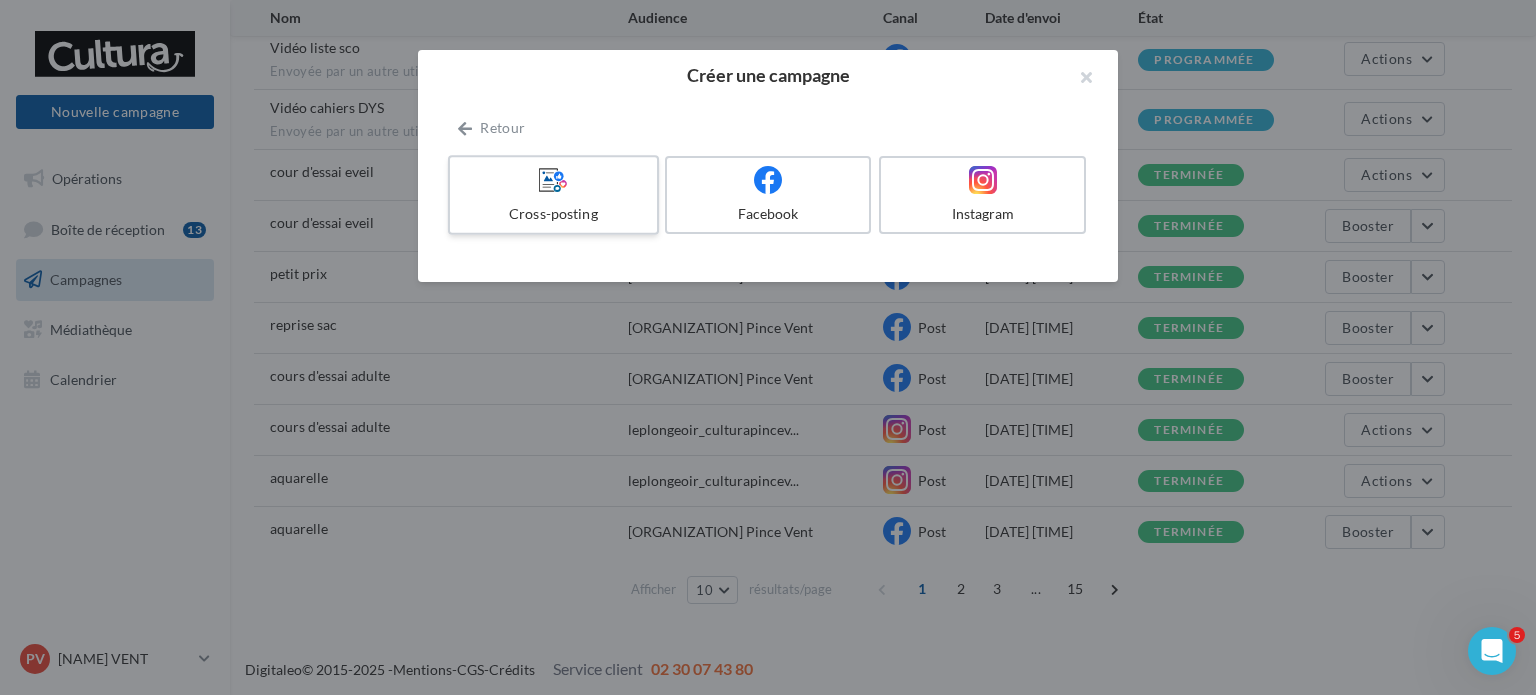 click on "Cross-posting" at bounding box center (553, 214) 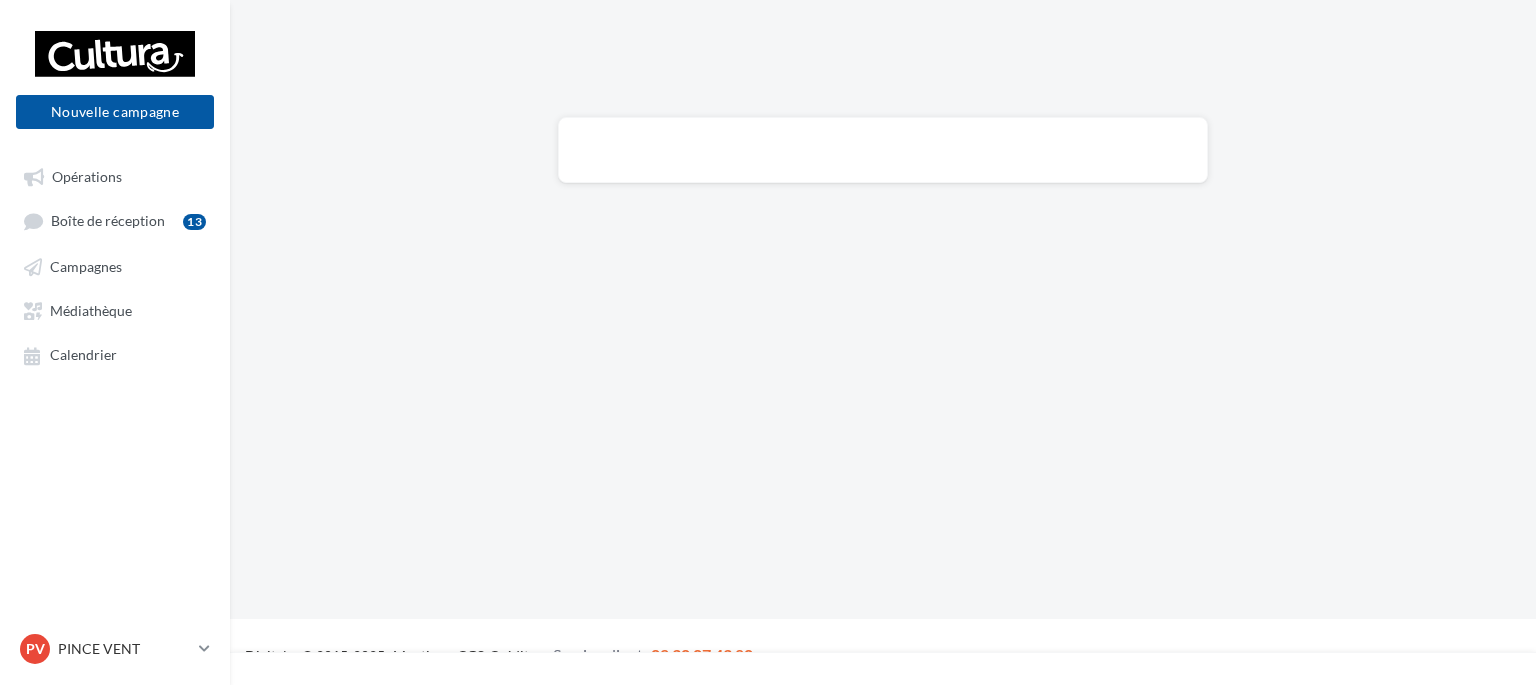 scroll, scrollTop: 0, scrollLeft: 0, axis: both 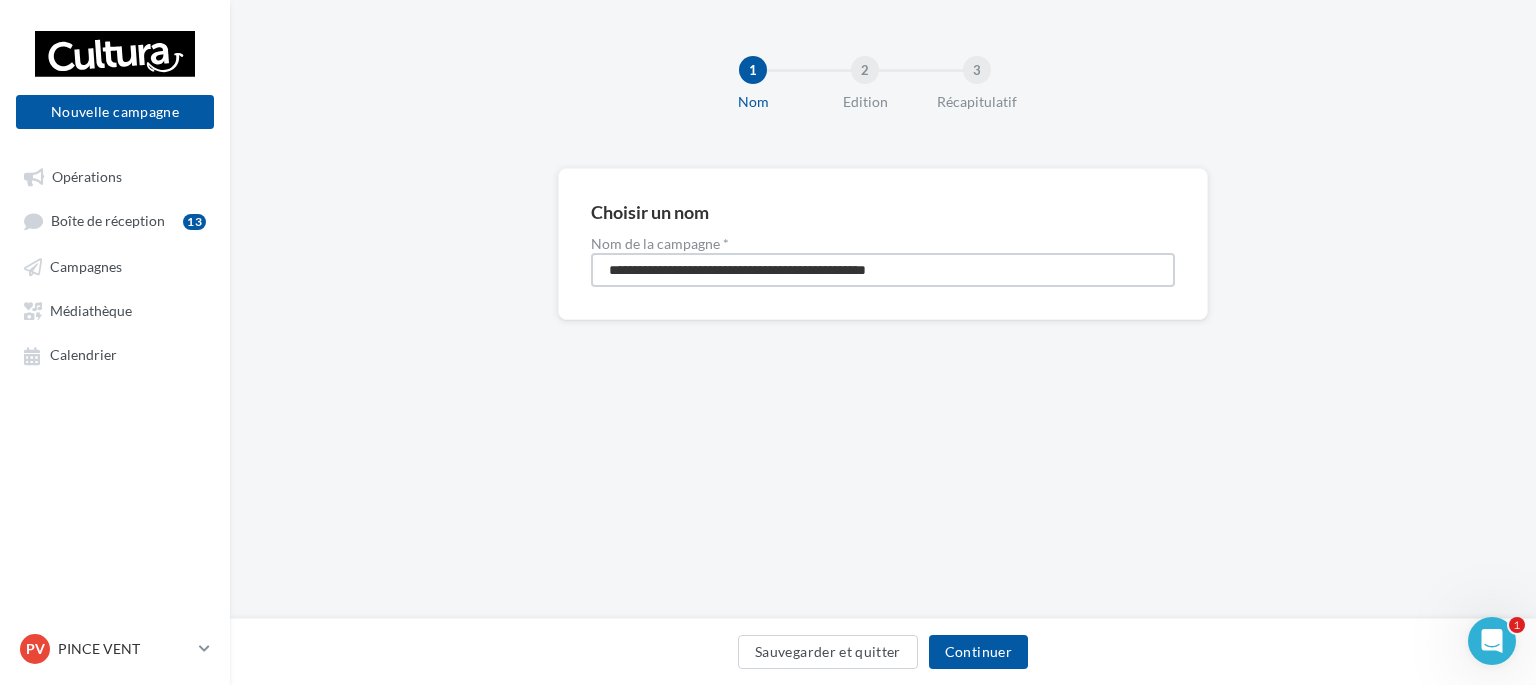click on "**********" at bounding box center (883, 270) 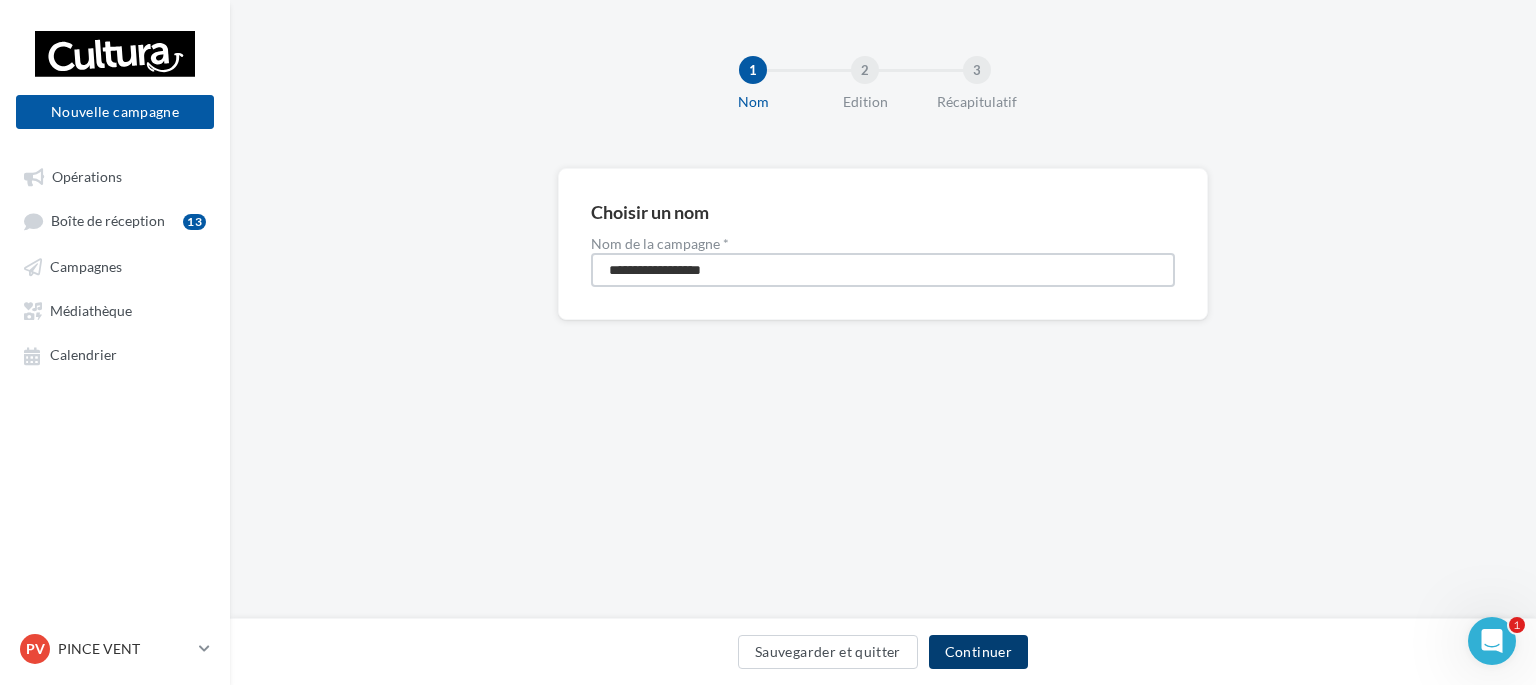type on "**********" 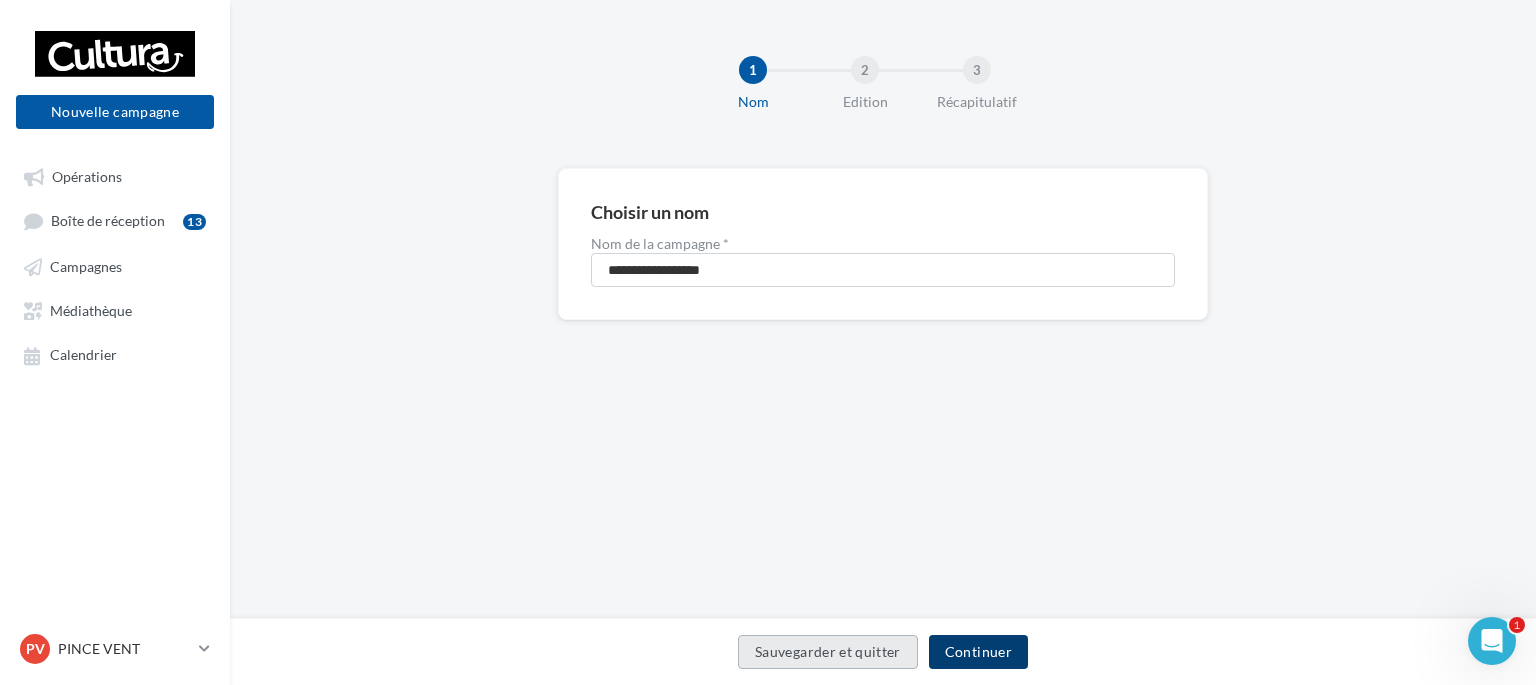 click on "Continuer" at bounding box center (978, 652) 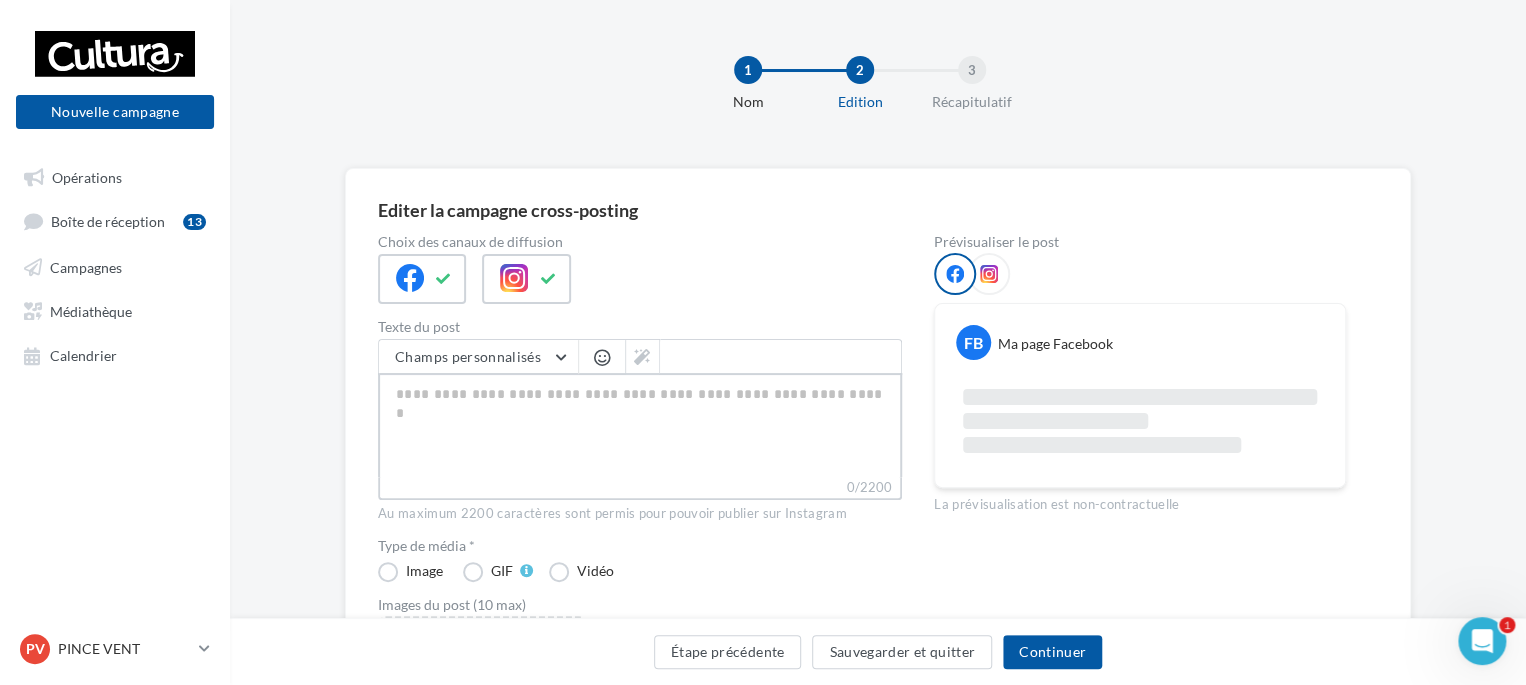 click on "0/2200" at bounding box center [640, 425] 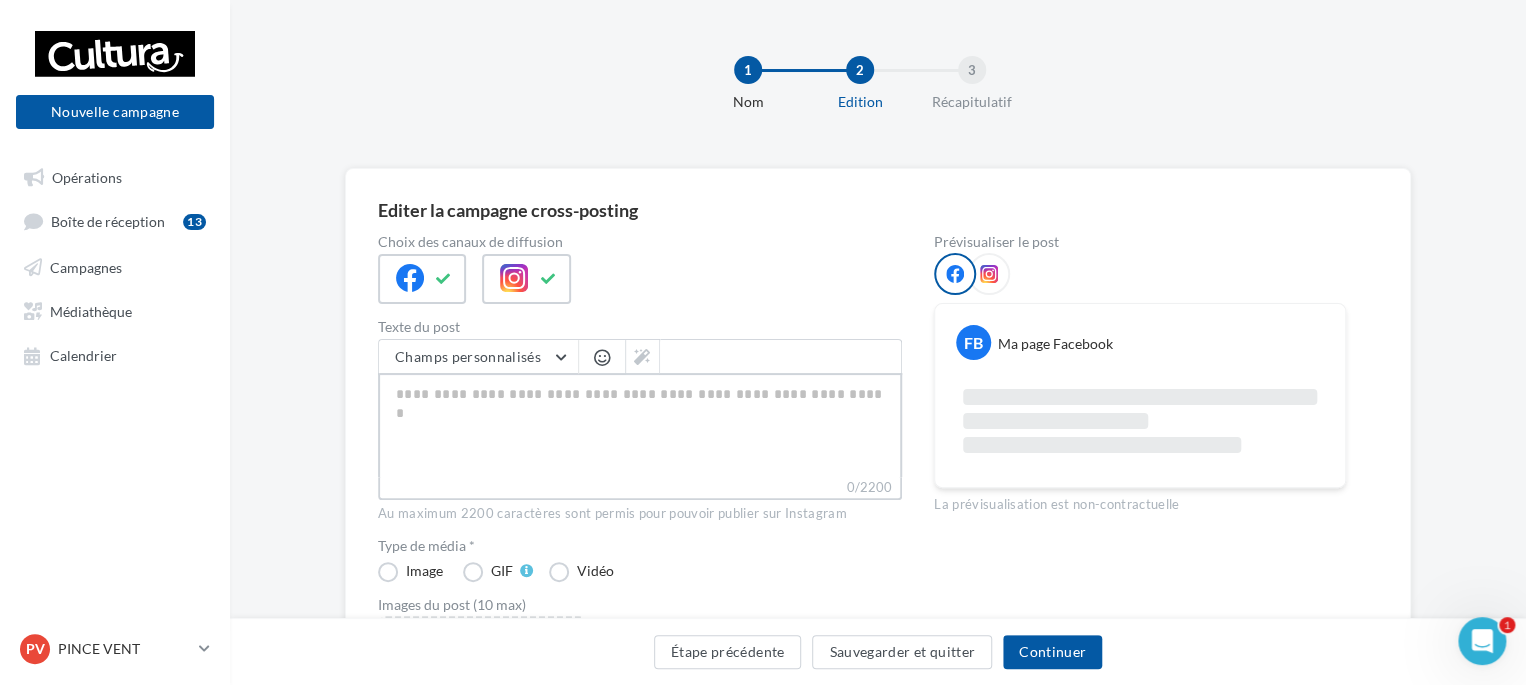 paste on "**********" 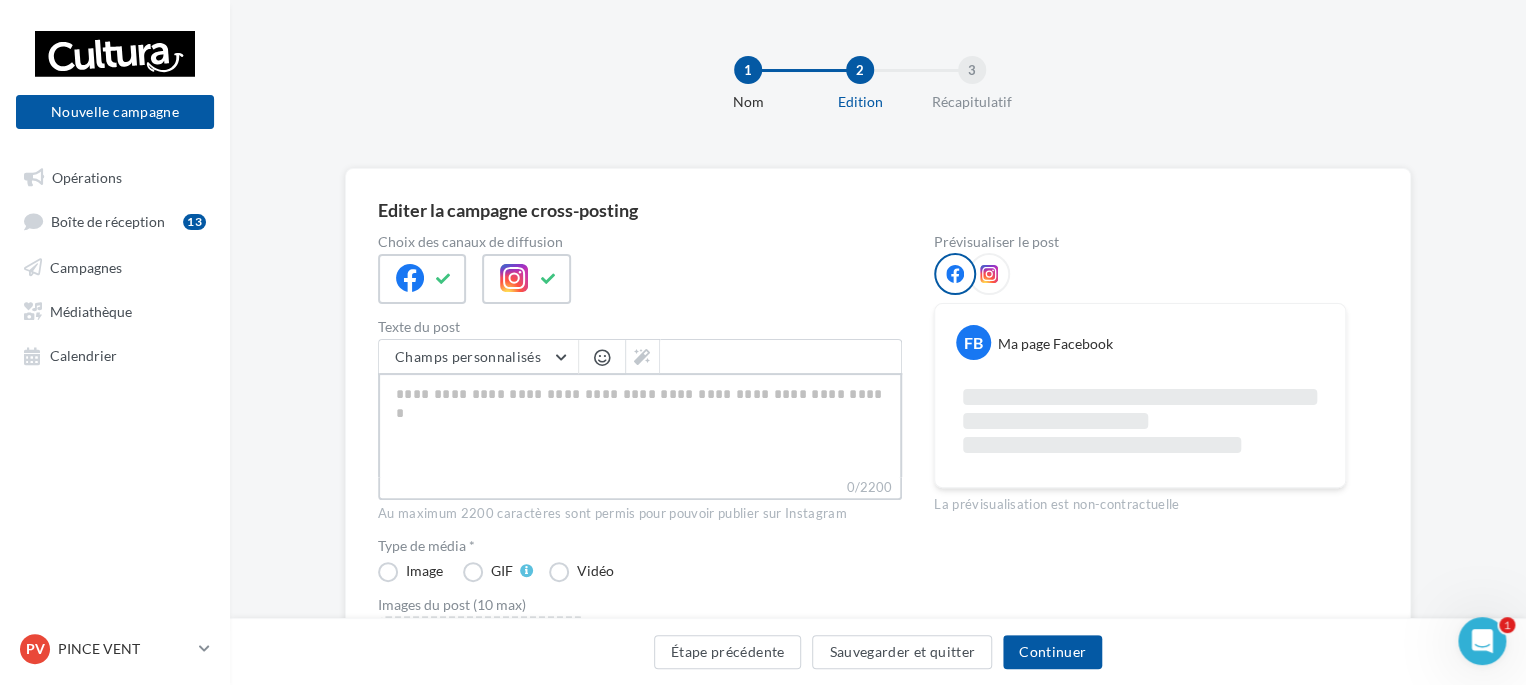 type on "**********" 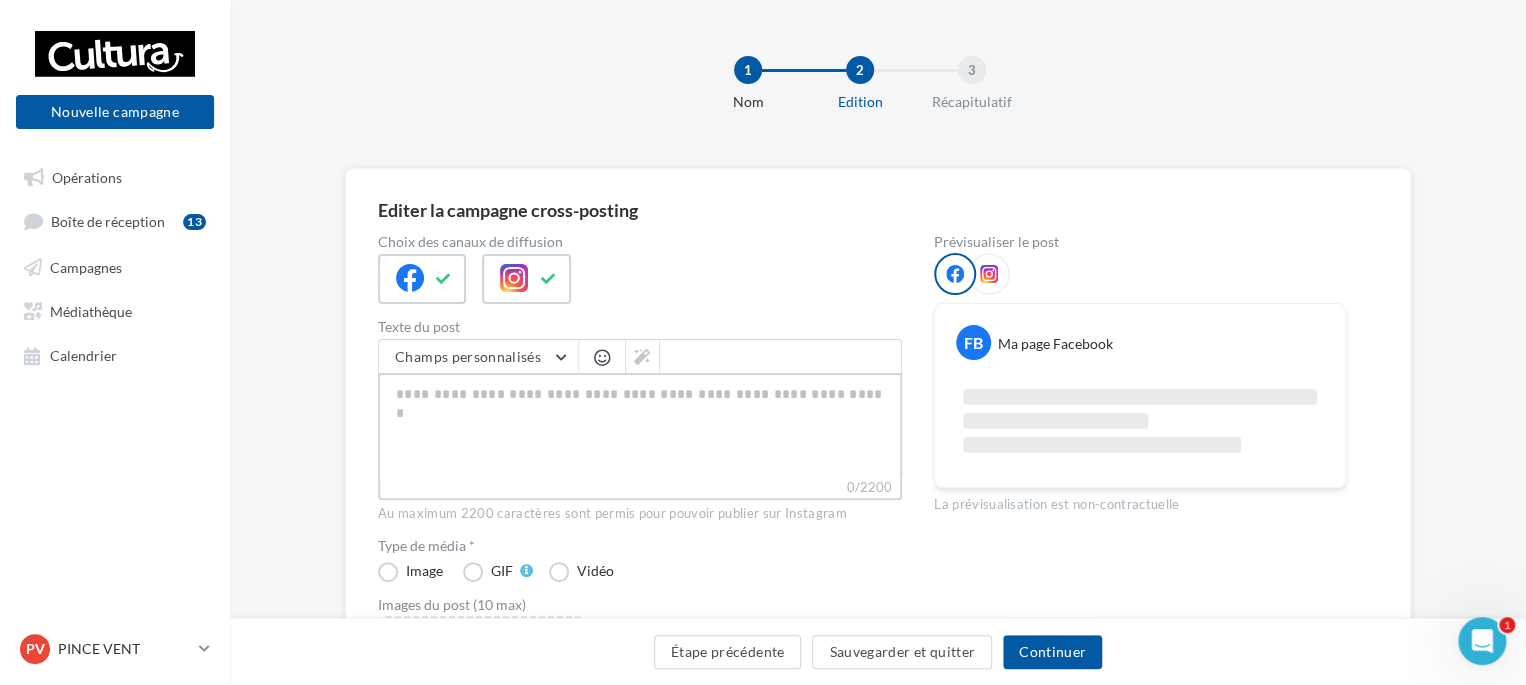 type on "**********" 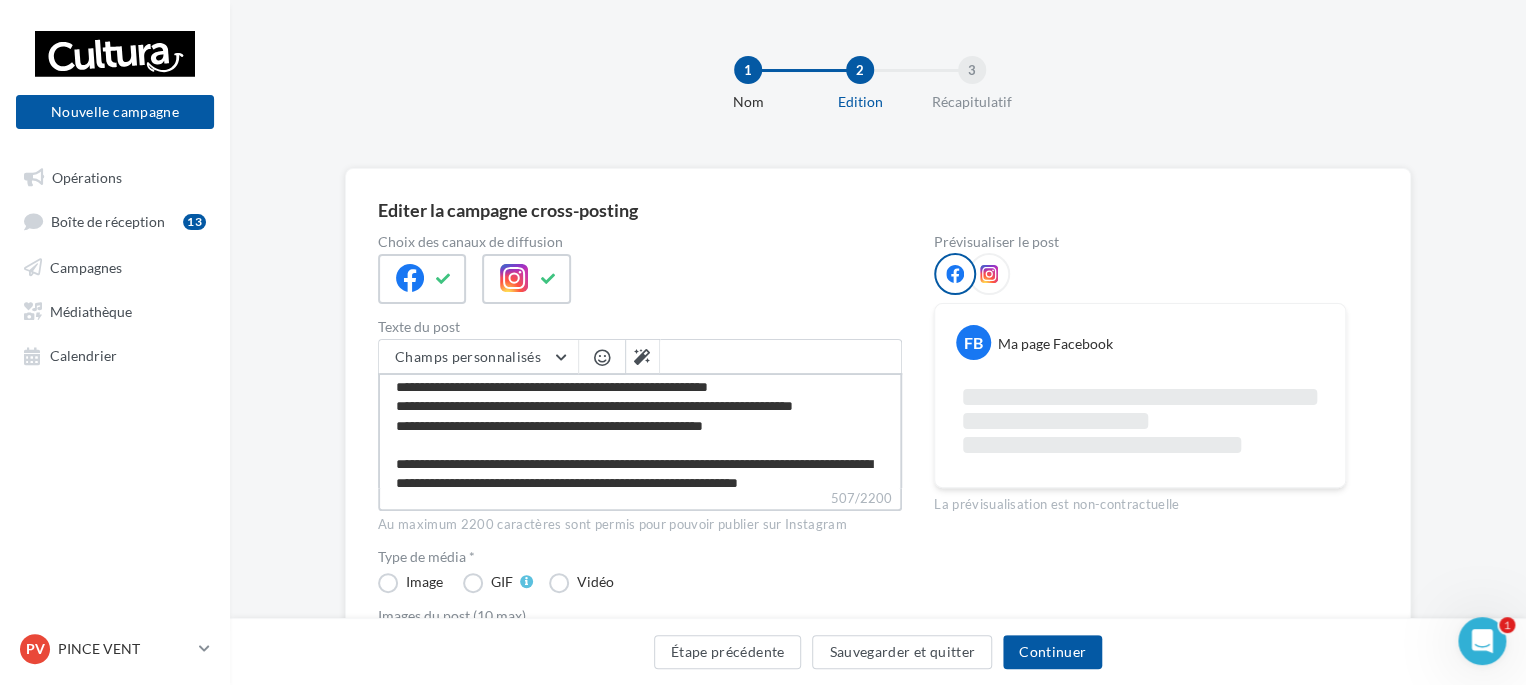 scroll, scrollTop: 0, scrollLeft: 0, axis: both 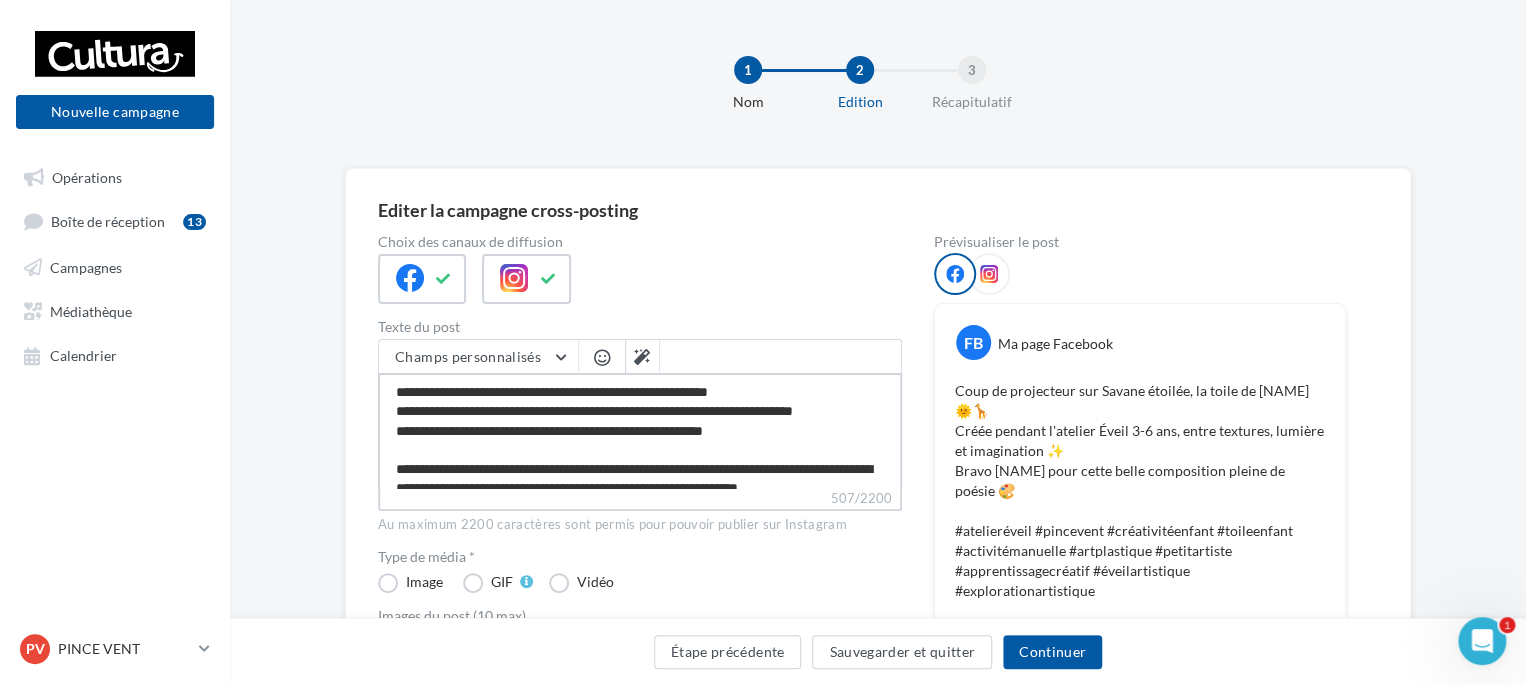 click on "**********" at bounding box center (640, 430) 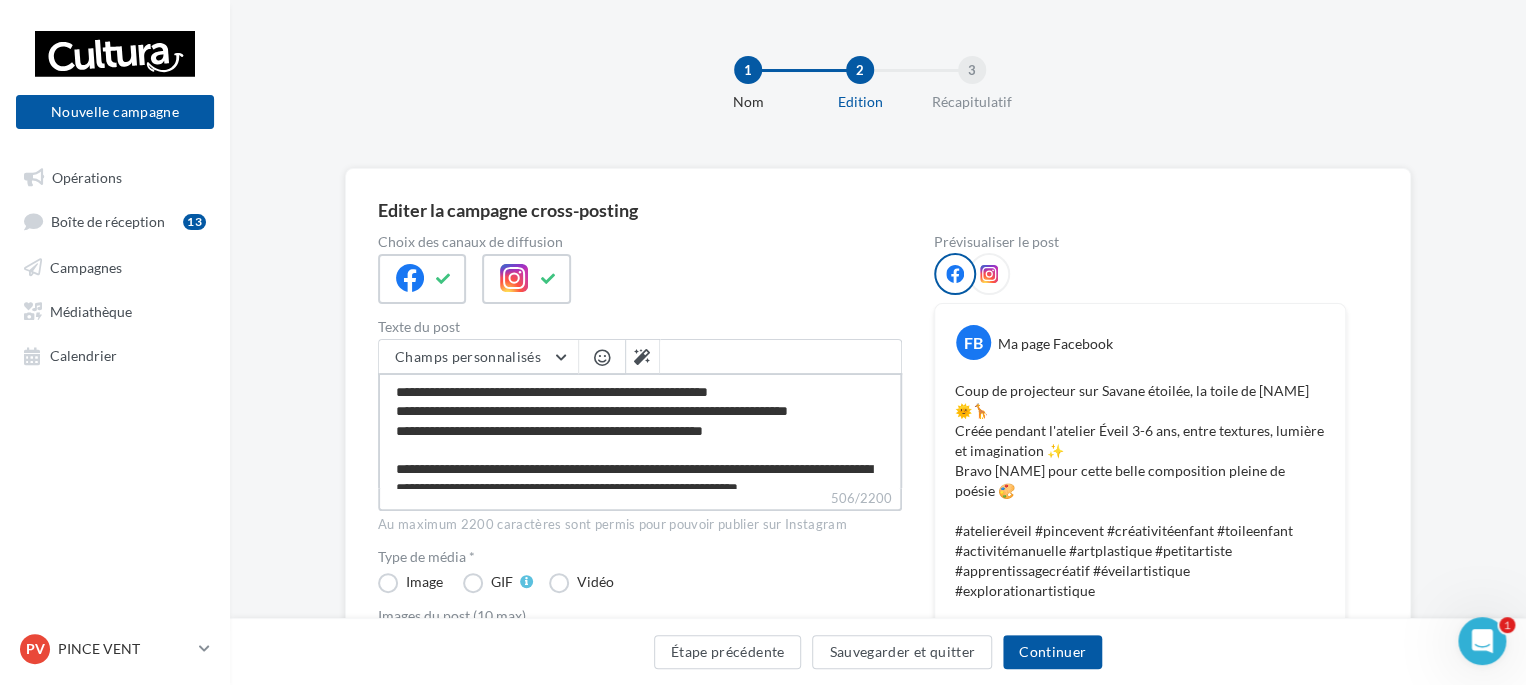 type on "**********" 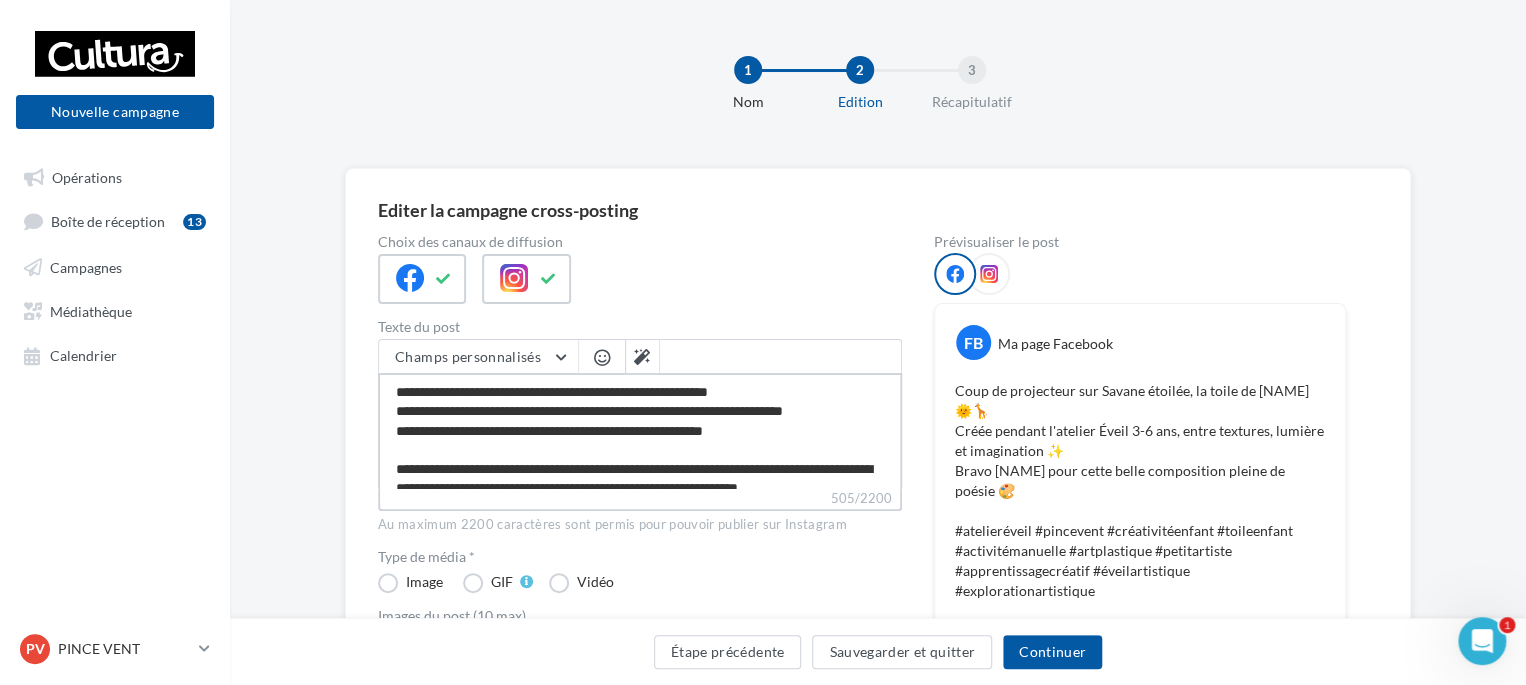 type on "**********" 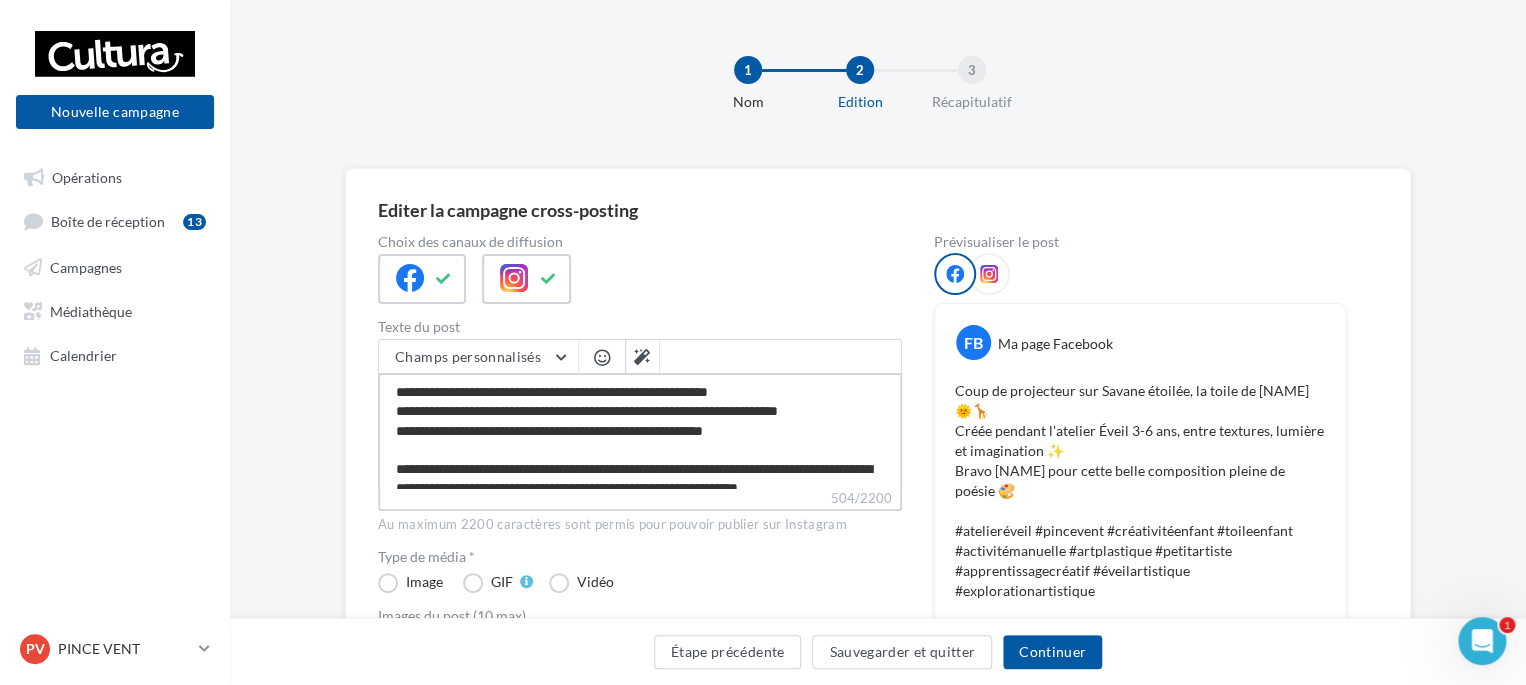 type on "**********" 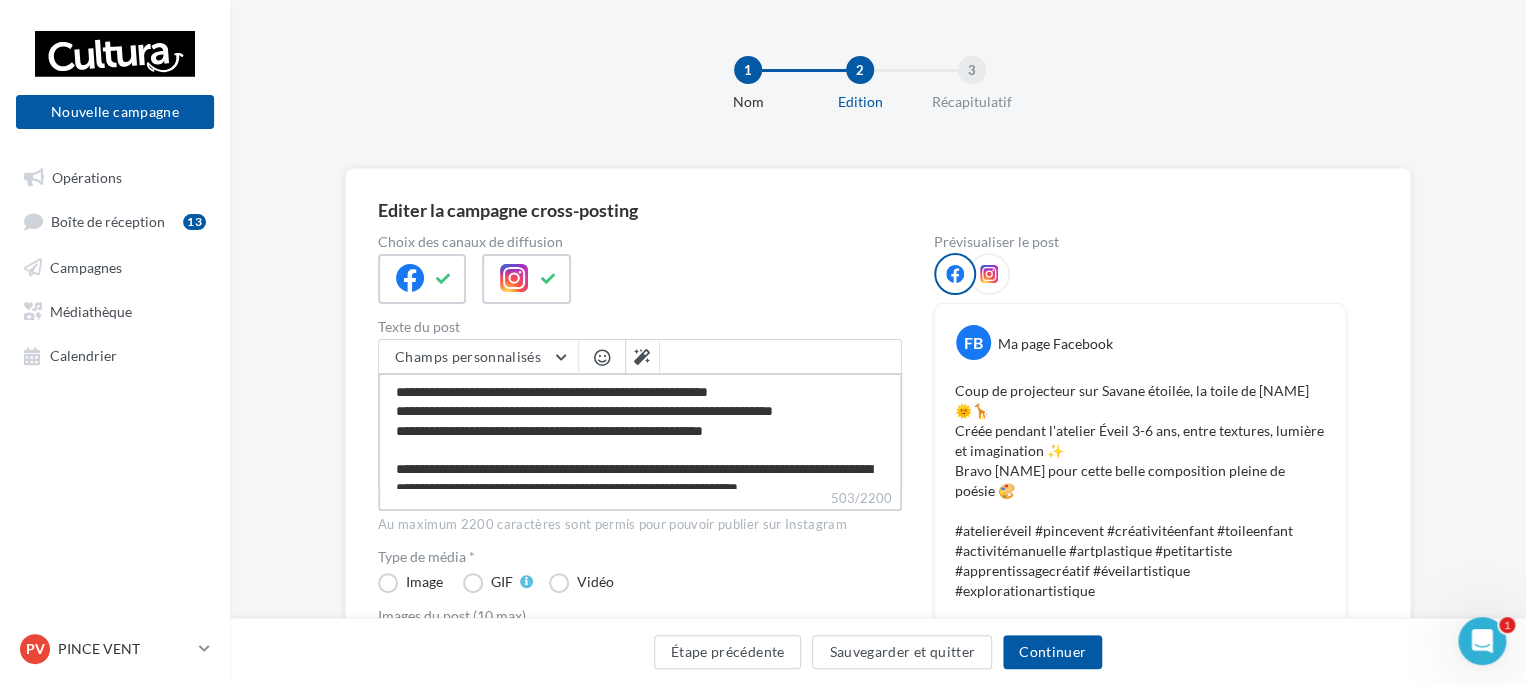 type on "**********" 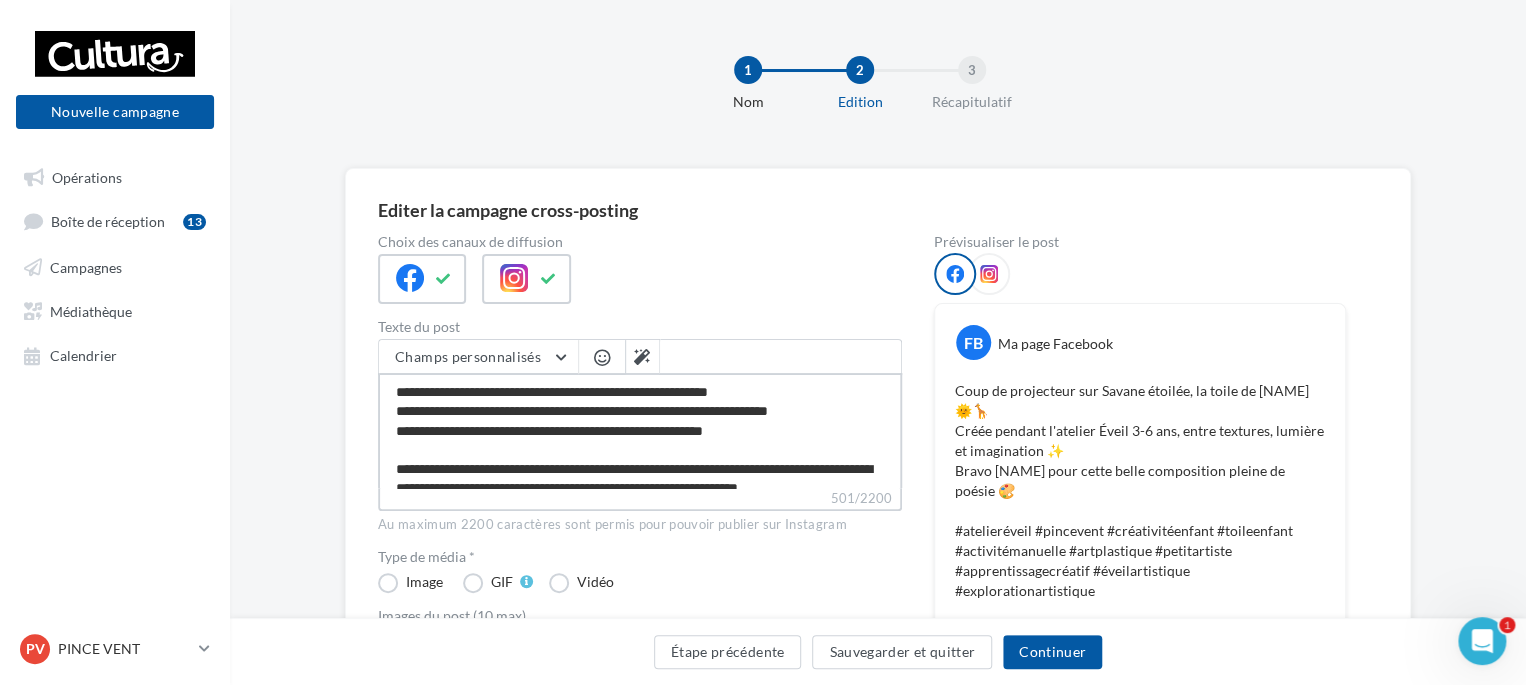 type on "**********" 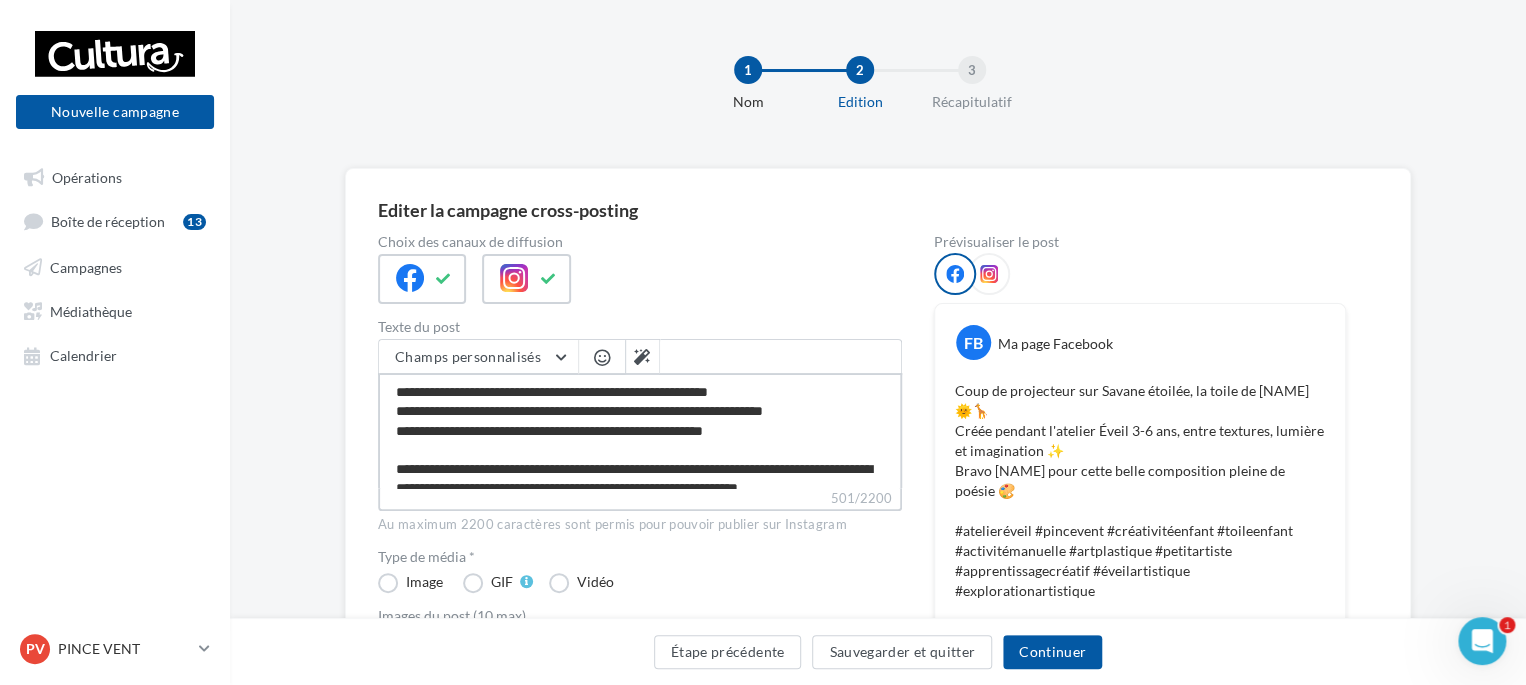 type on "**********" 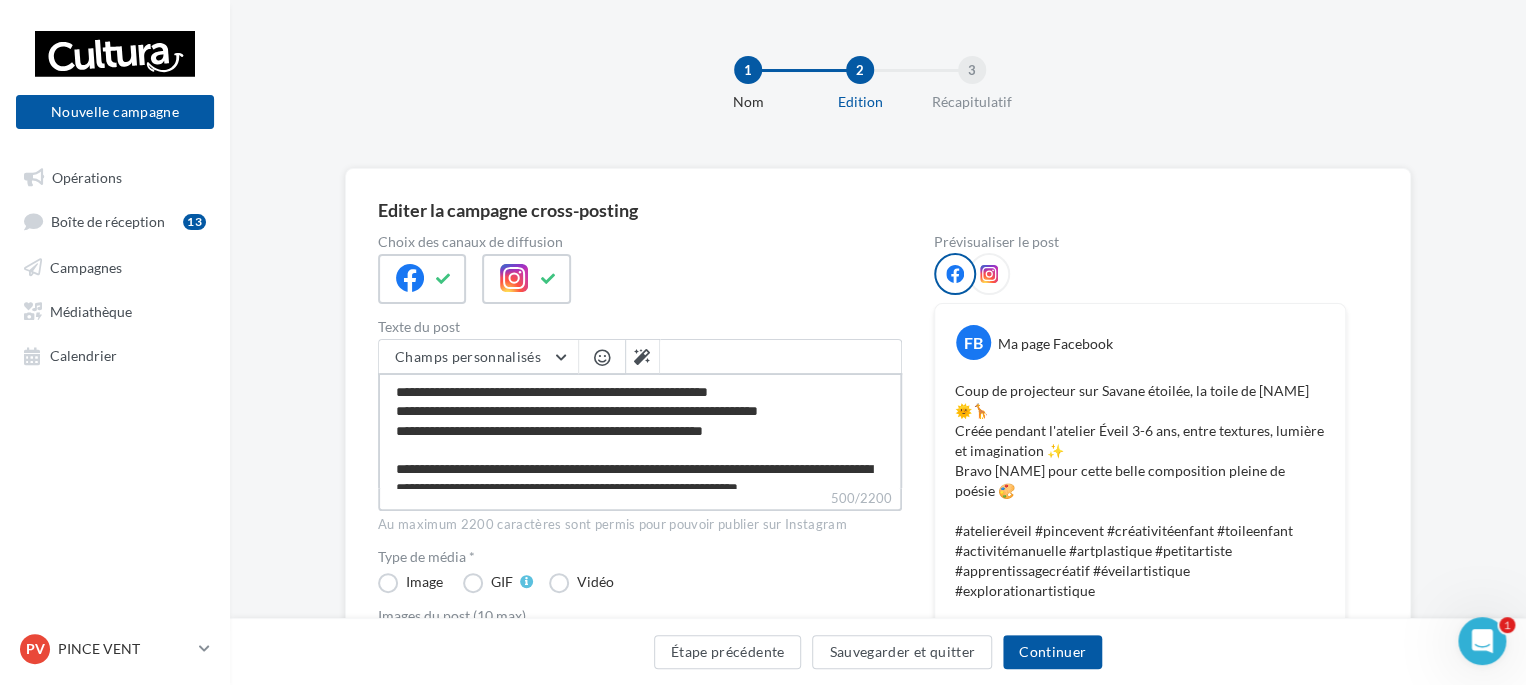 type on "**********" 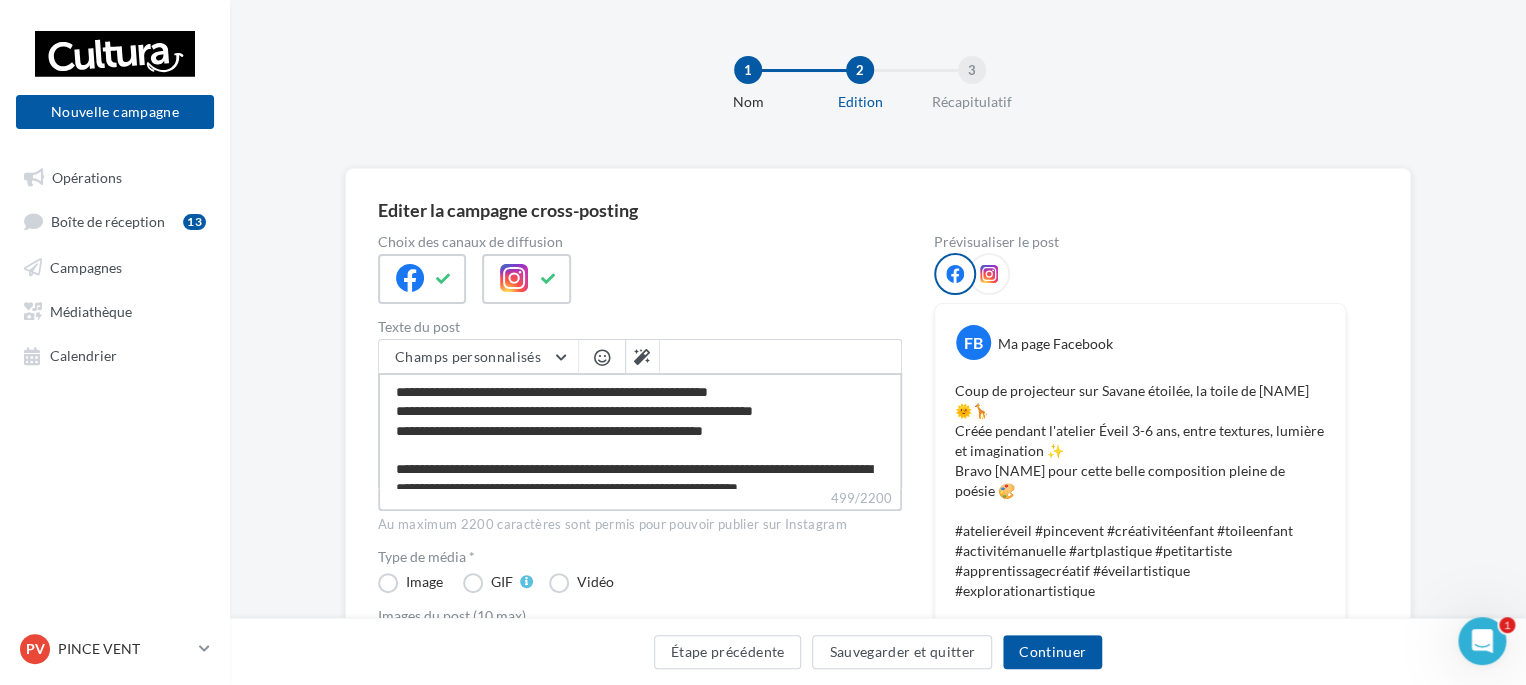 type on "**********" 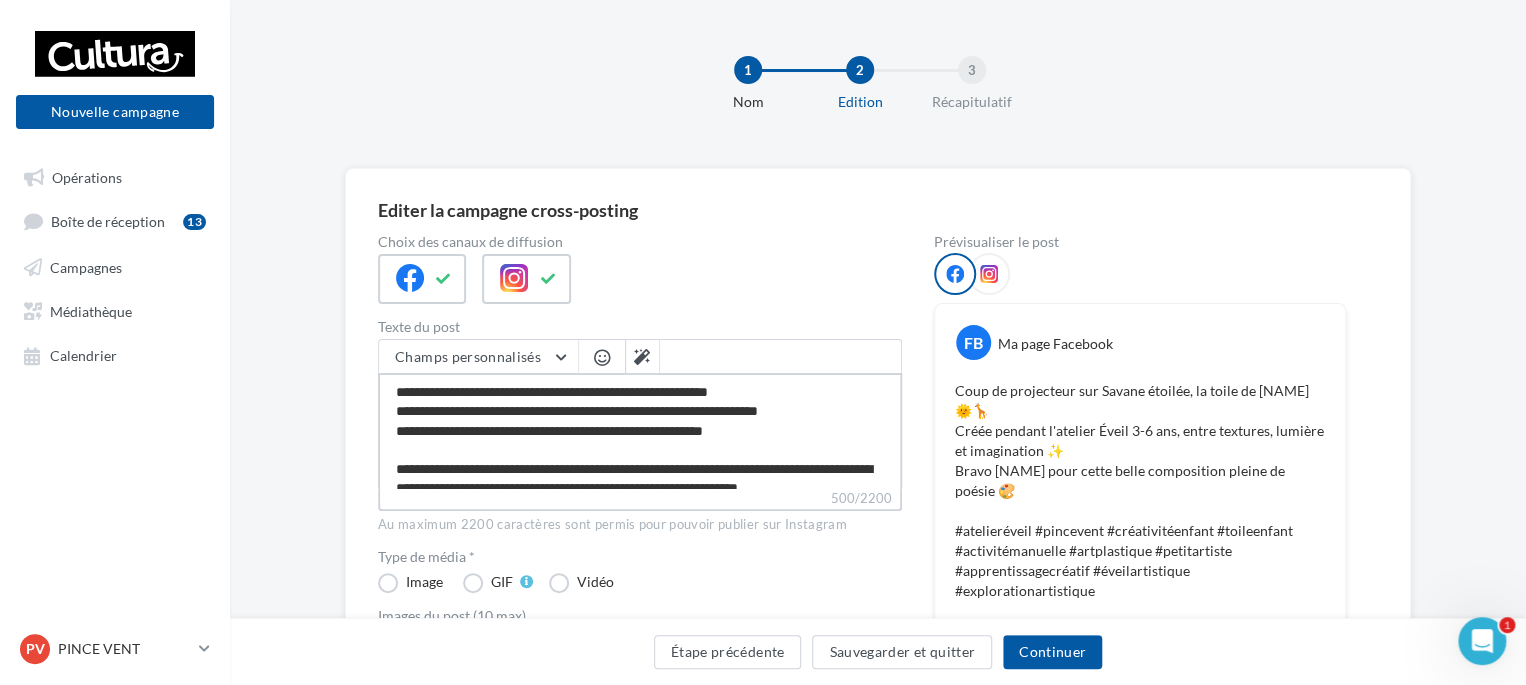 type on "**********" 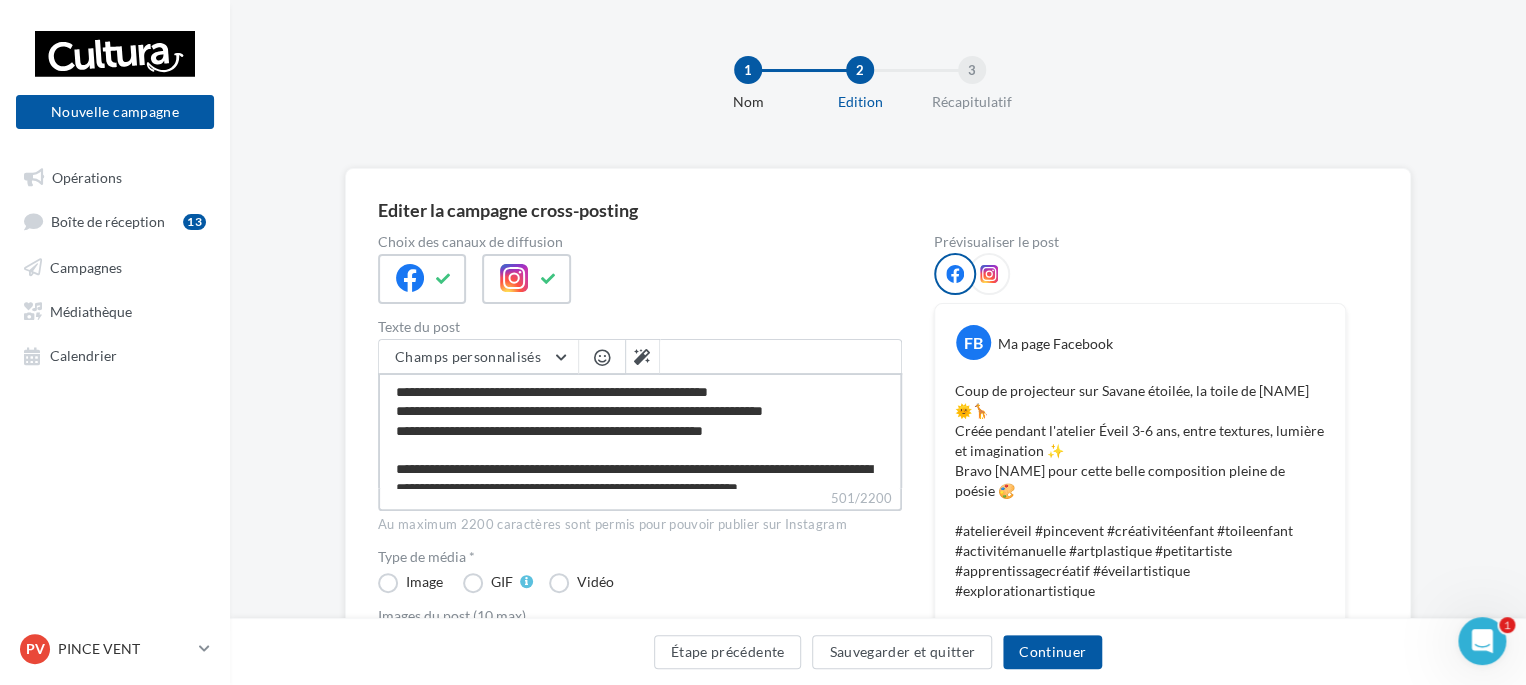 type on "**********" 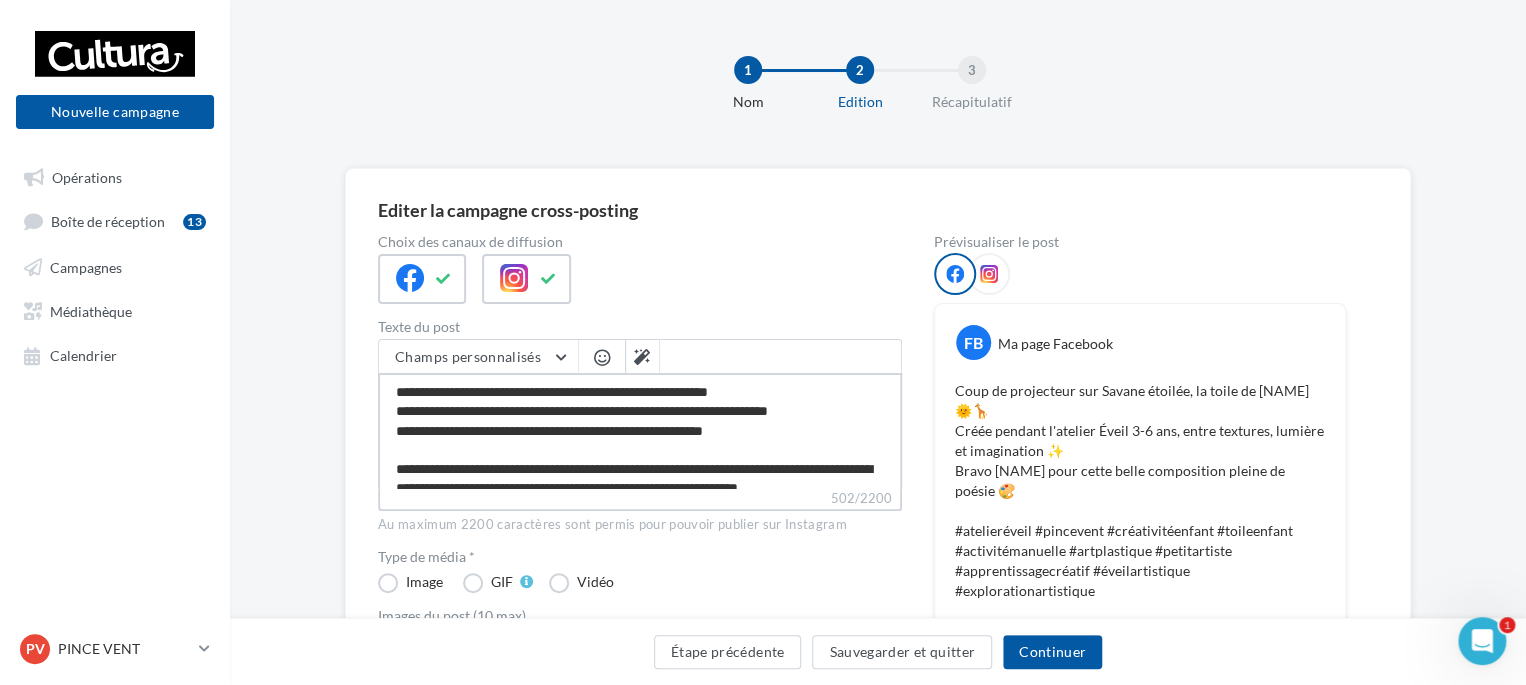 type on "**********" 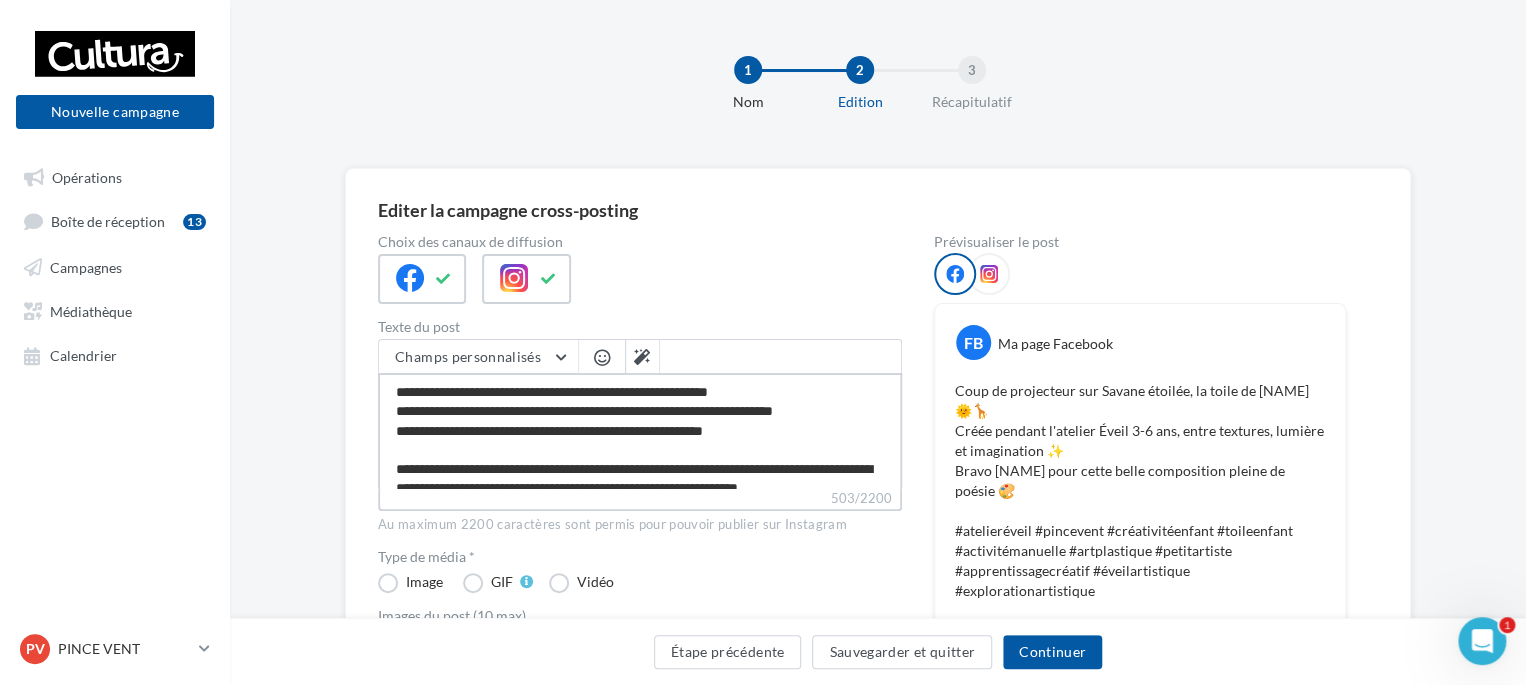 type on "**********" 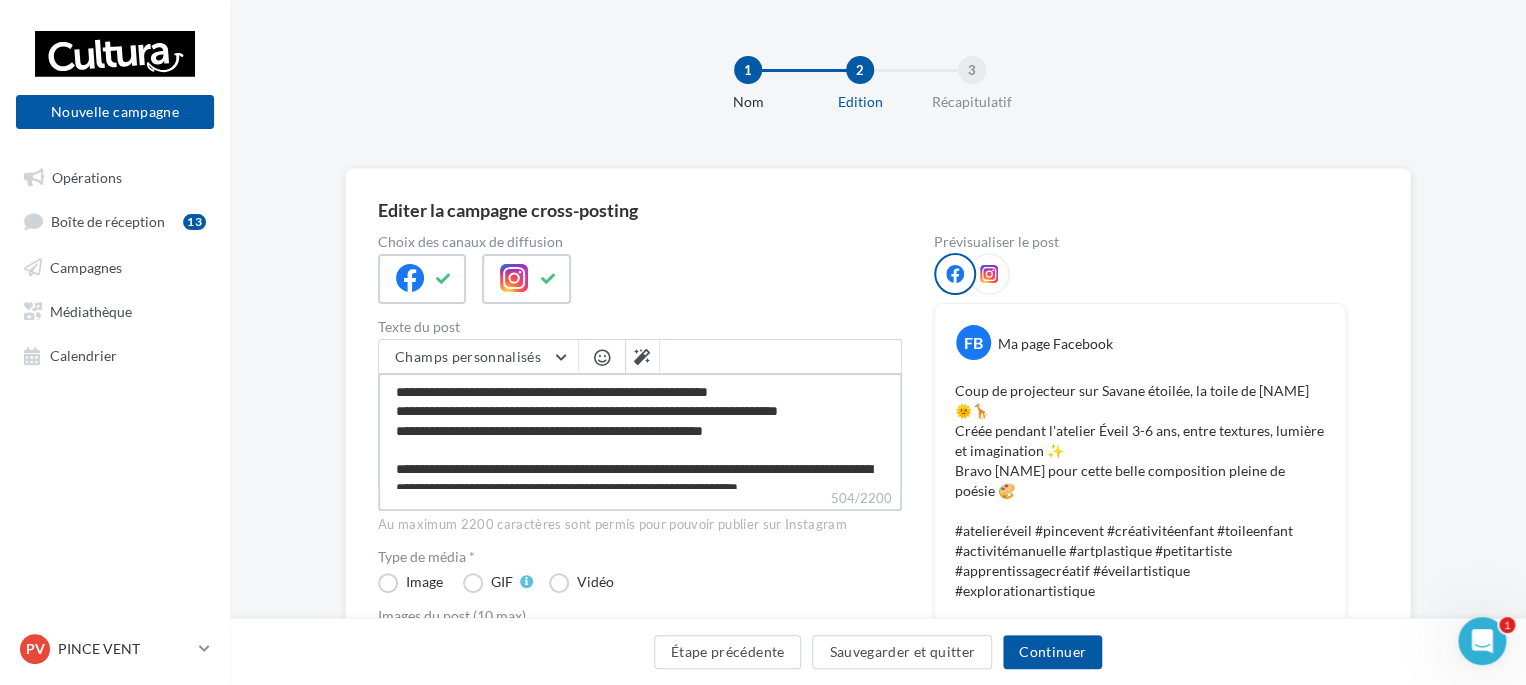 type on "**********" 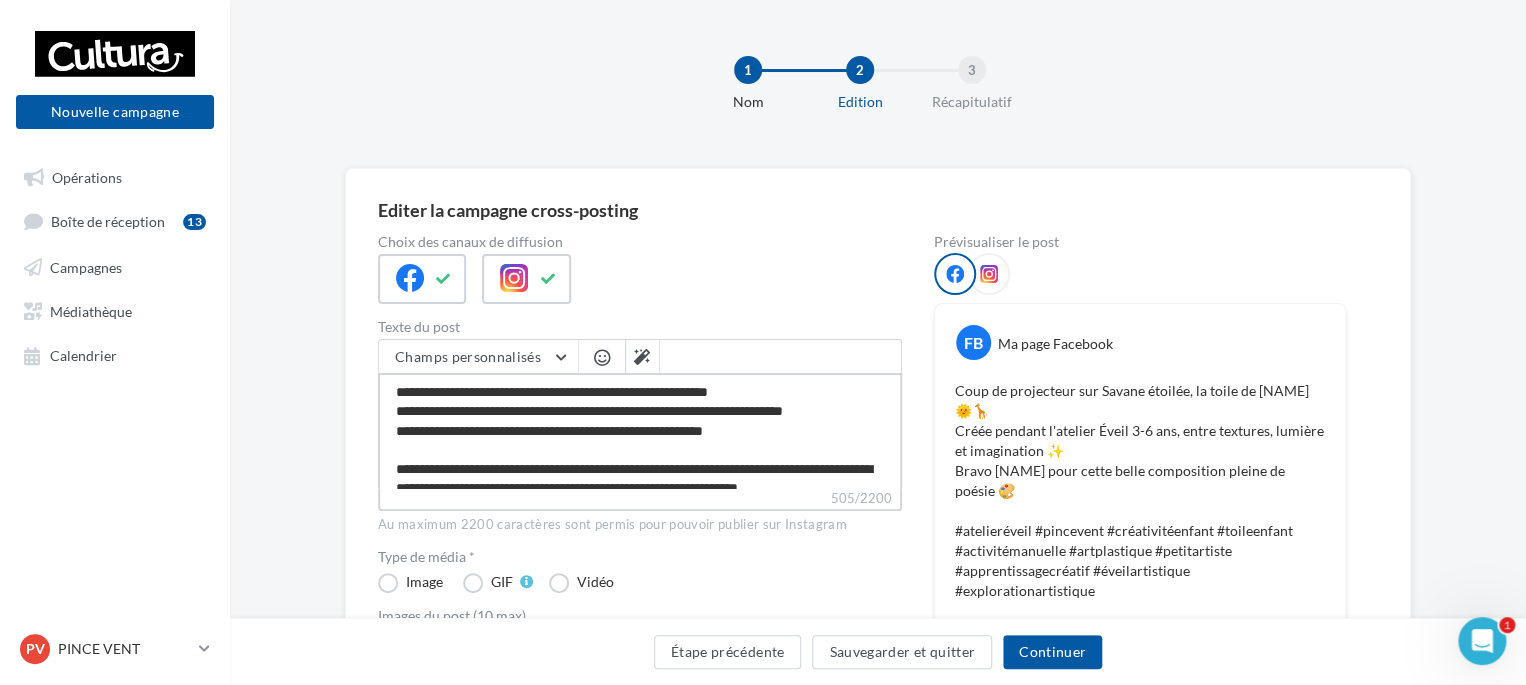type on "**********" 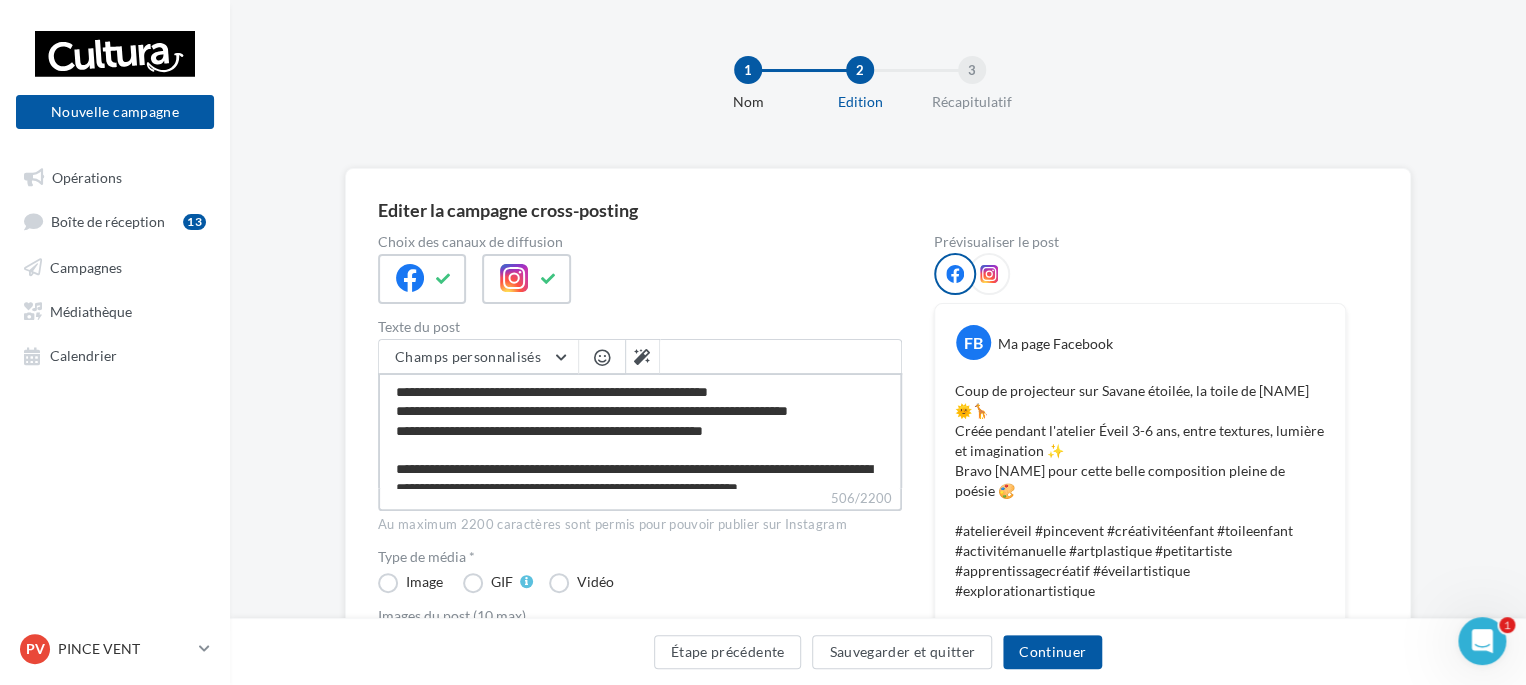 type on "**********" 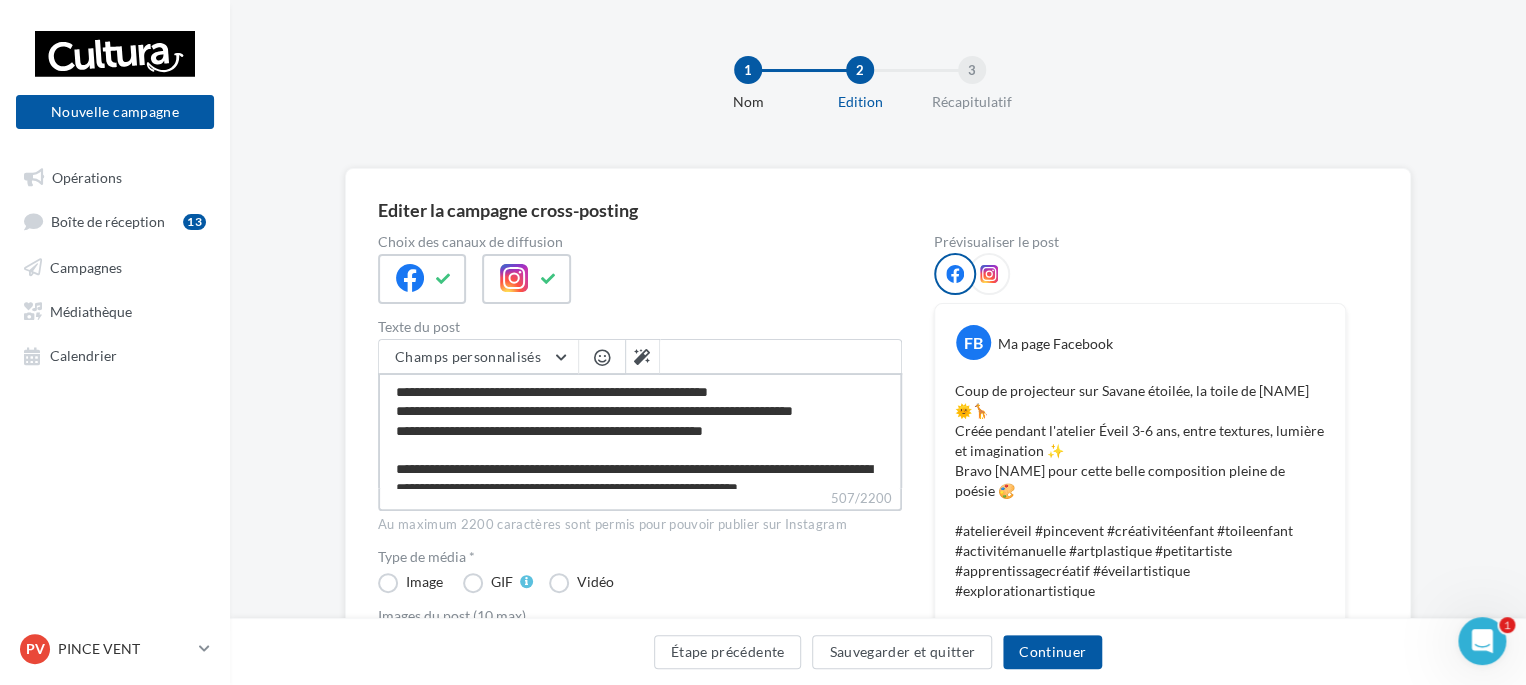 type on "**********" 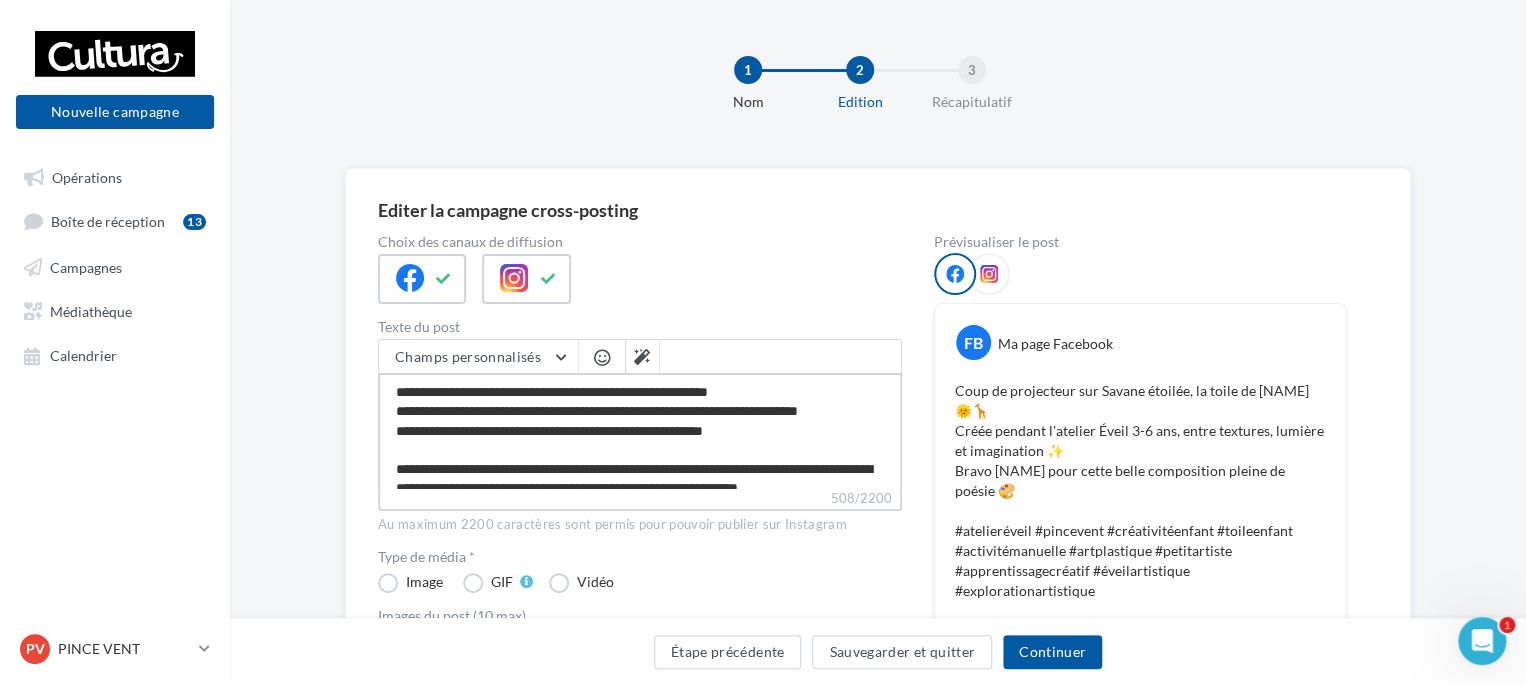 type on "**********" 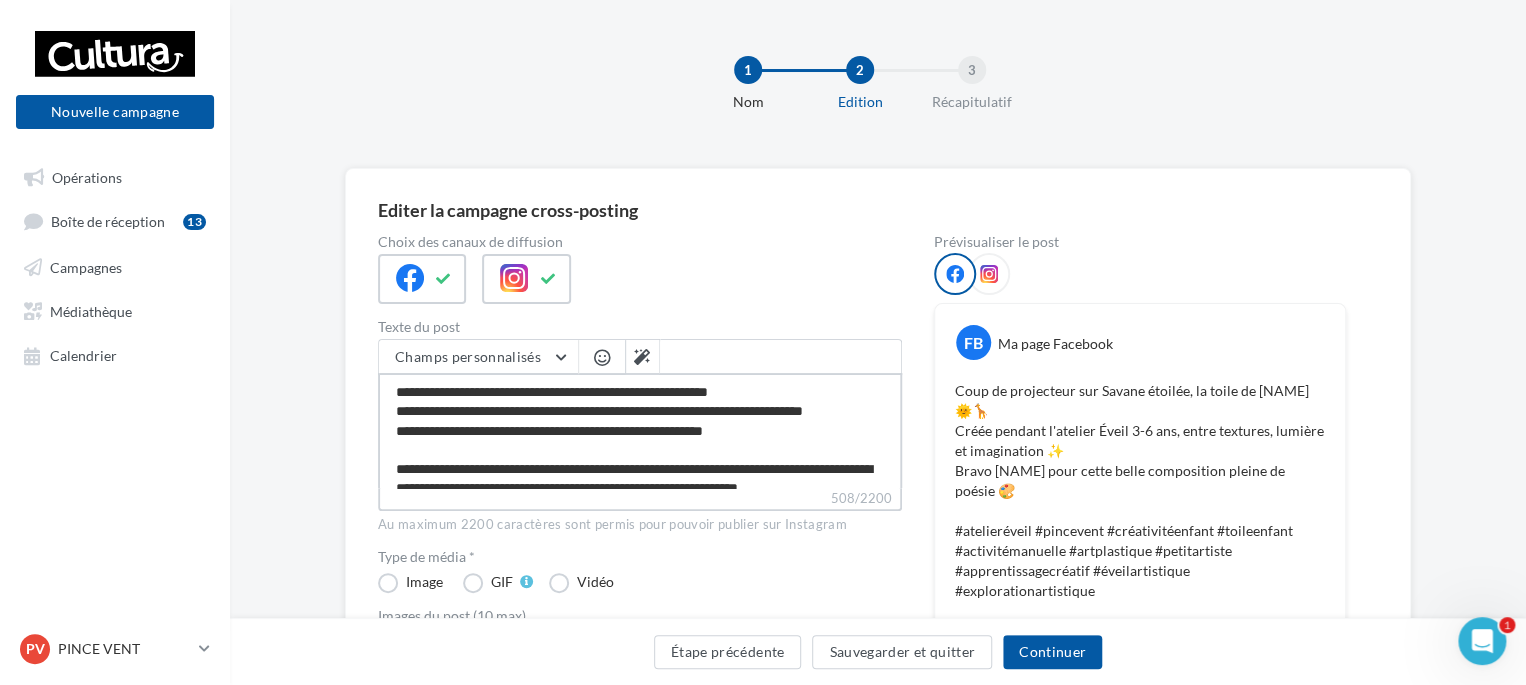 type on "**********" 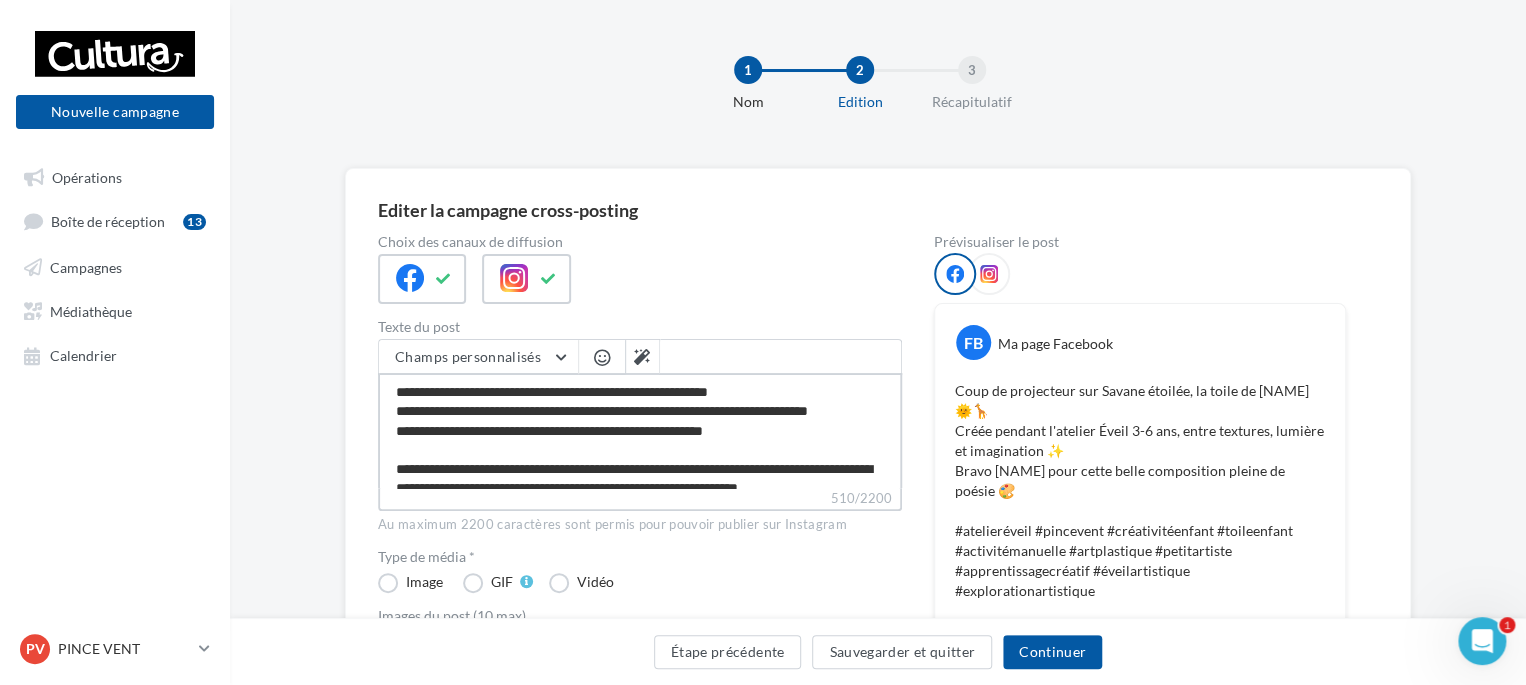 type on "**********" 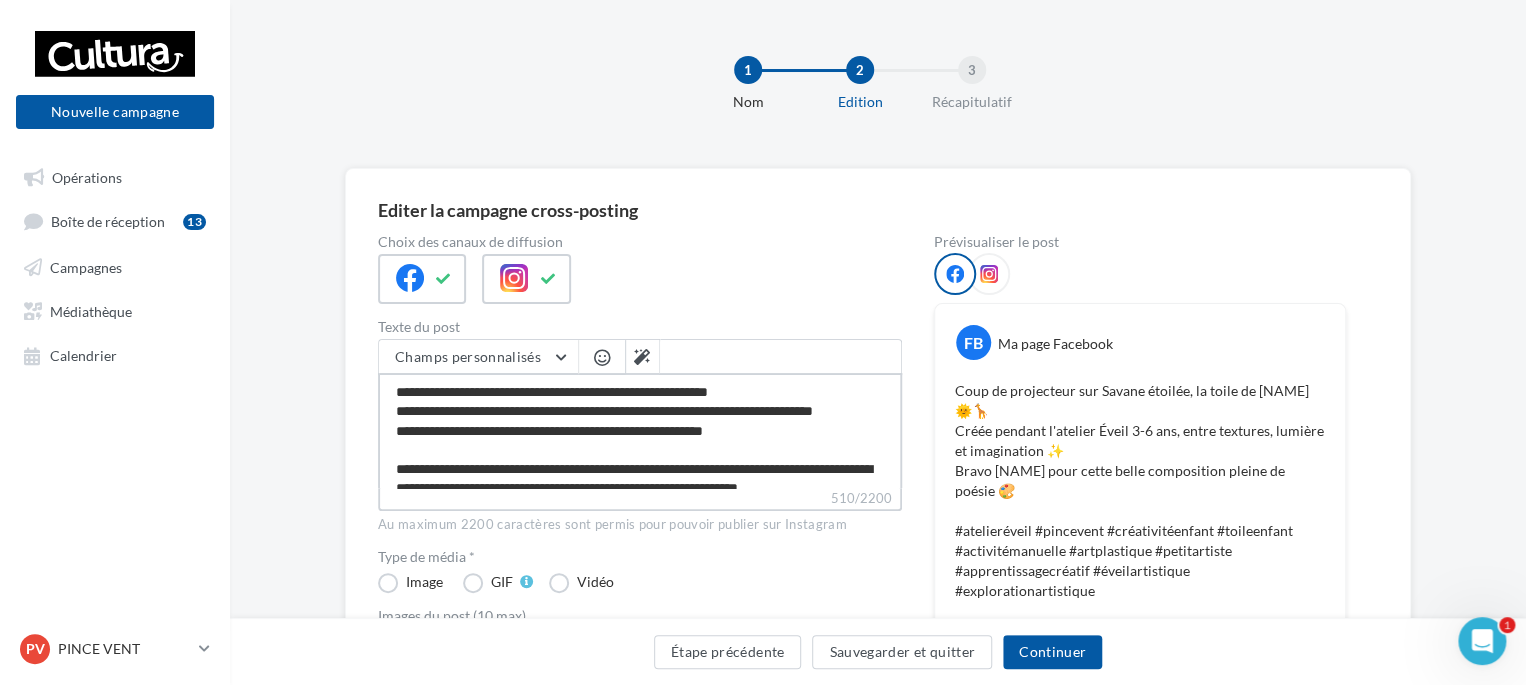 type on "**********" 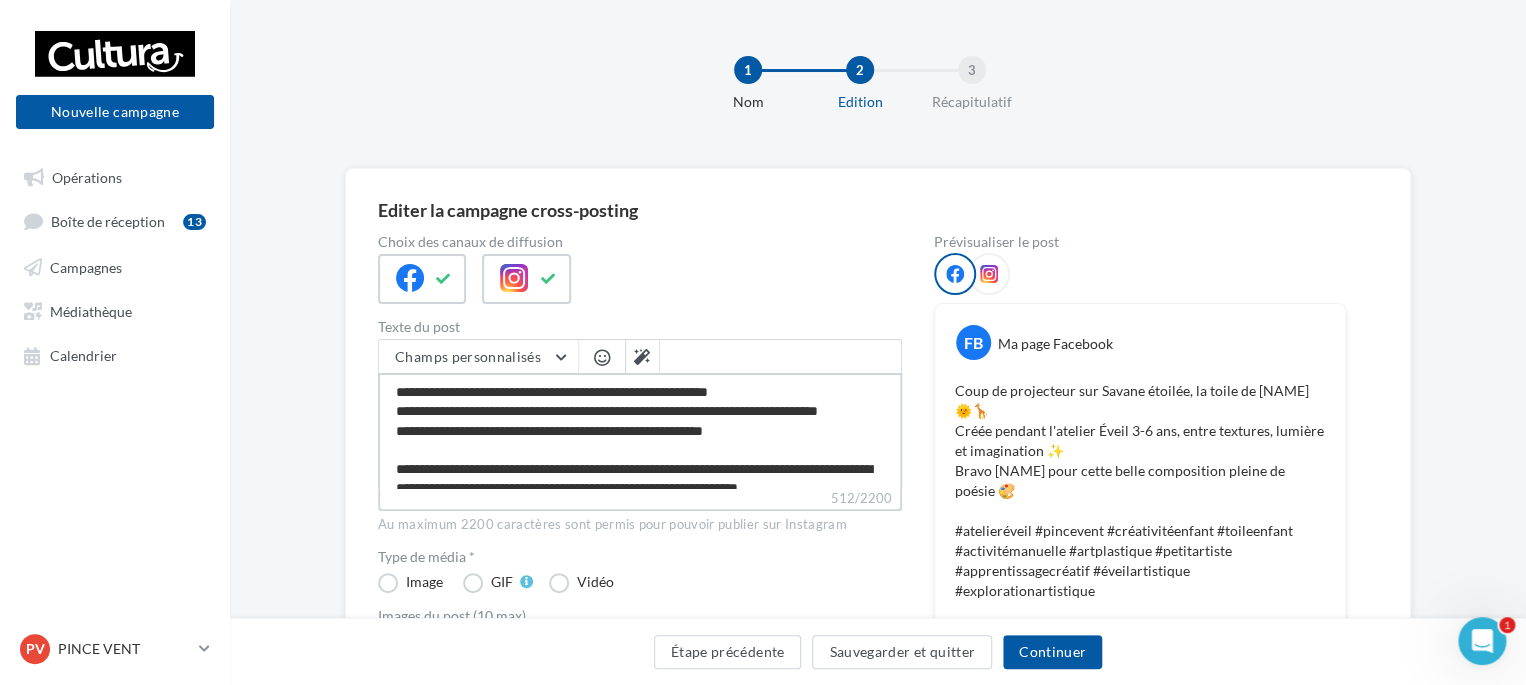 type on "**********" 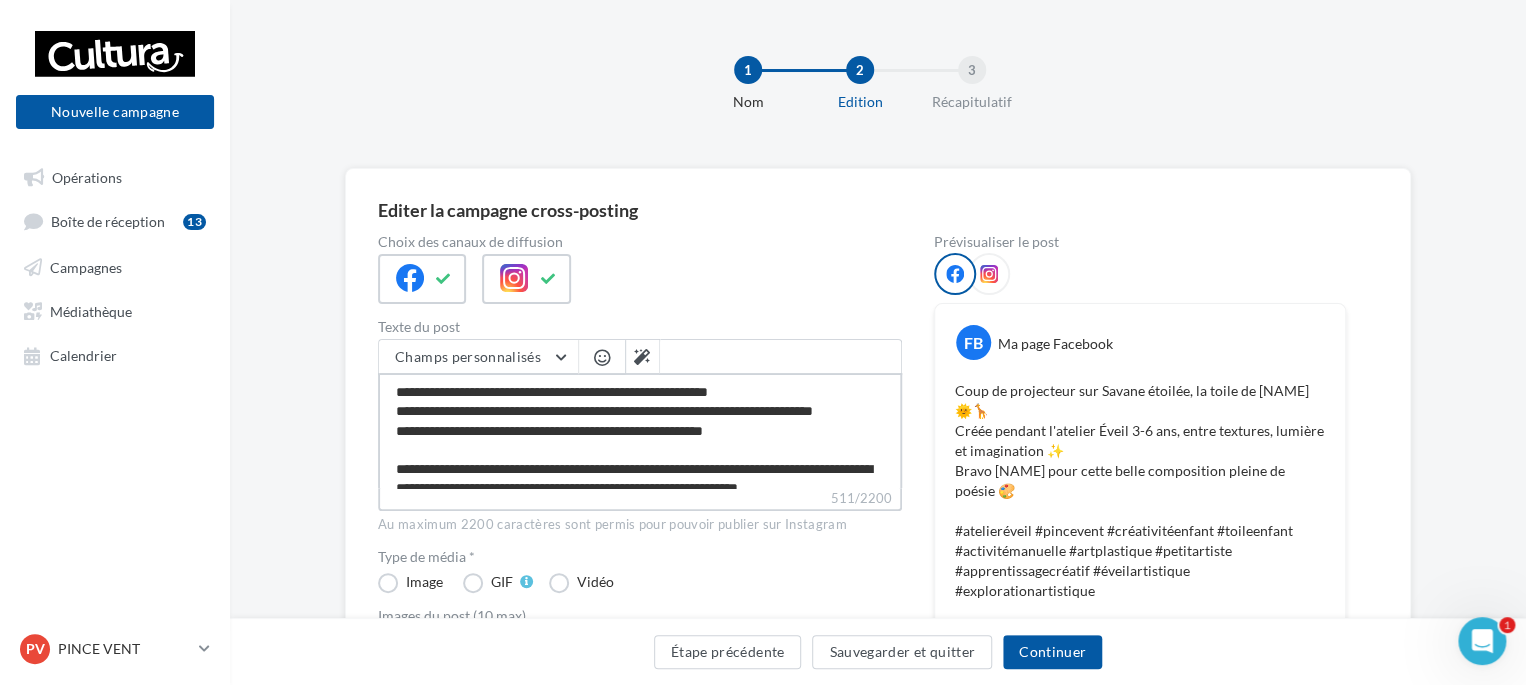 type on "**********" 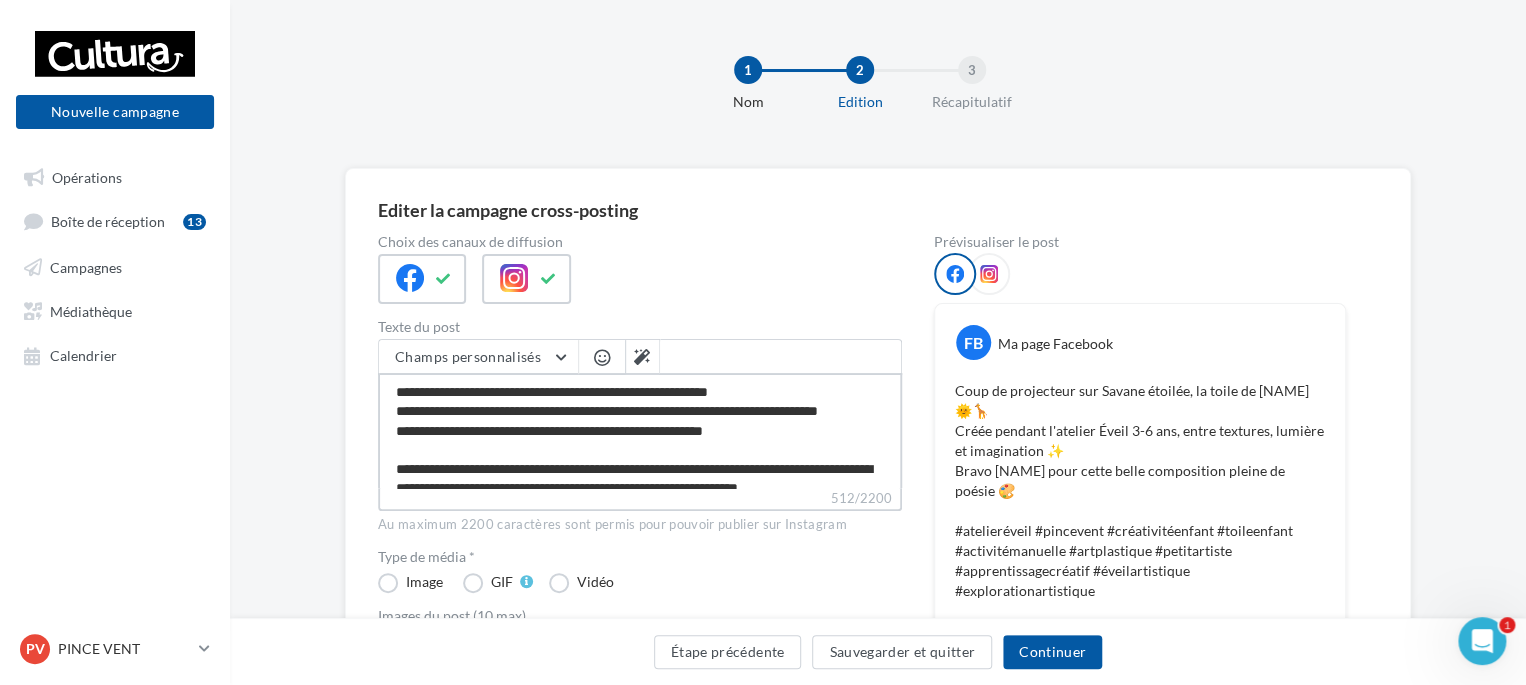 type on "**********" 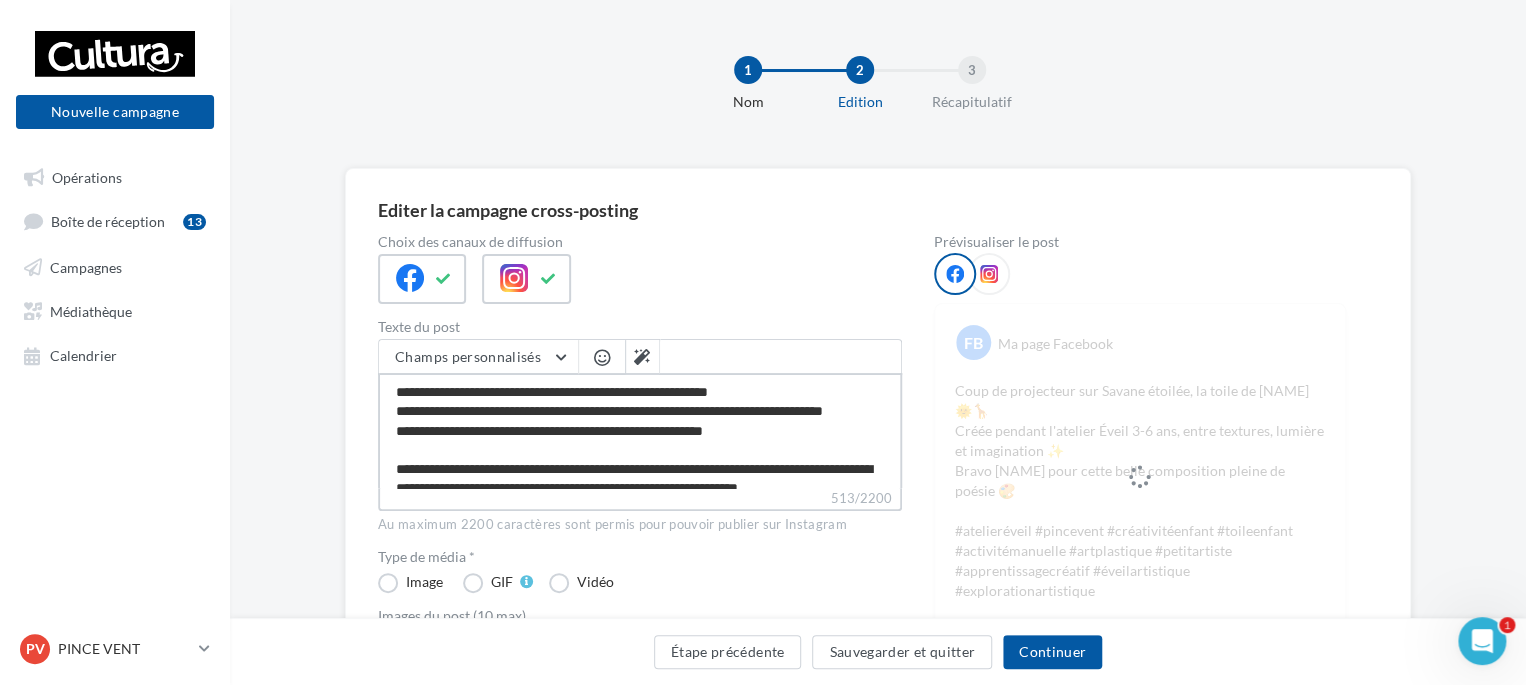 click on "**********" at bounding box center [640, 430] 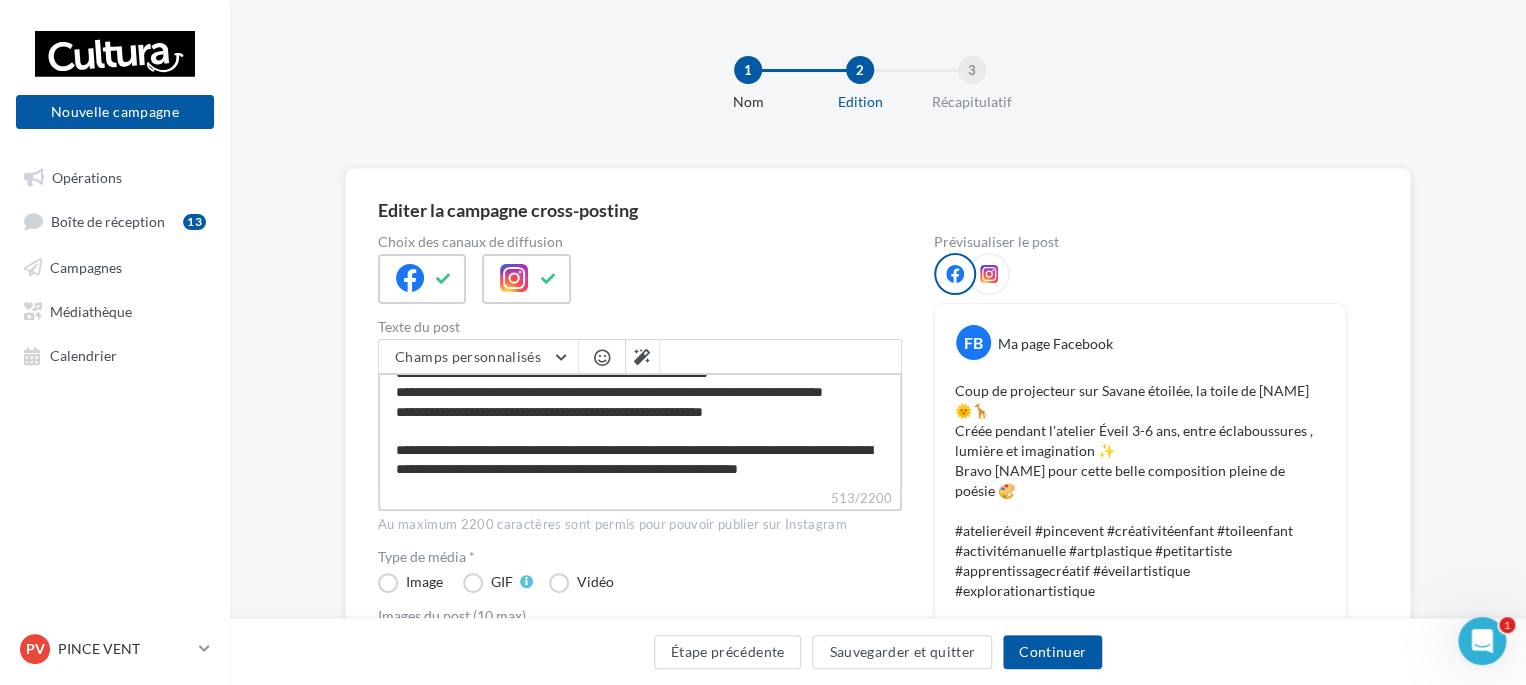 scroll, scrollTop: 56, scrollLeft: 0, axis: vertical 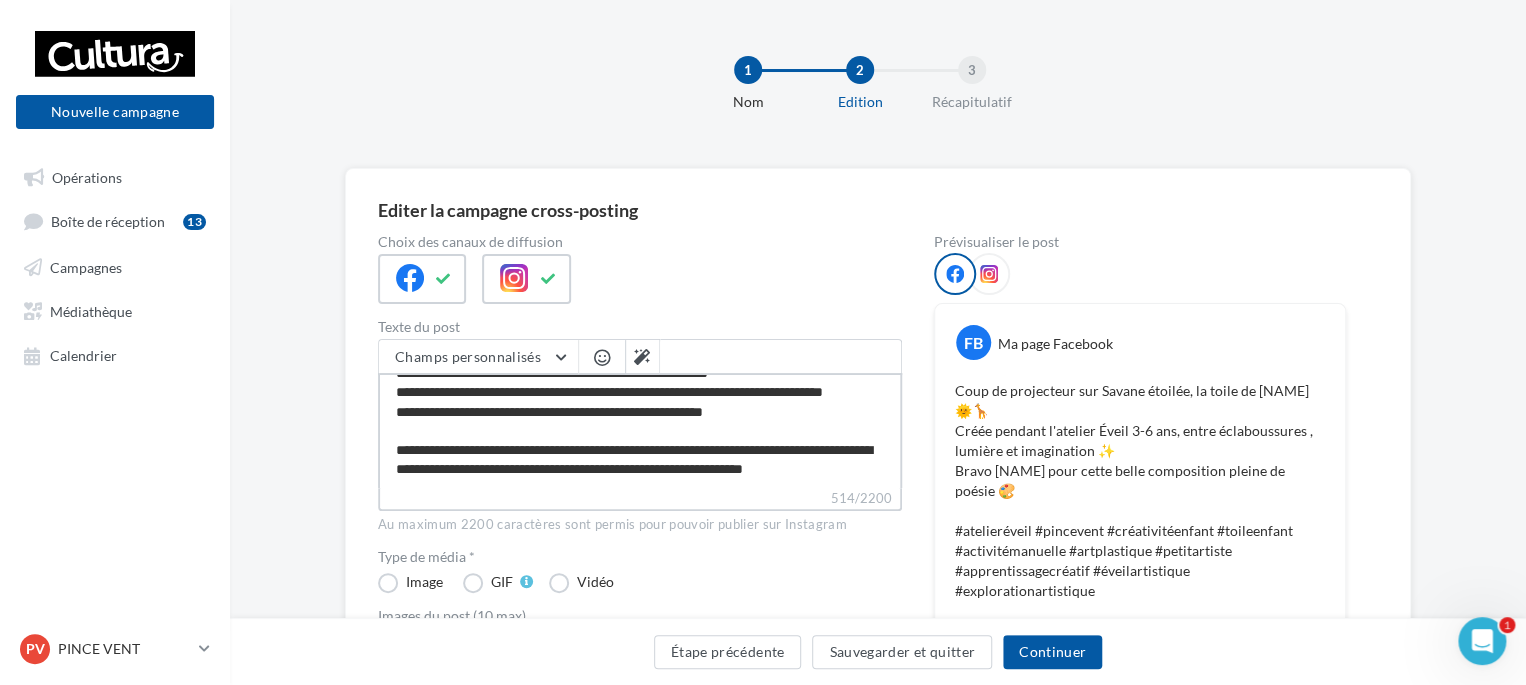 drag, startPoint x: 540, startPoint y: 461, endPoint x: 460, endPoint y: 451, distance: 80.622574 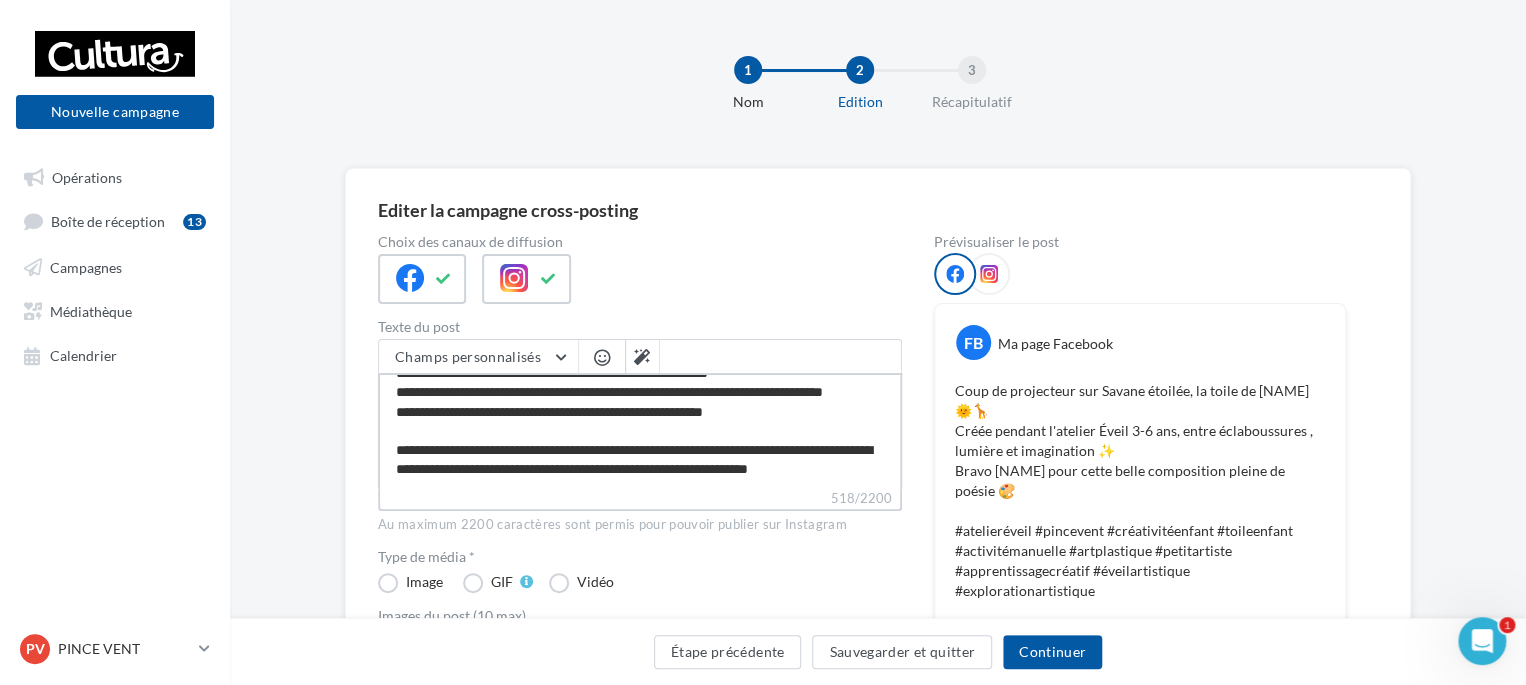 type on "**********" 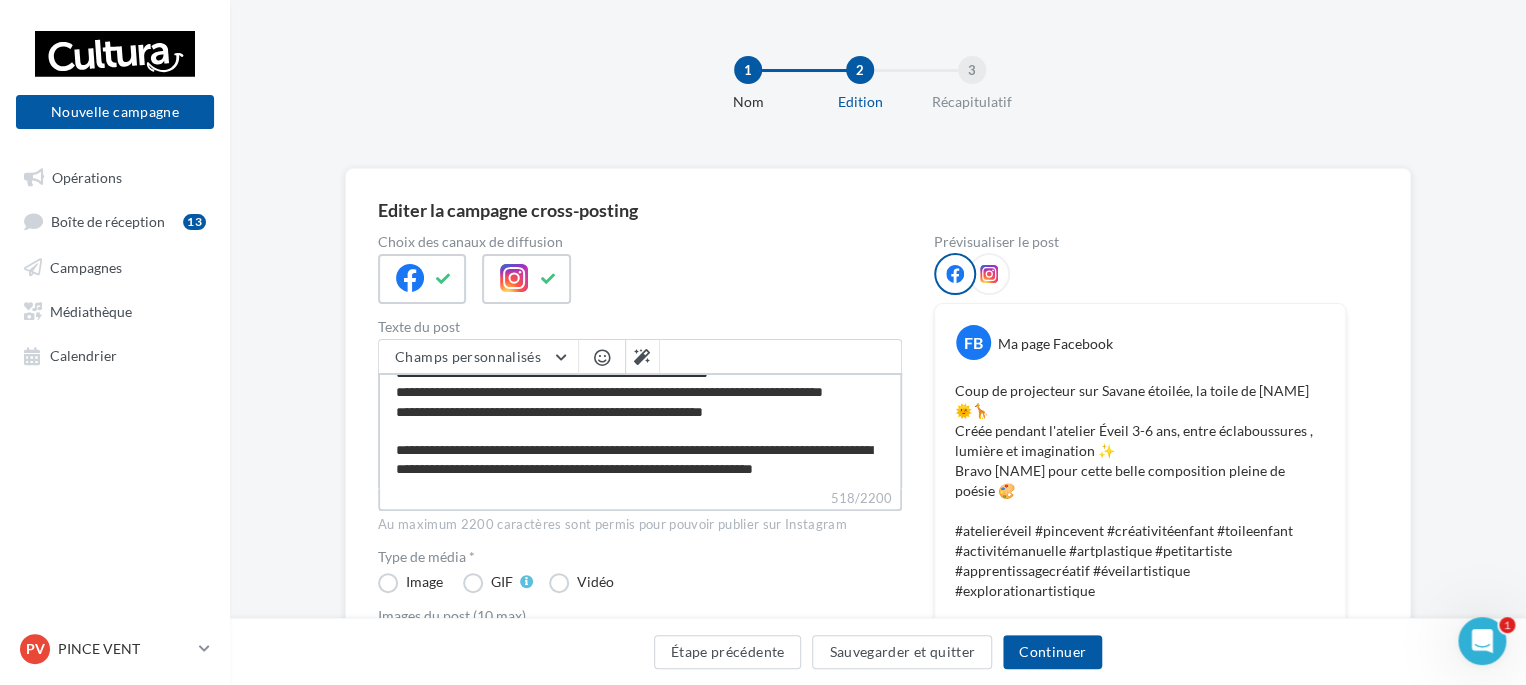 type on "**********" 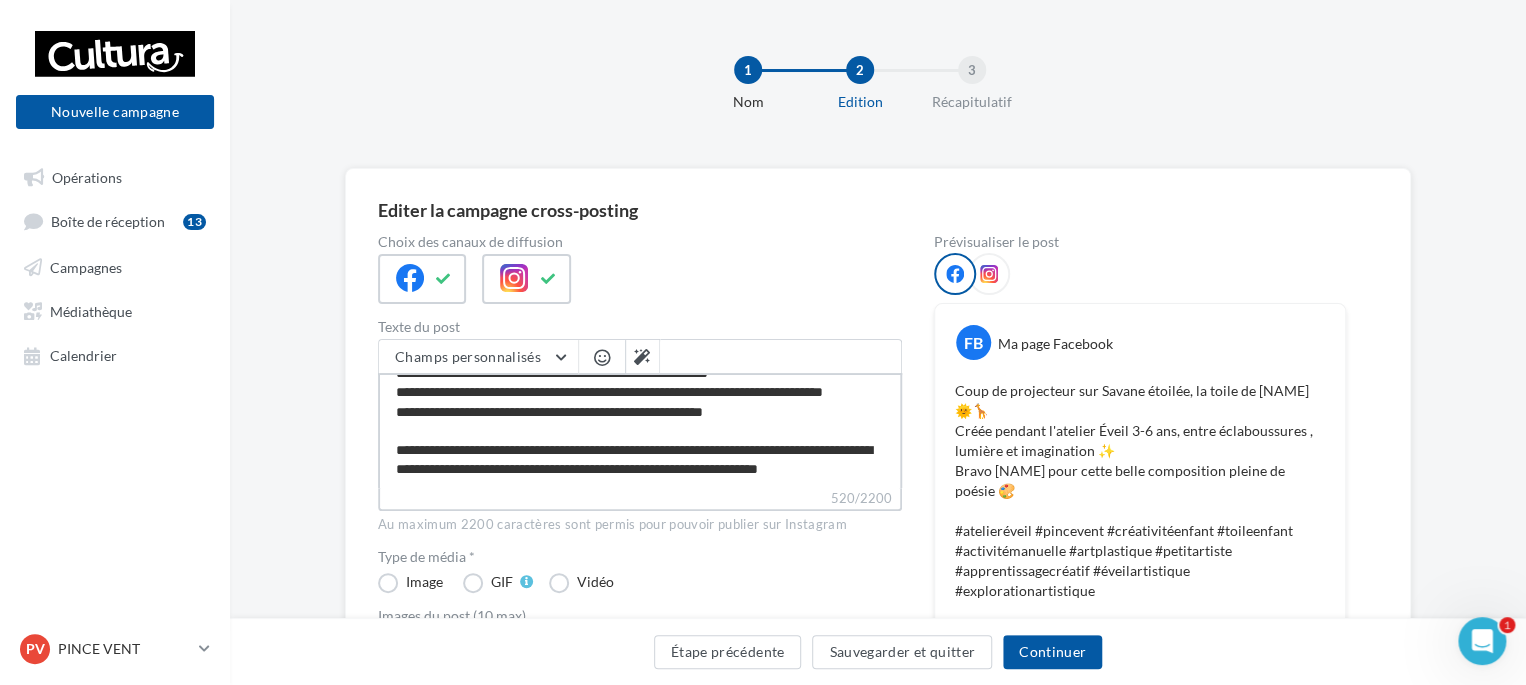 type on "**********" 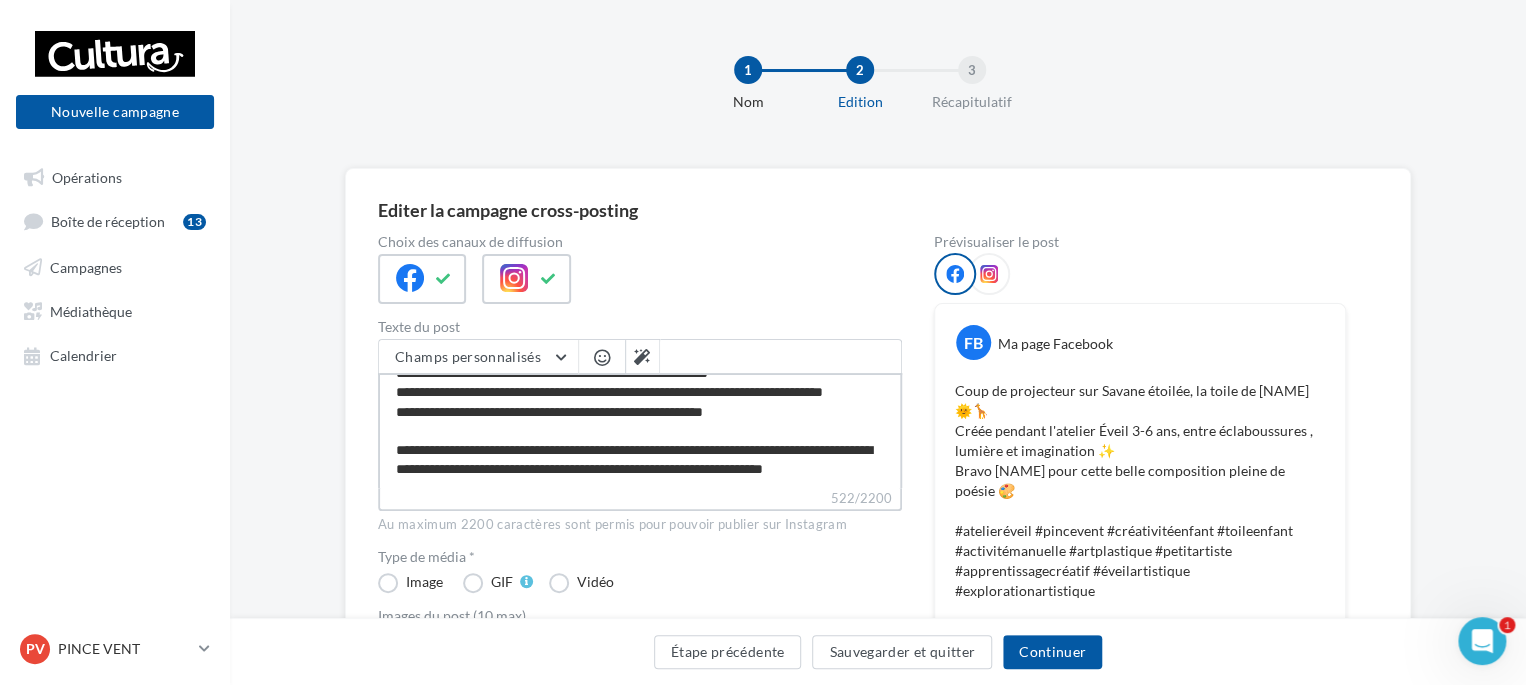 type on "**********" 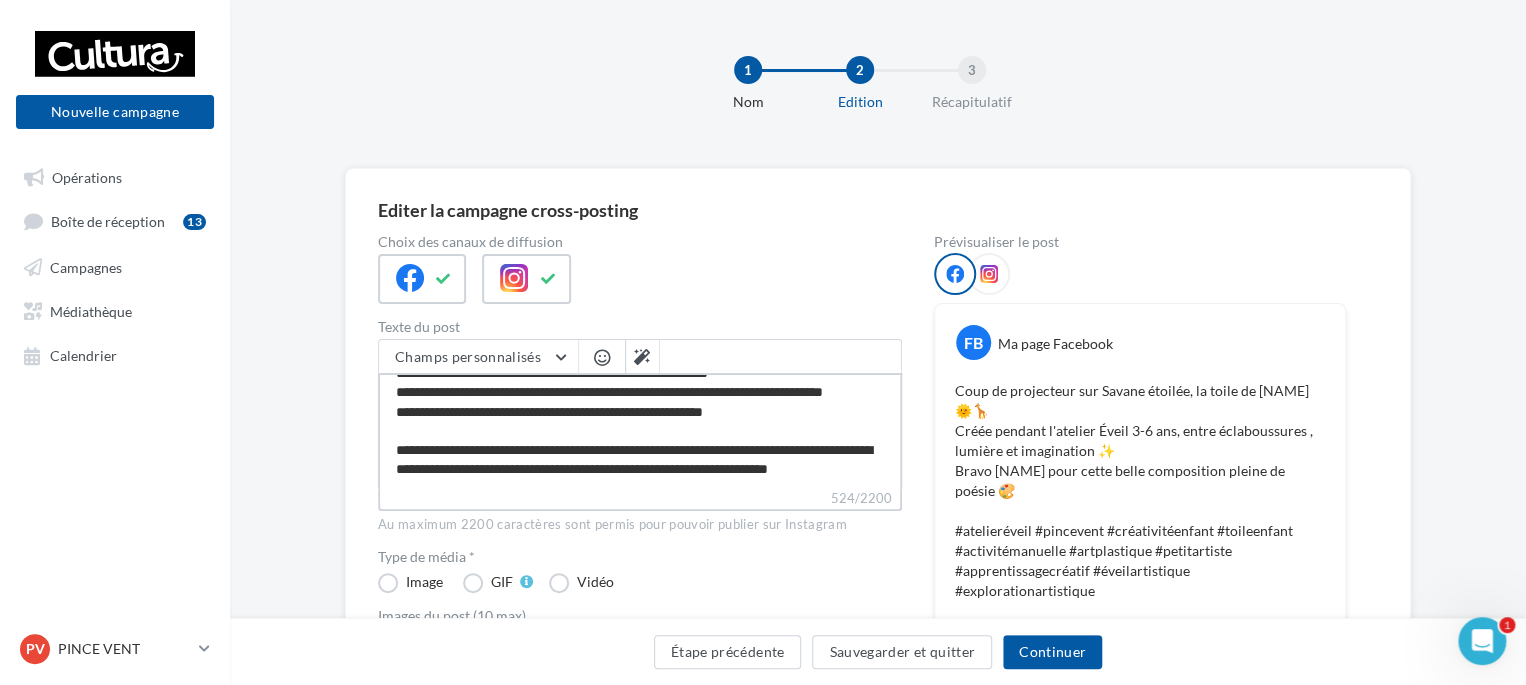 type on "**********" 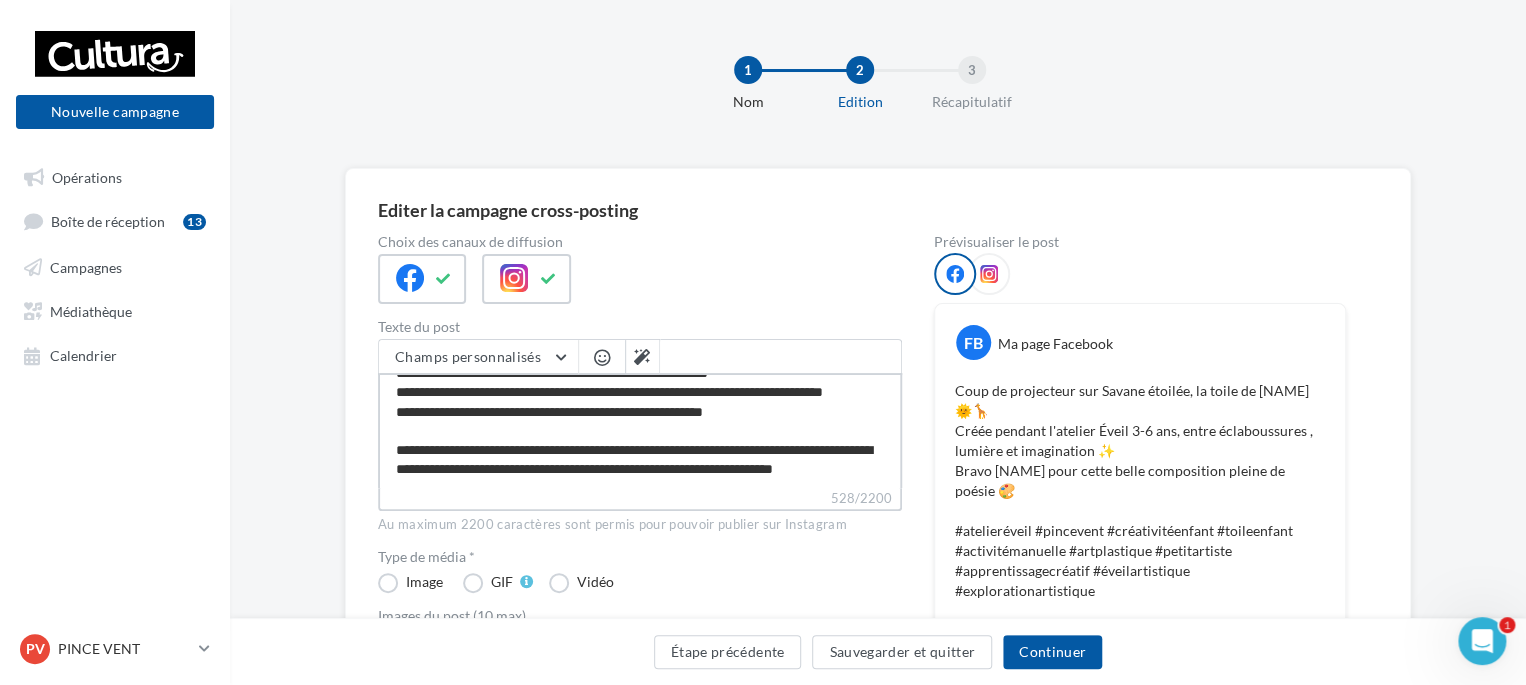 type on "**********" 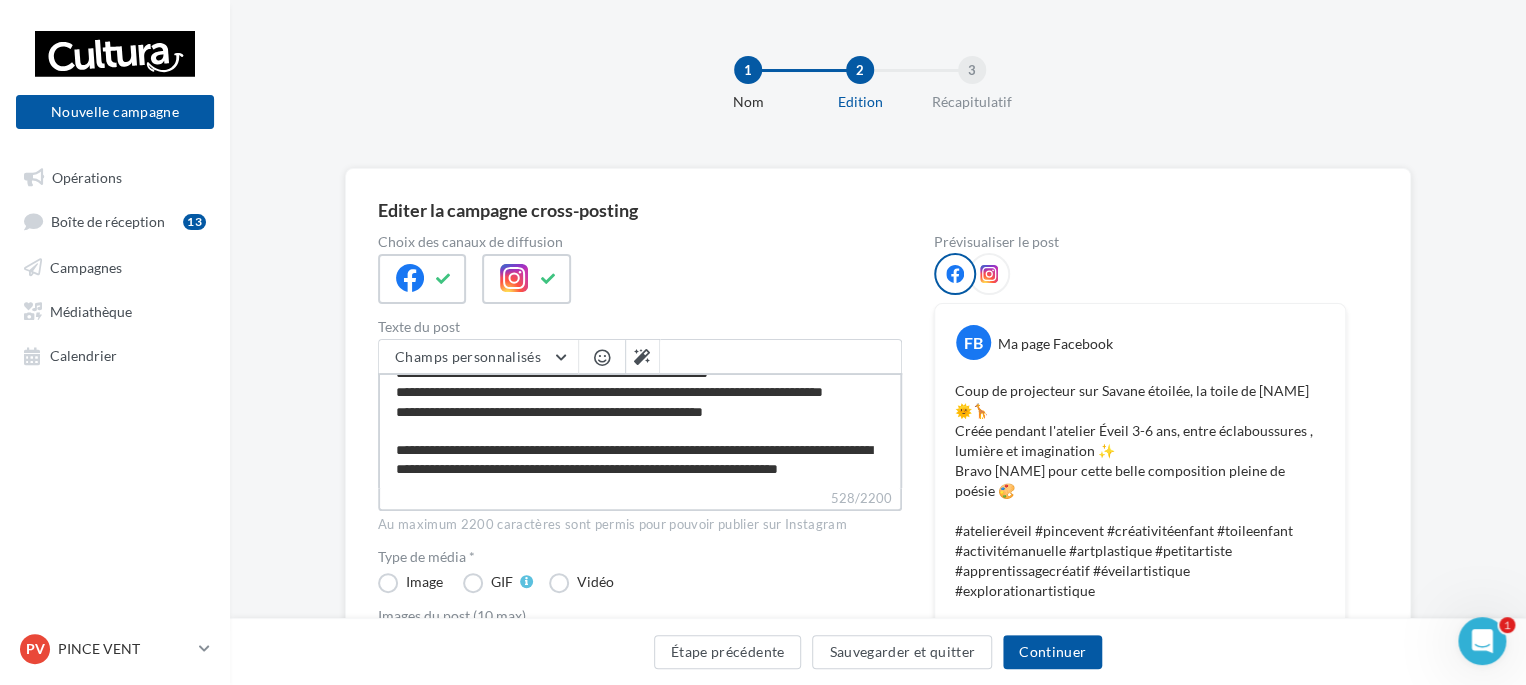 type on "**********" 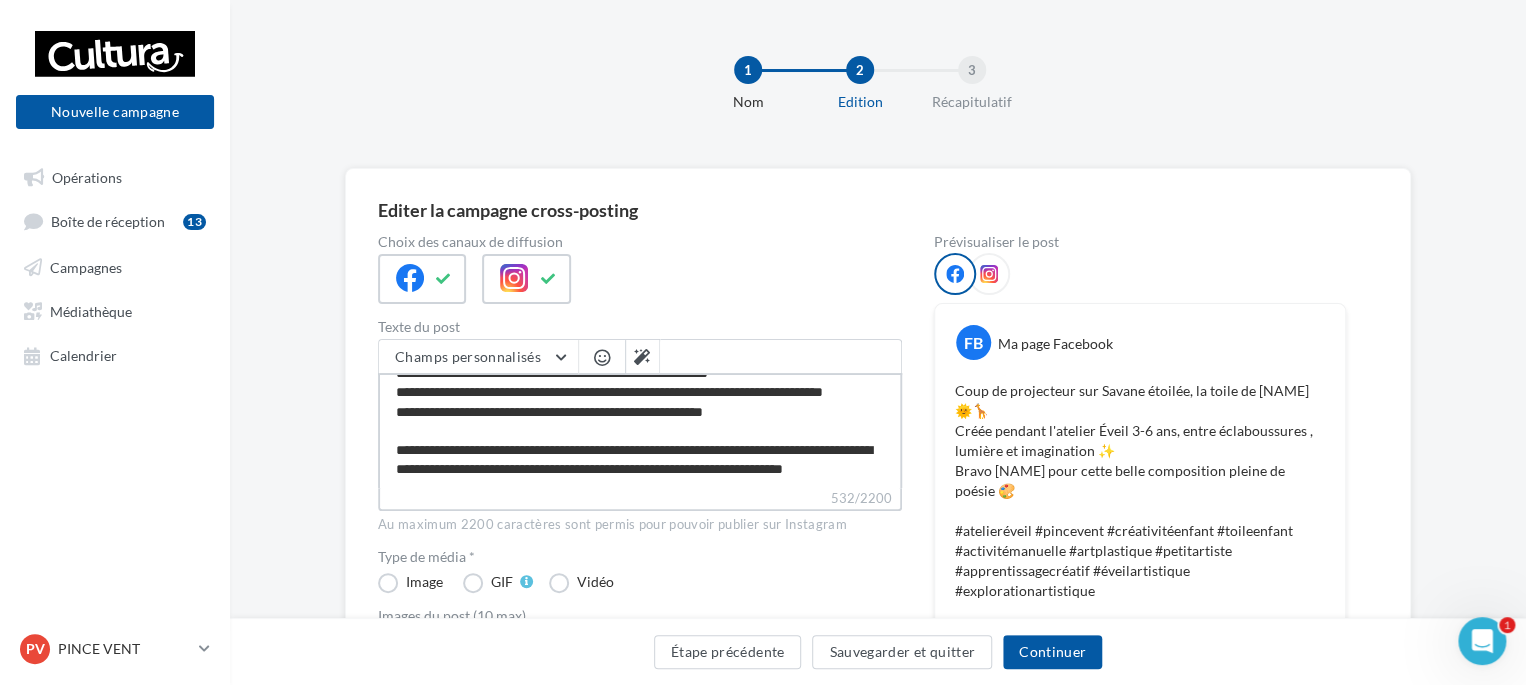 type on "**********" 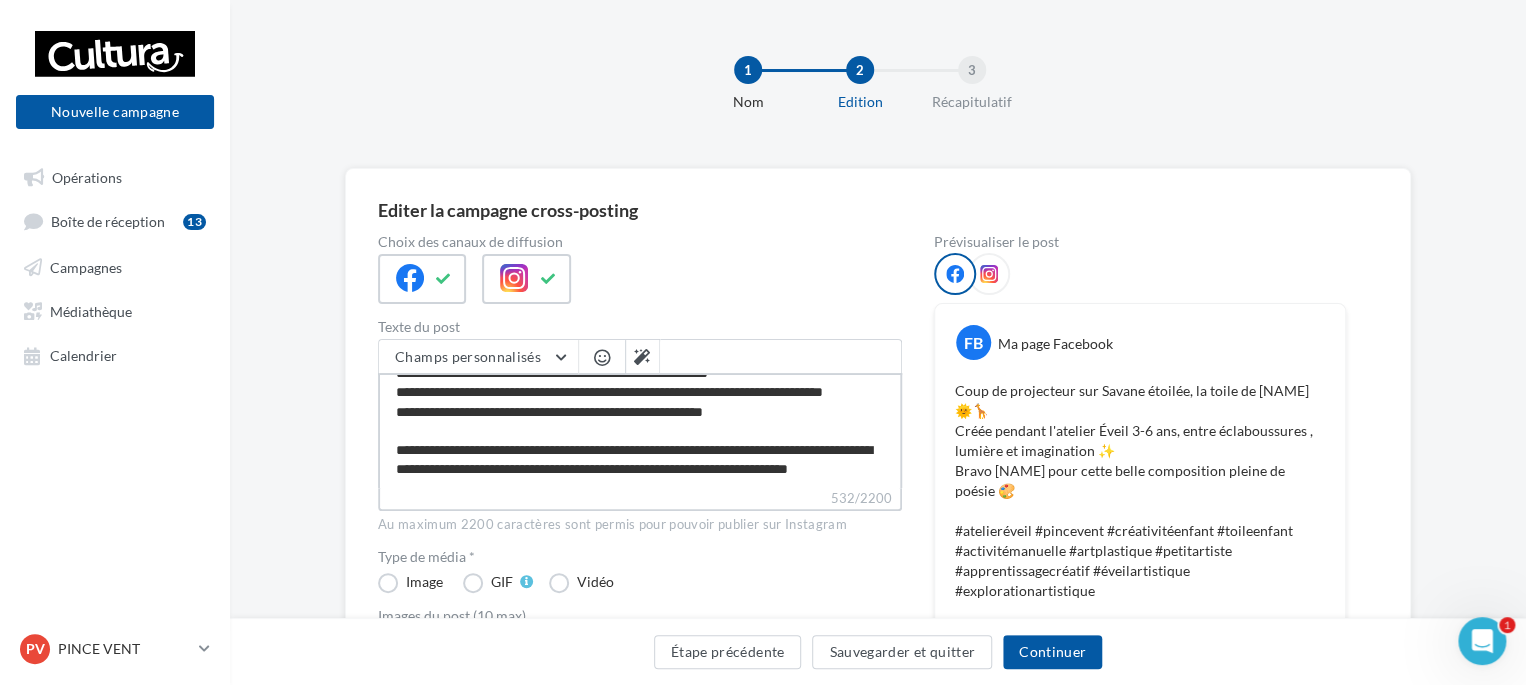 type on "**********" 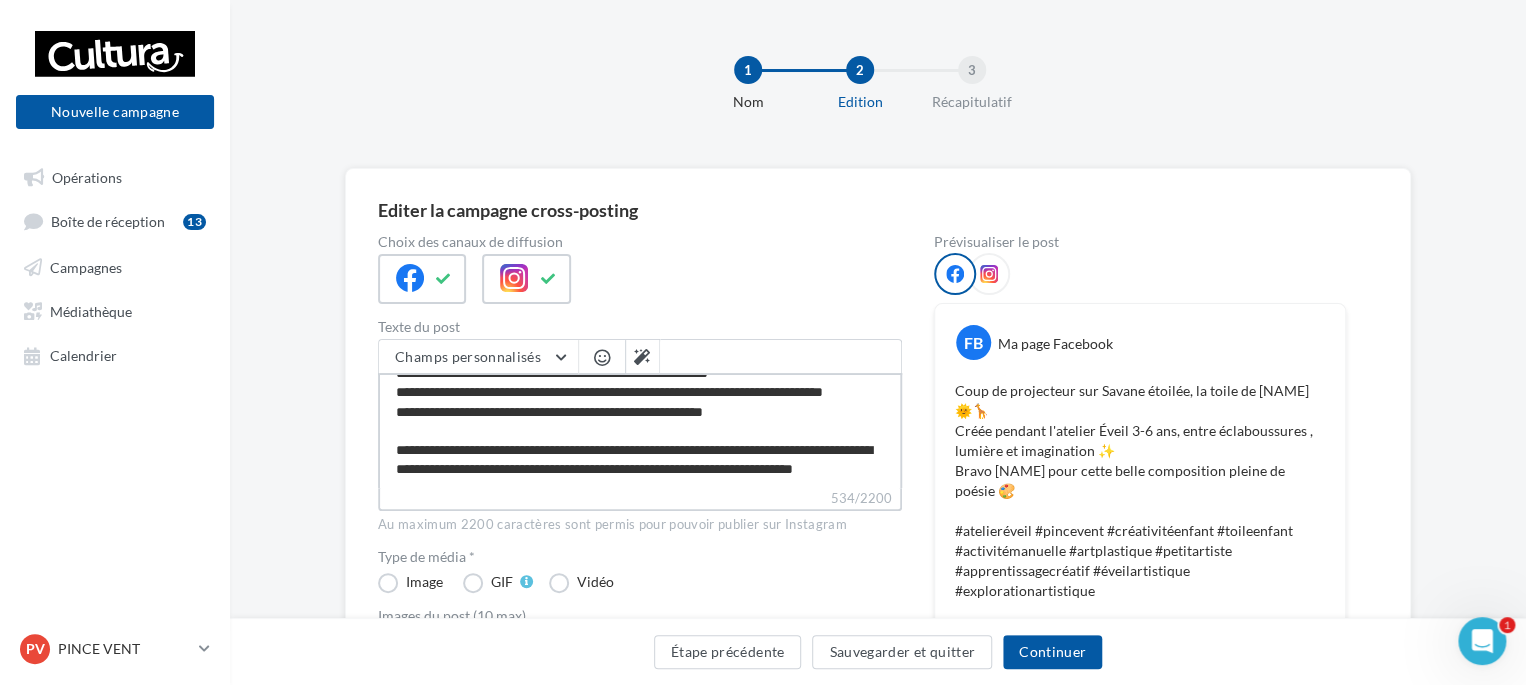 type on "**********" 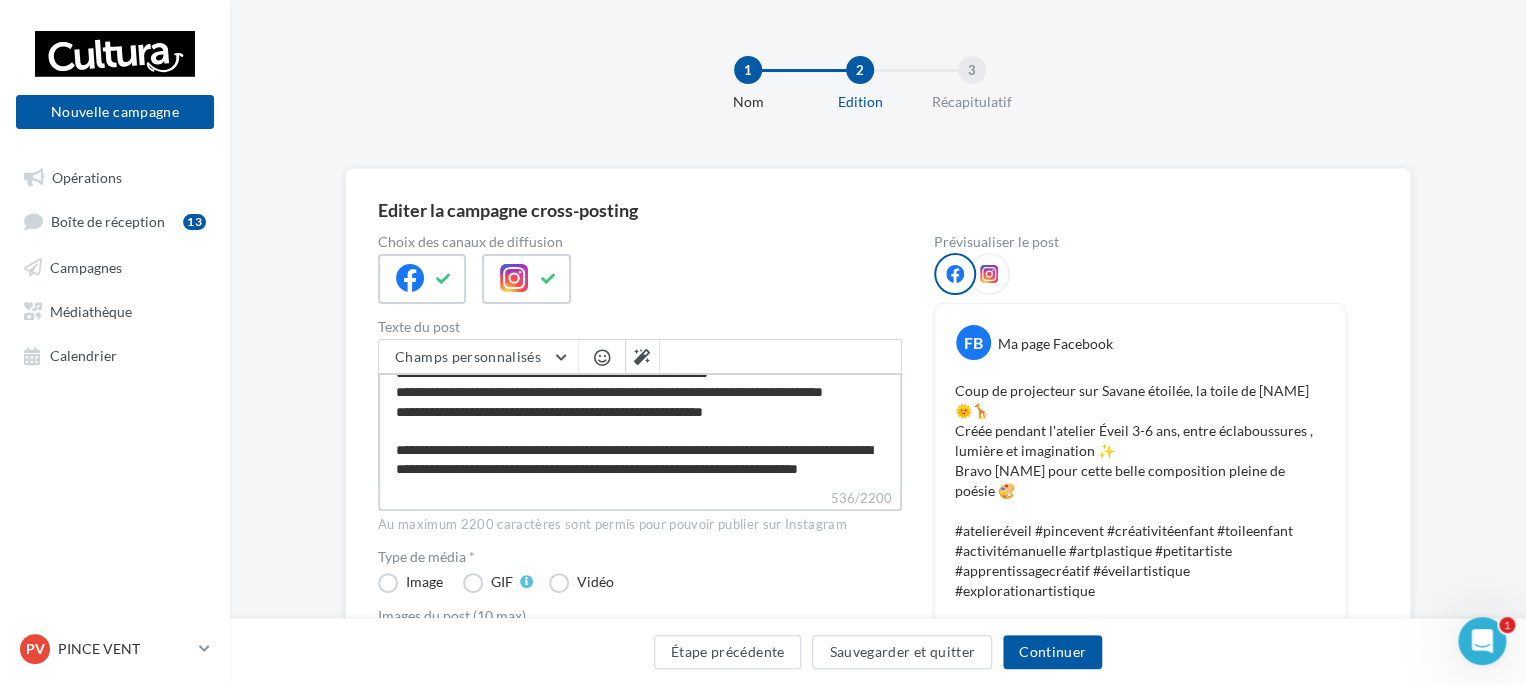 type on "**********" 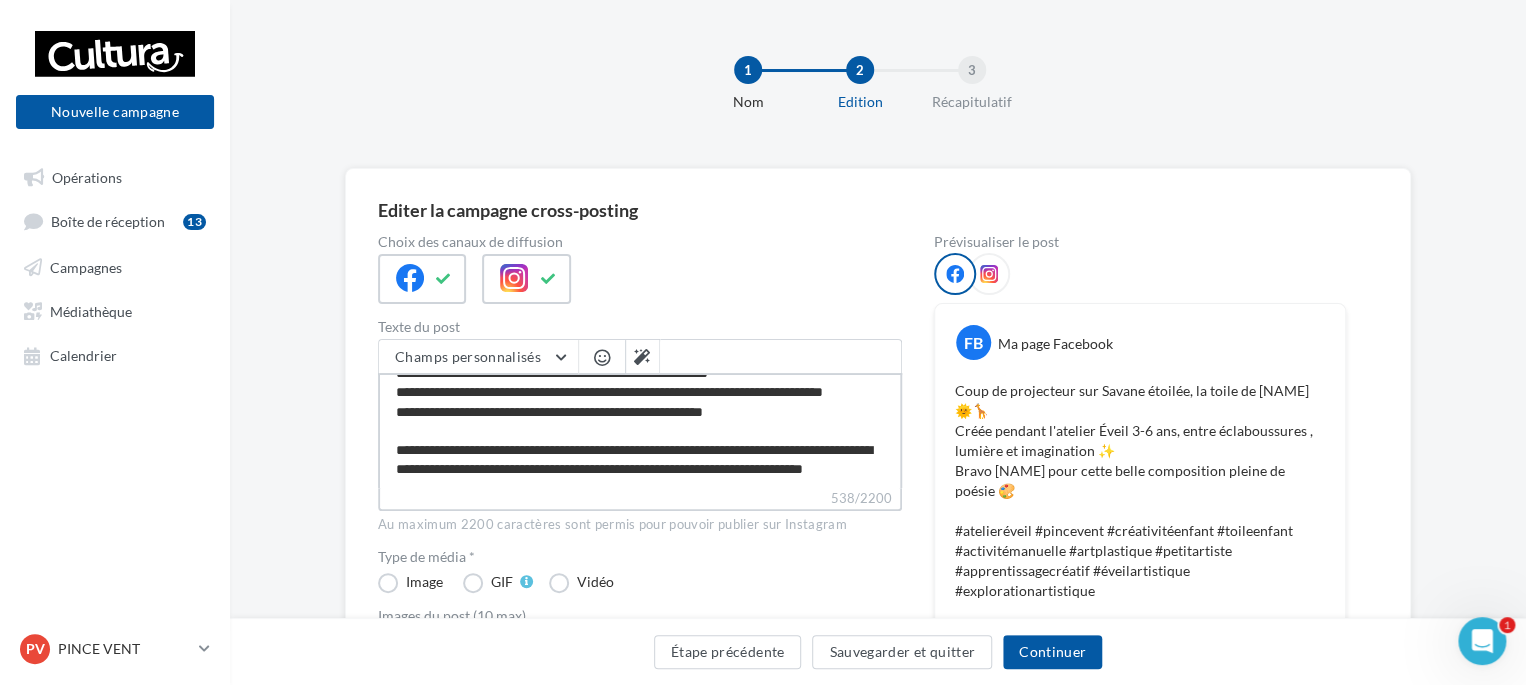 type on "**********" 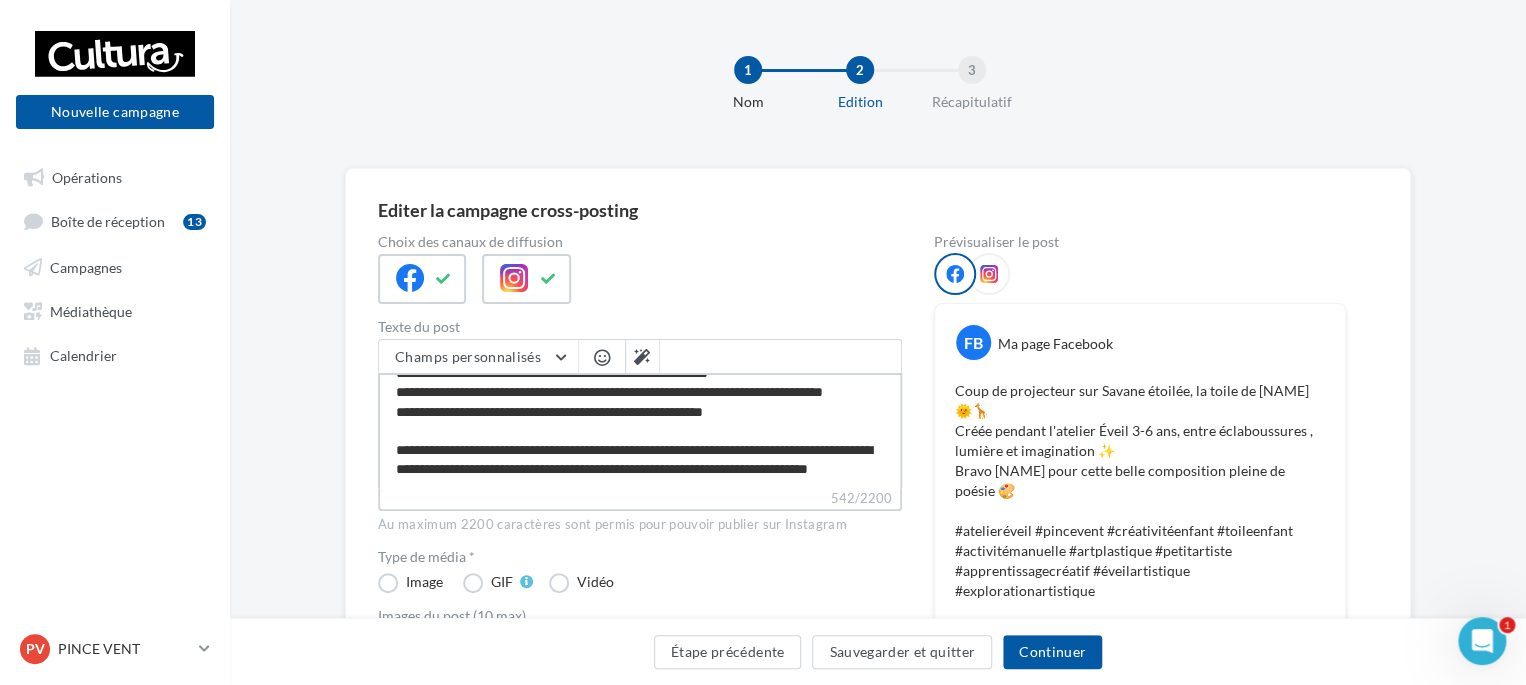 type on "**********" 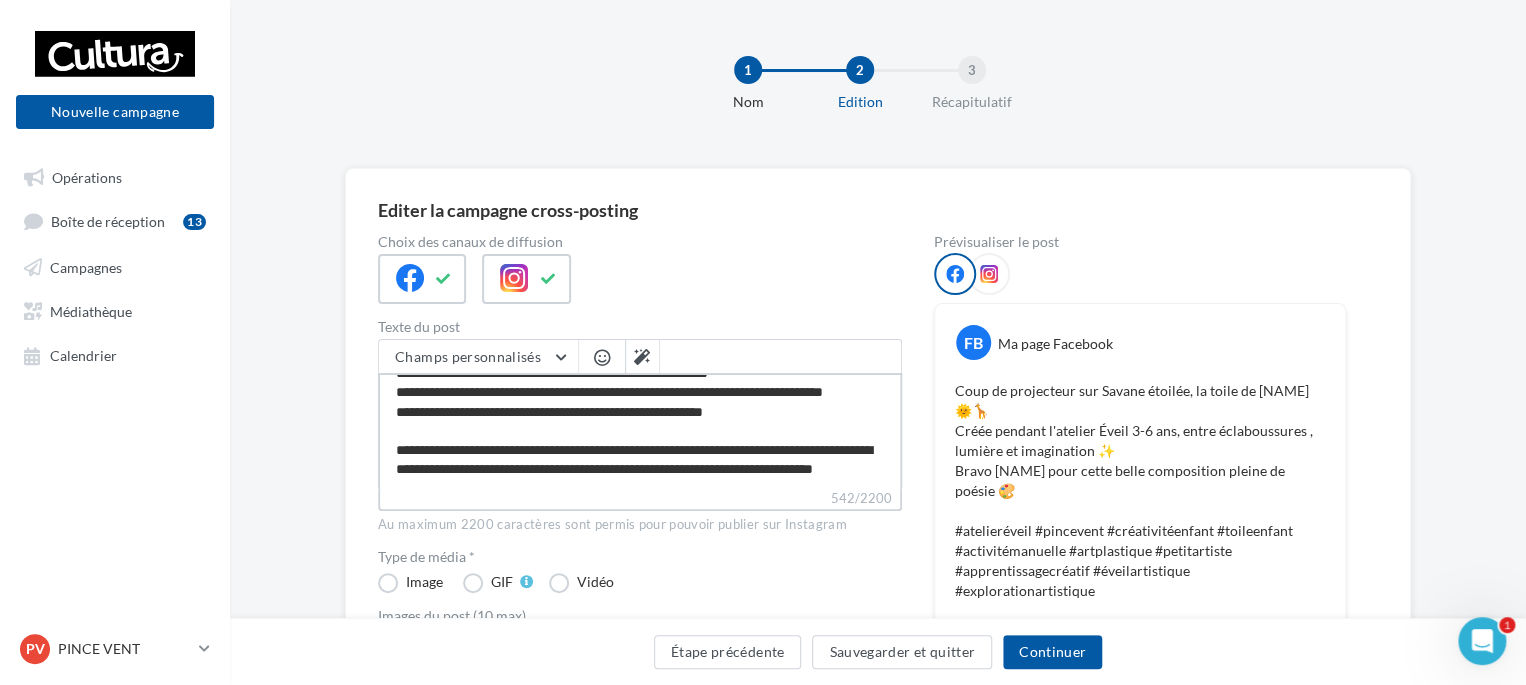 type on "**********" 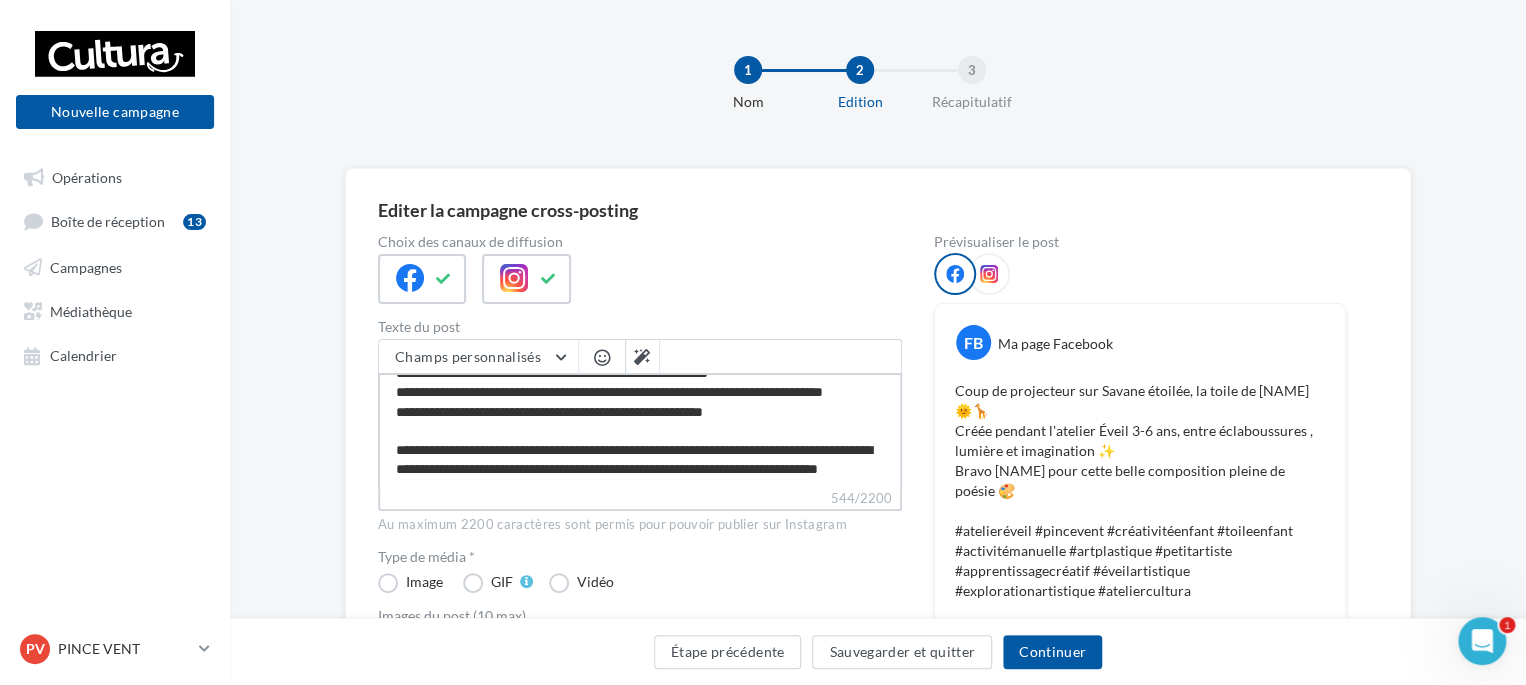 paste on "*" 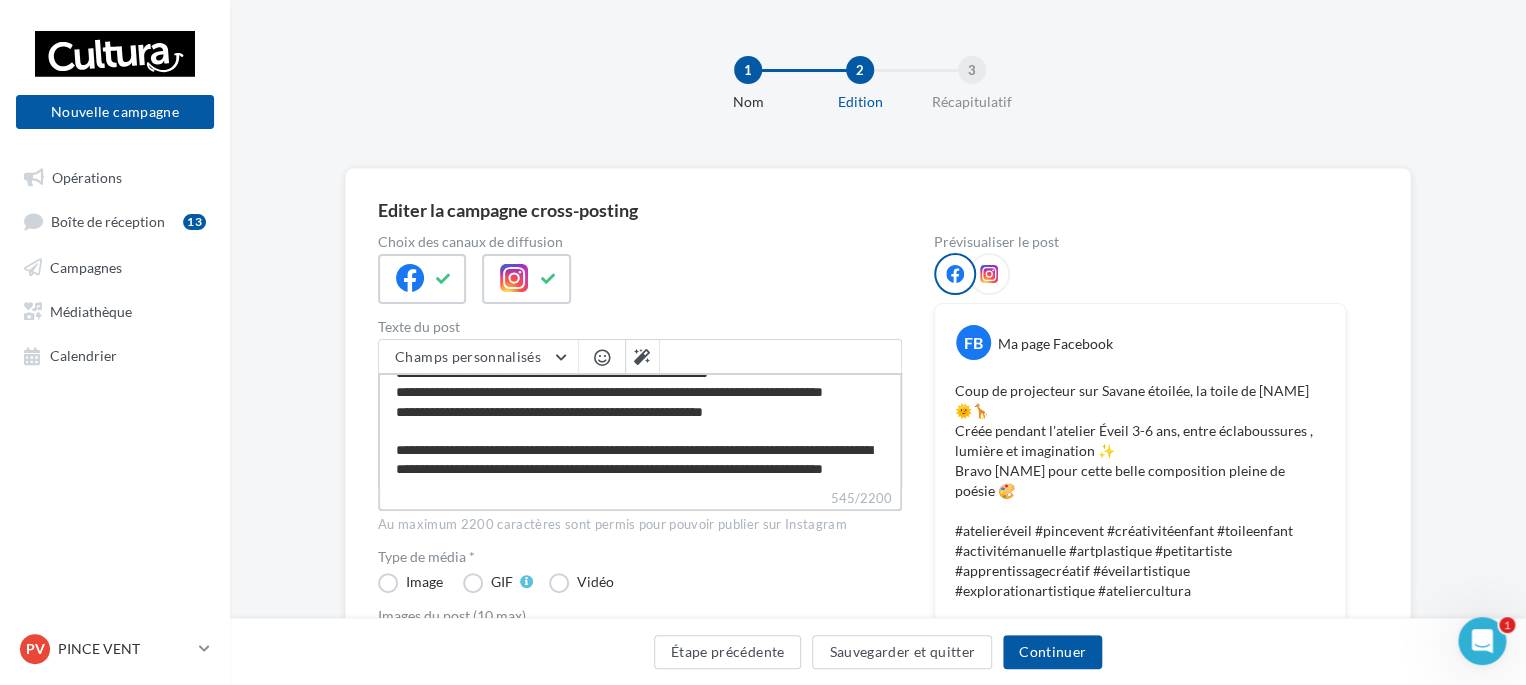 type on "**********" 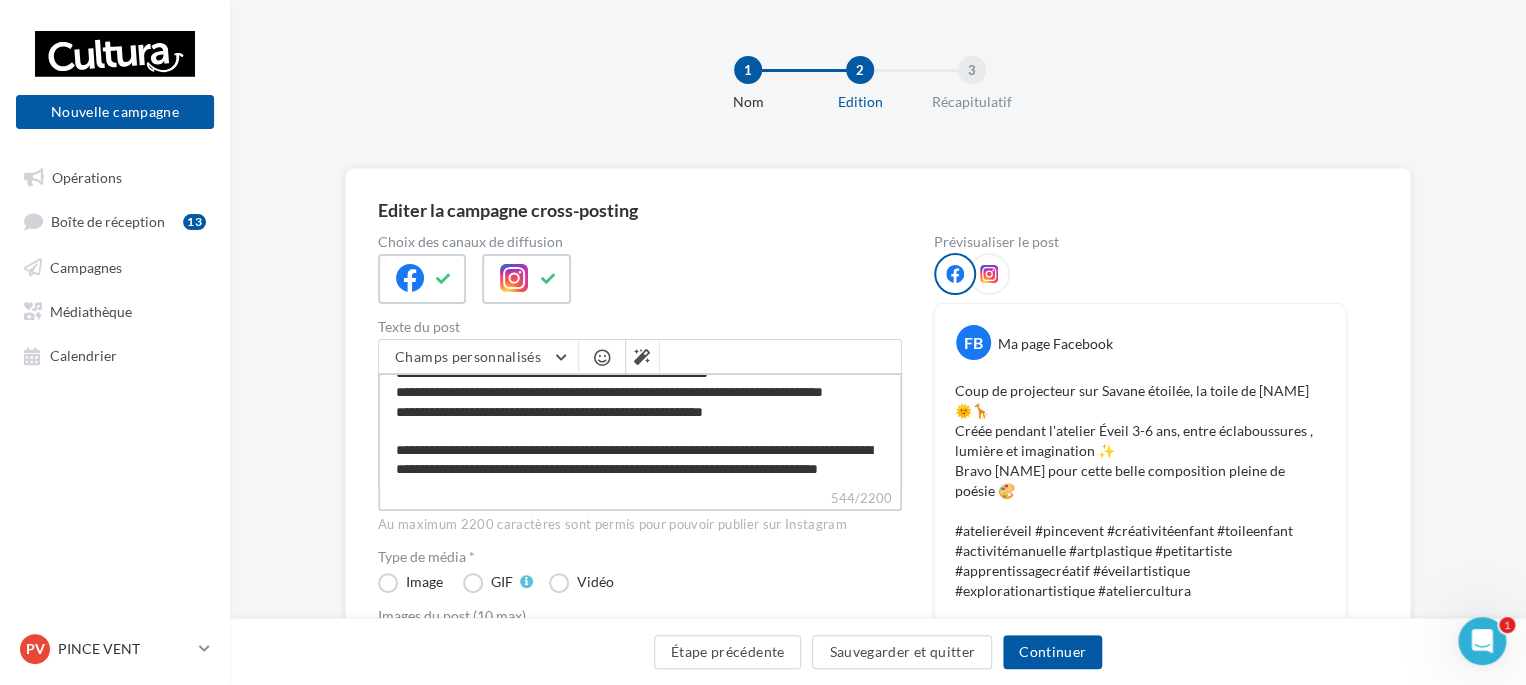 type on "**********" 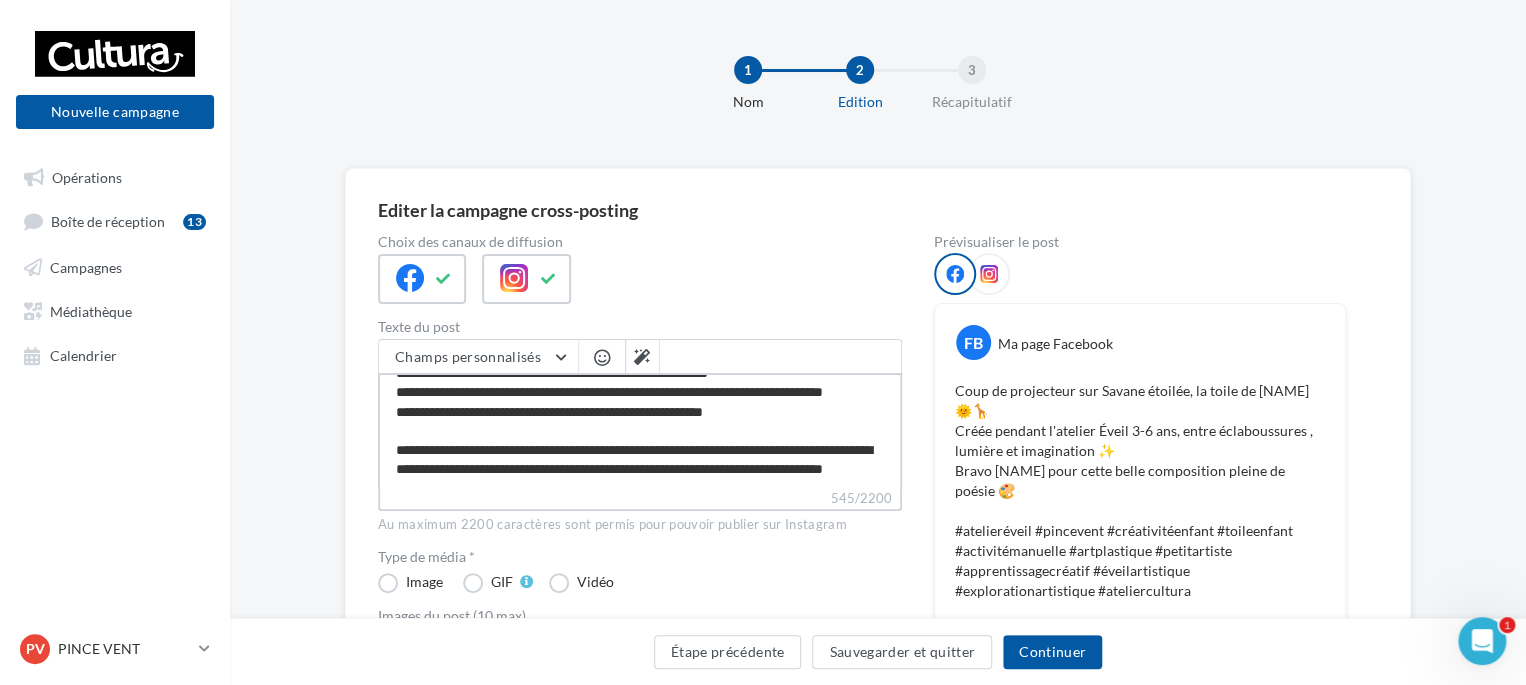 paste on "**" 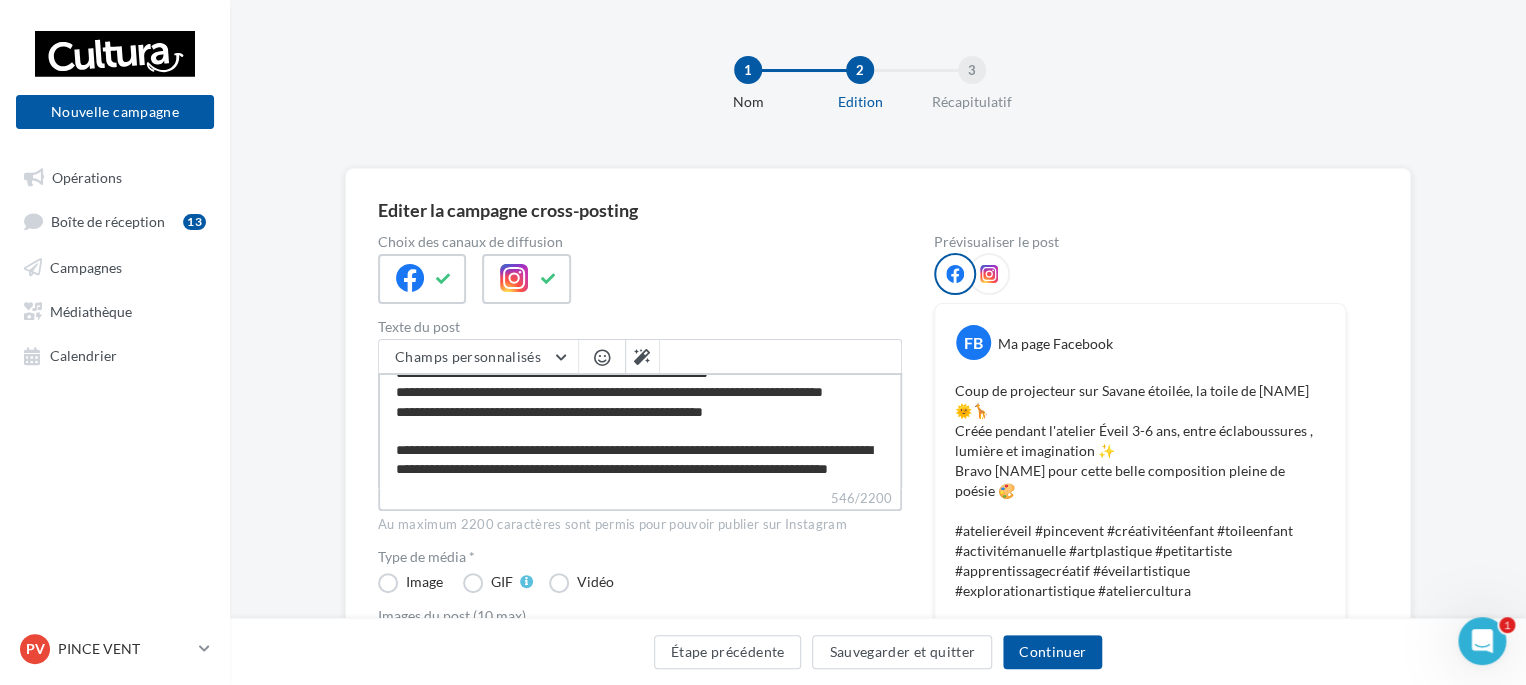 type on "**********" 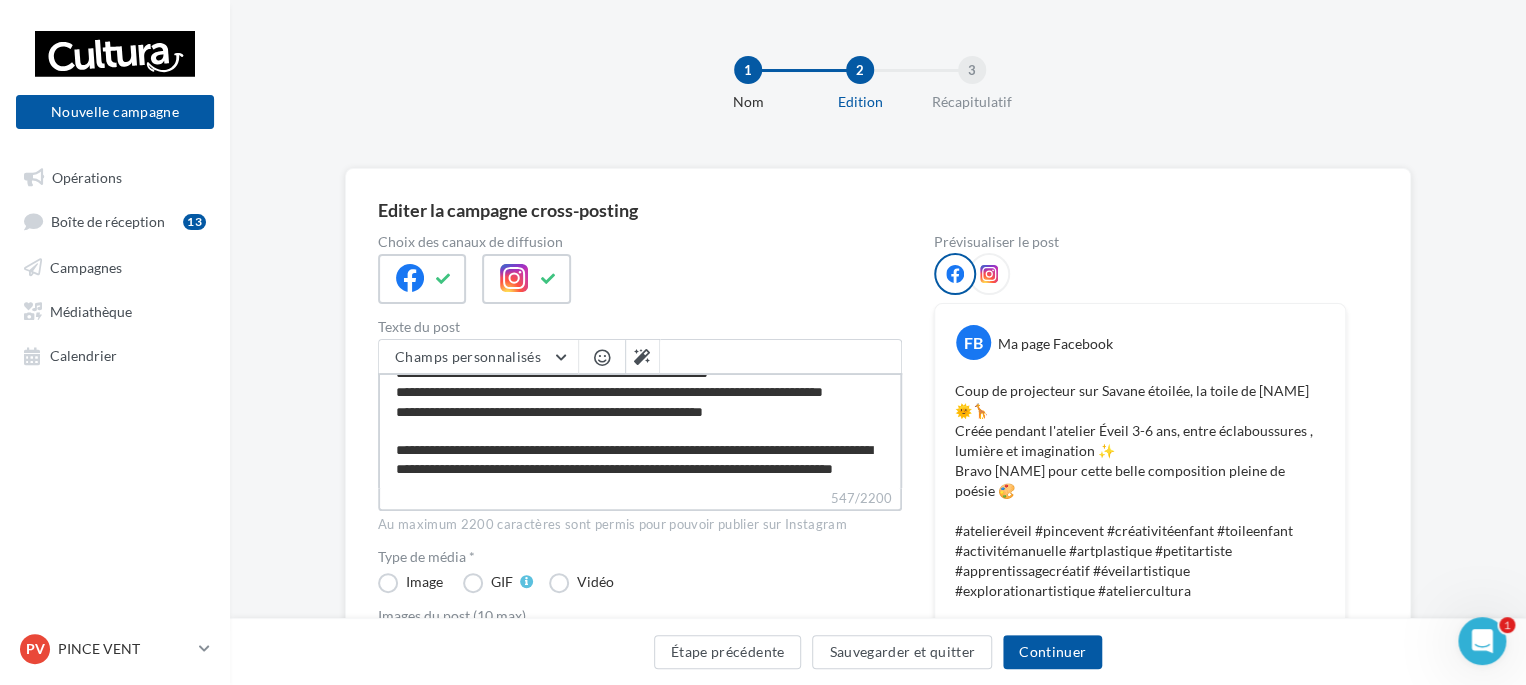 type on "**********" 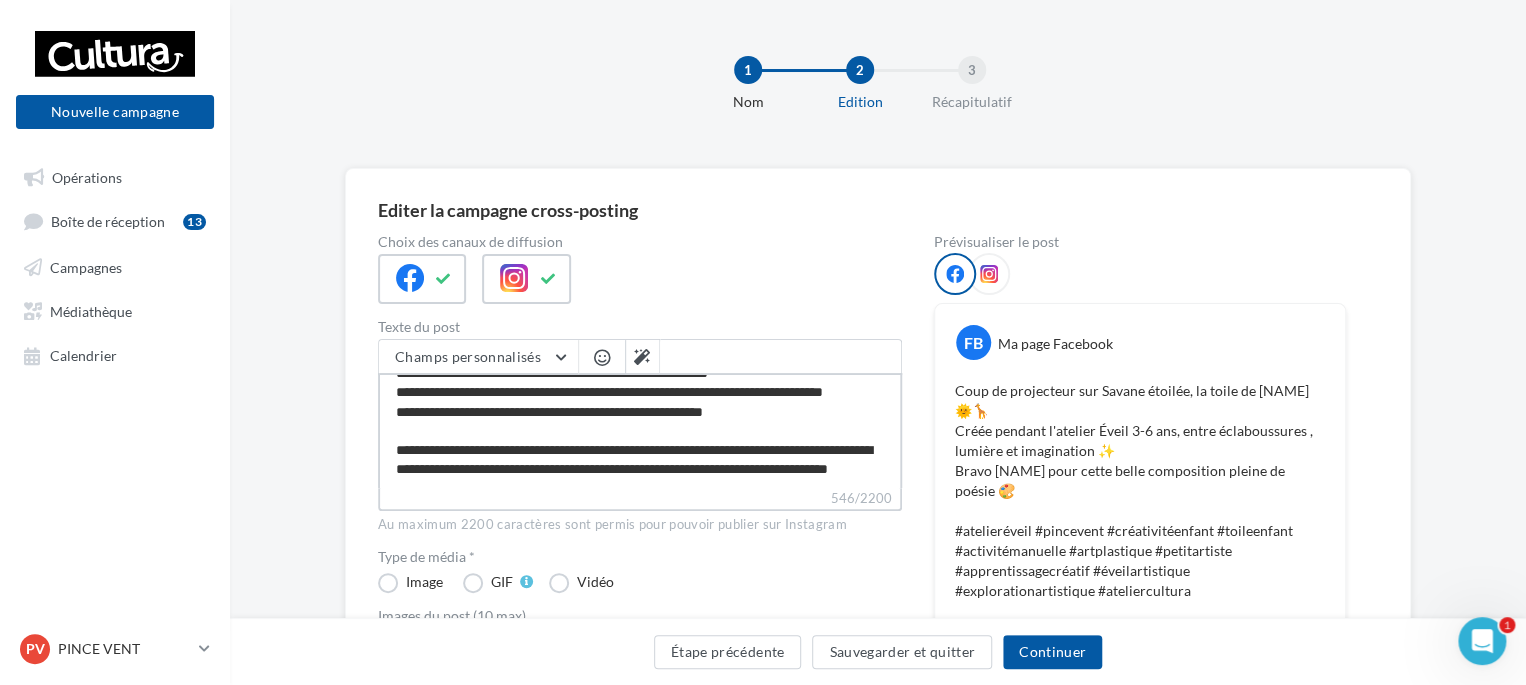 type on "**********" 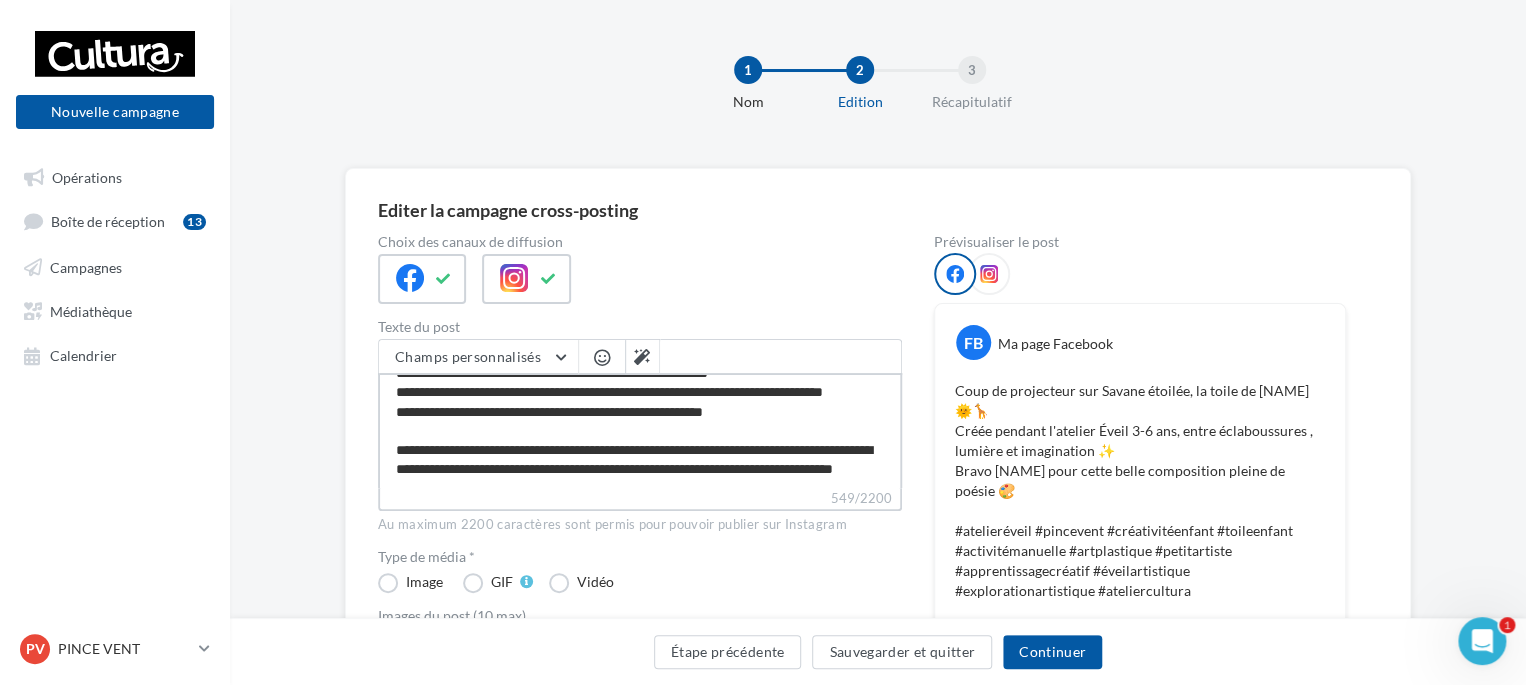 type on "**********" 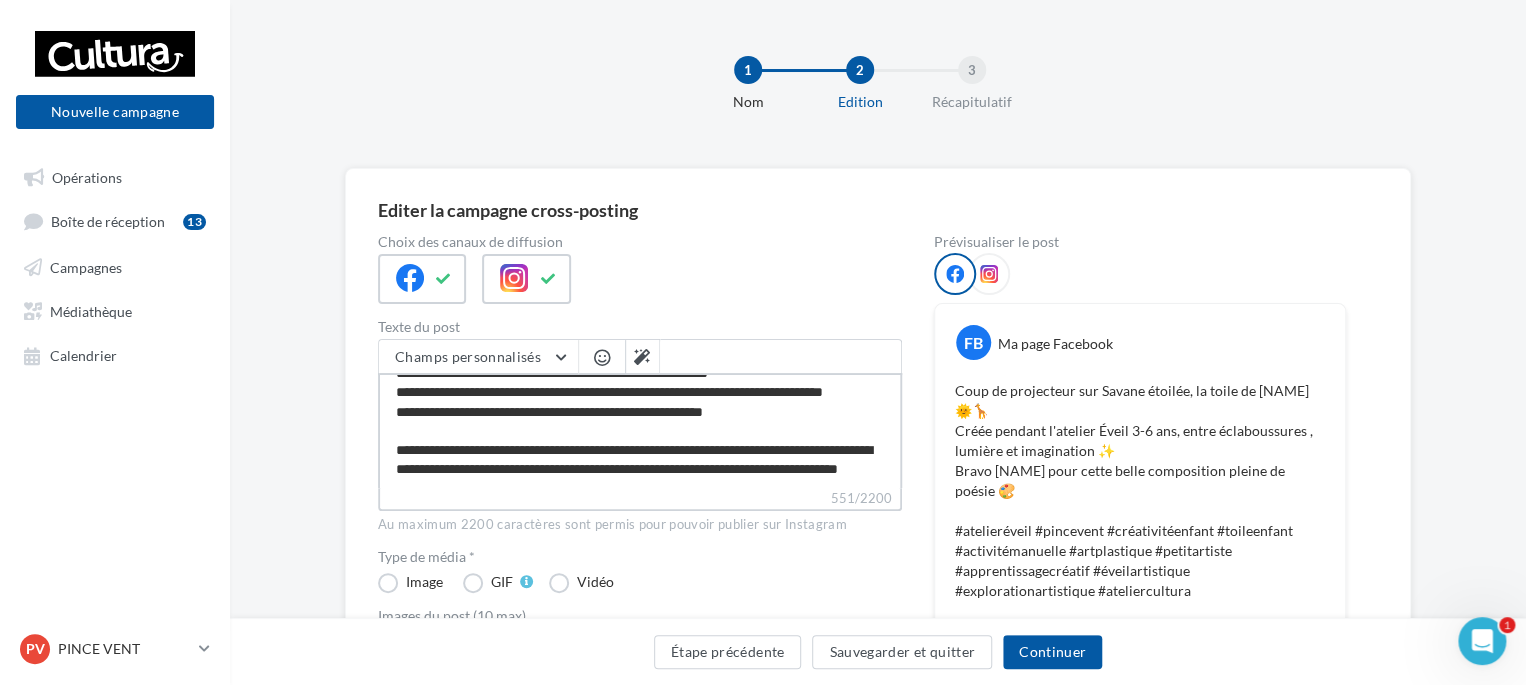 type on "**********" 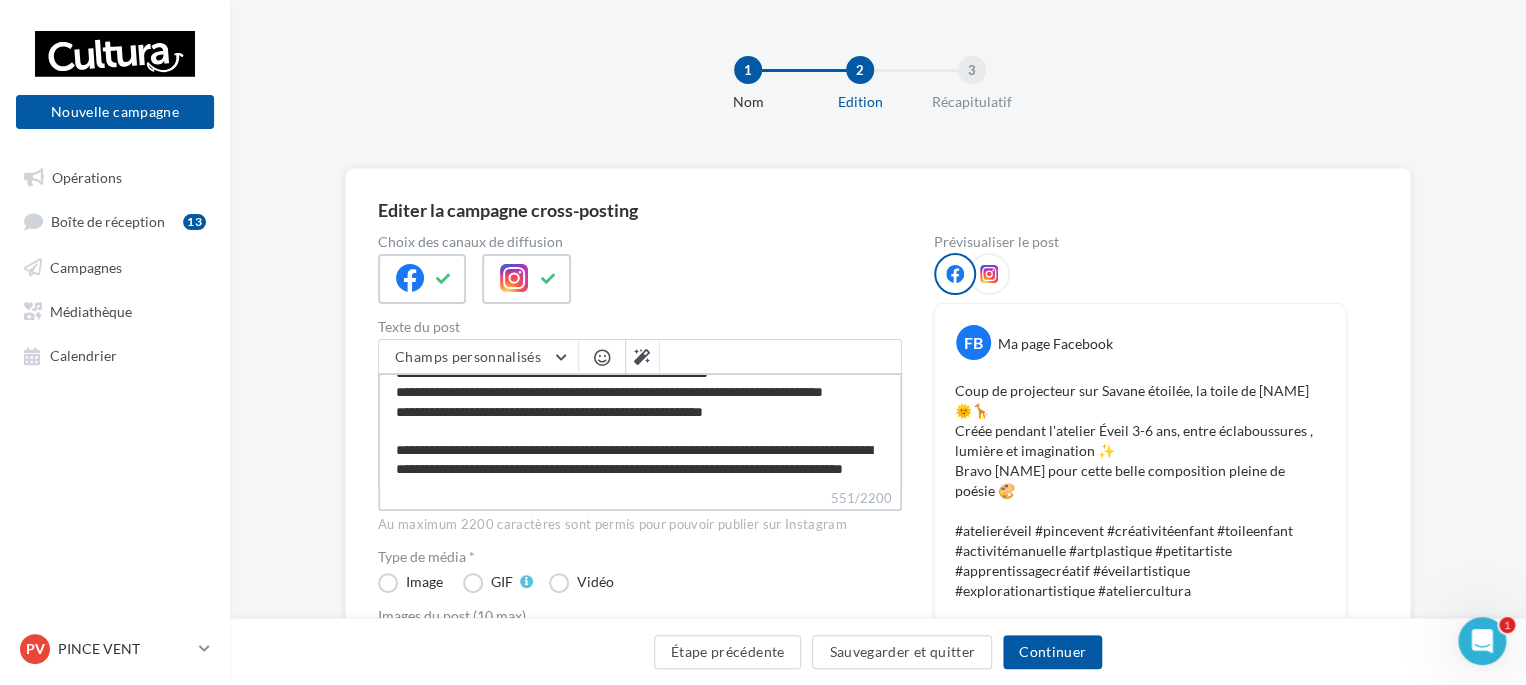 type on "**********" 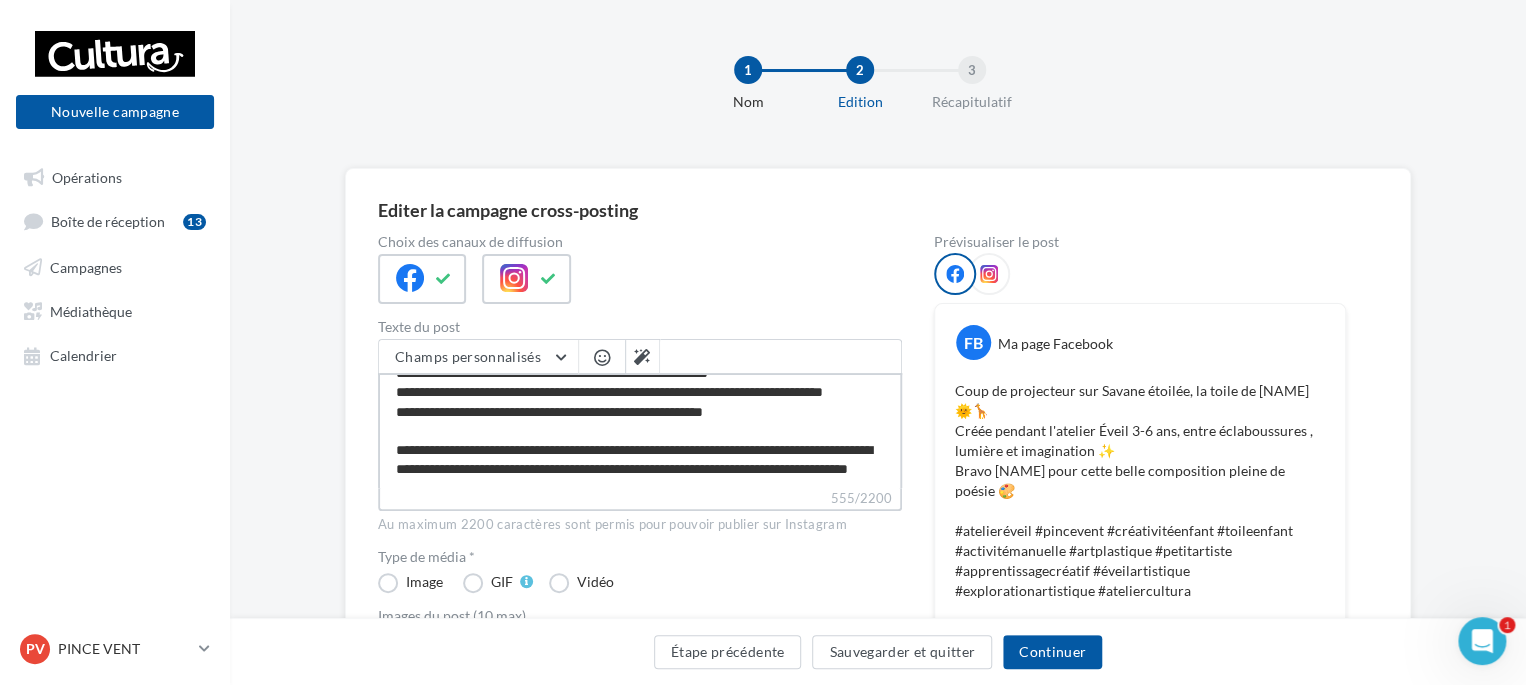 type on "**********" 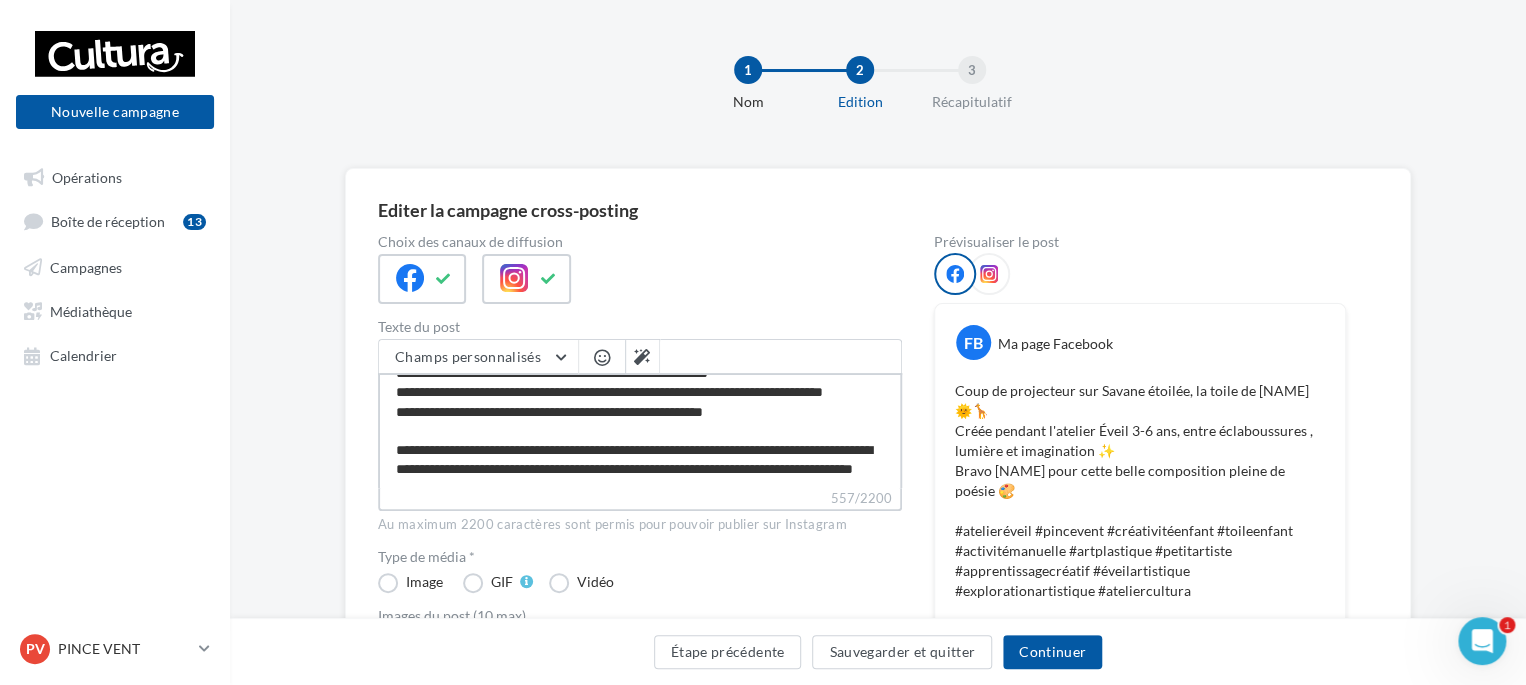 type on "**********" 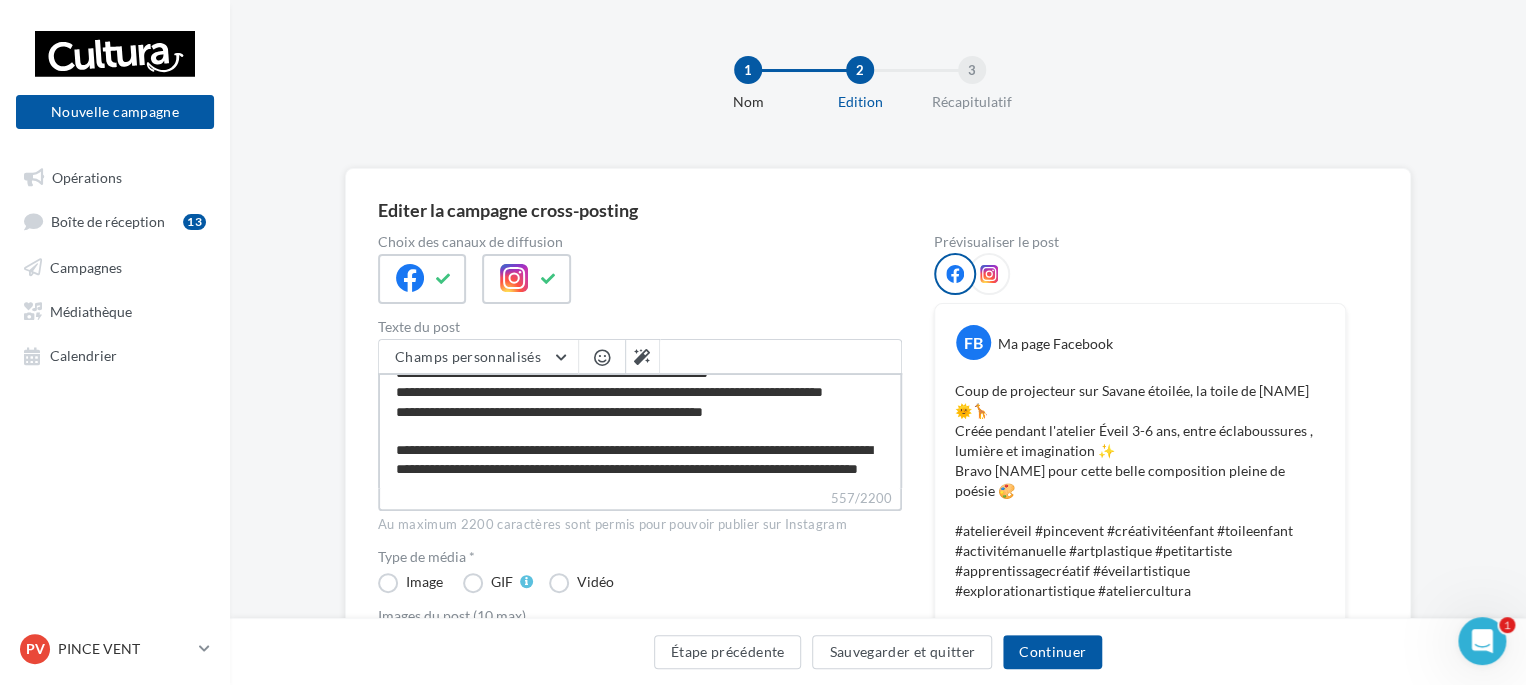 type on "**********" 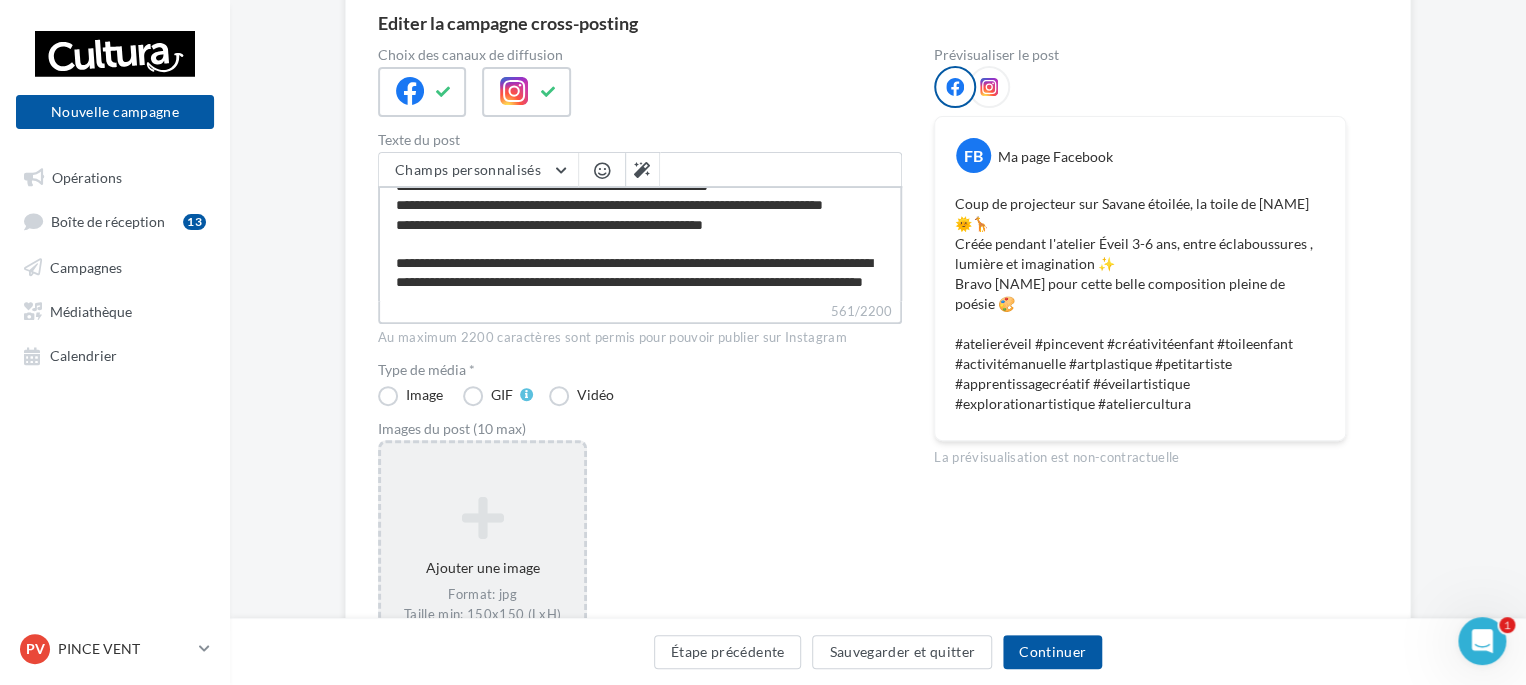 scroll, scrollTop: 200, scrollLeft: 0, axis: vertical 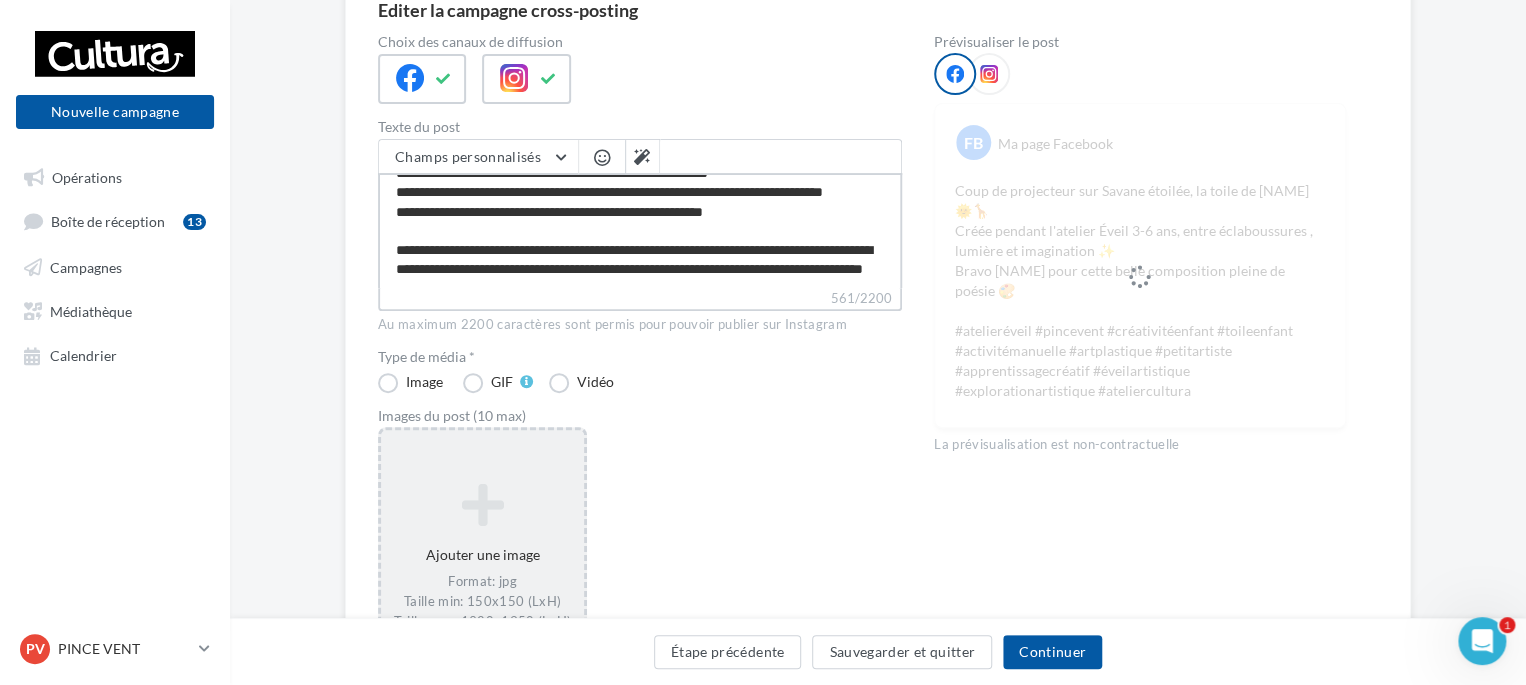 type on "**********" 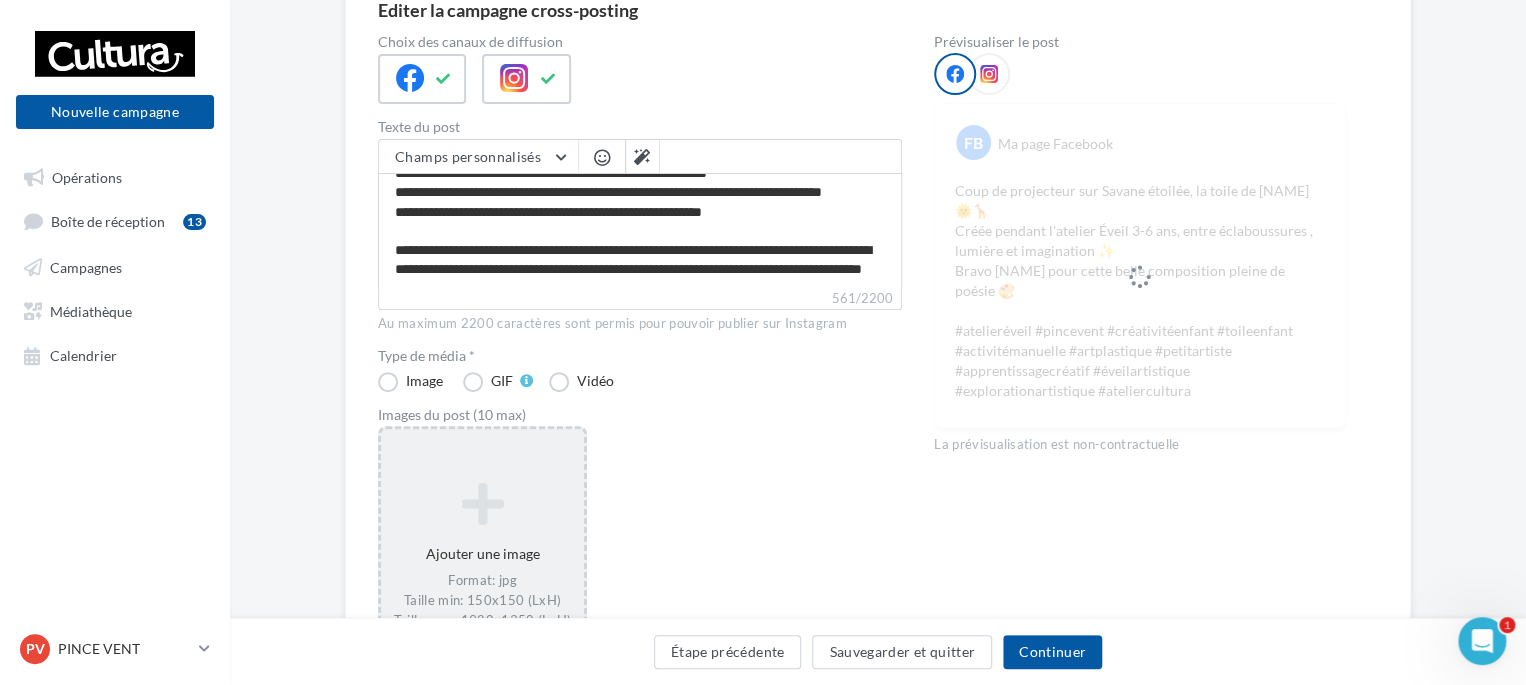 click at bounding box center (482, 504) 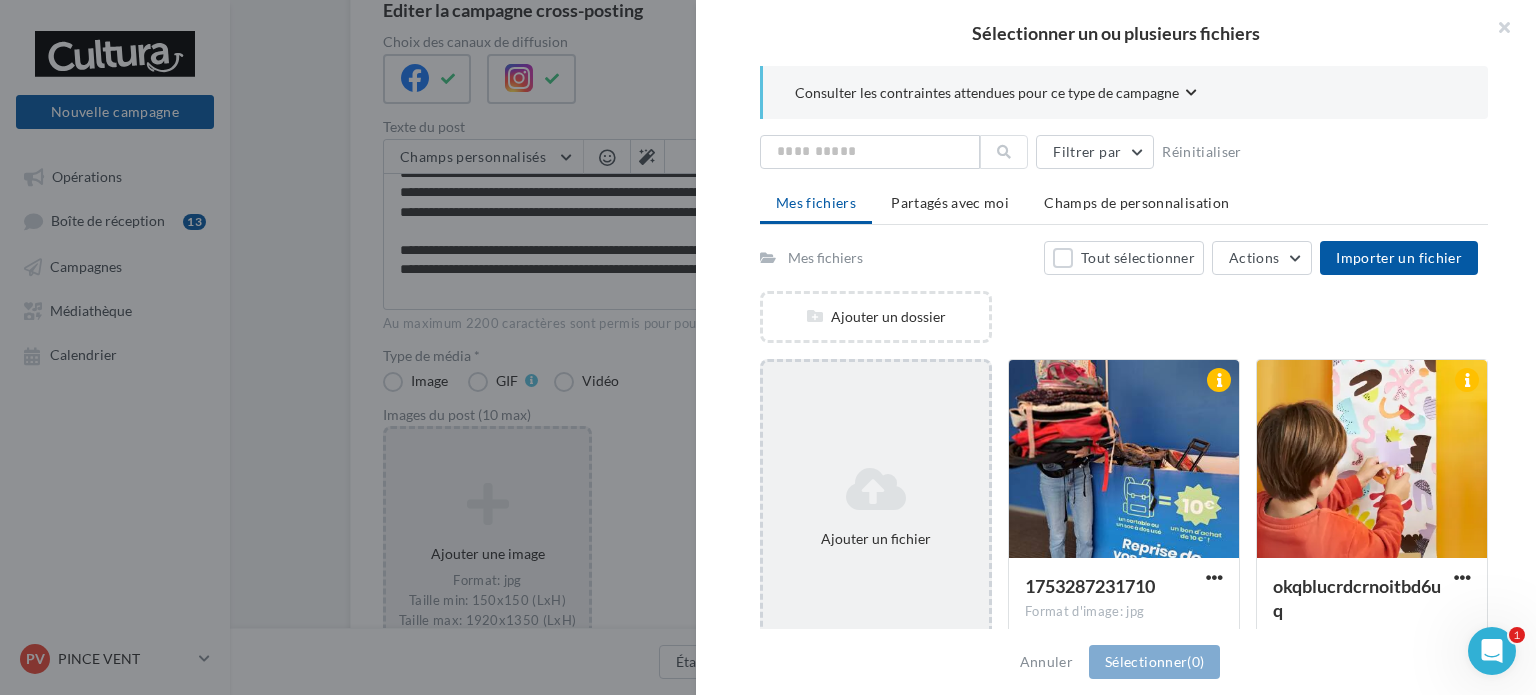 click on "Ajouter un fichier" at bounding box center (876, 507) 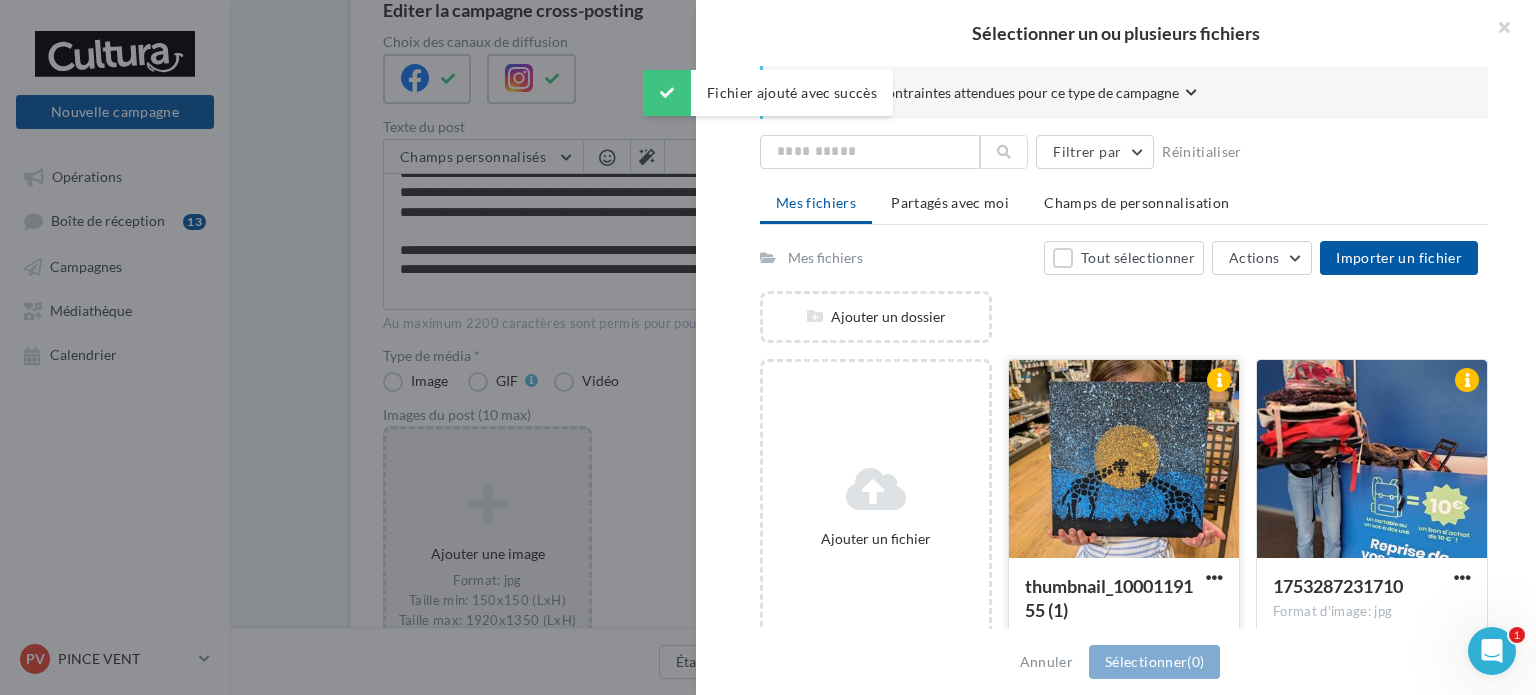 click at bounding box center [1124, 460] 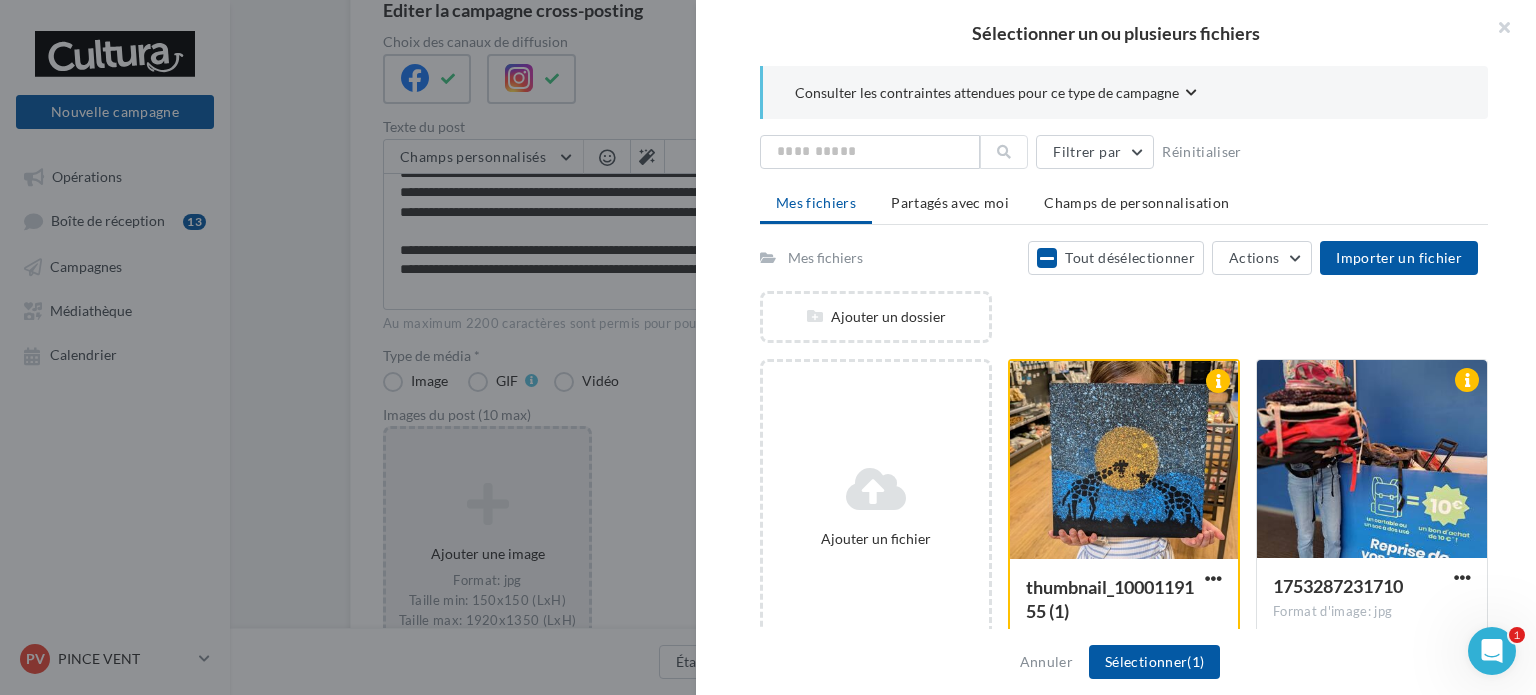 click on "Annuler    Sélectionner   (1)" at bounding box center [1116, 662] 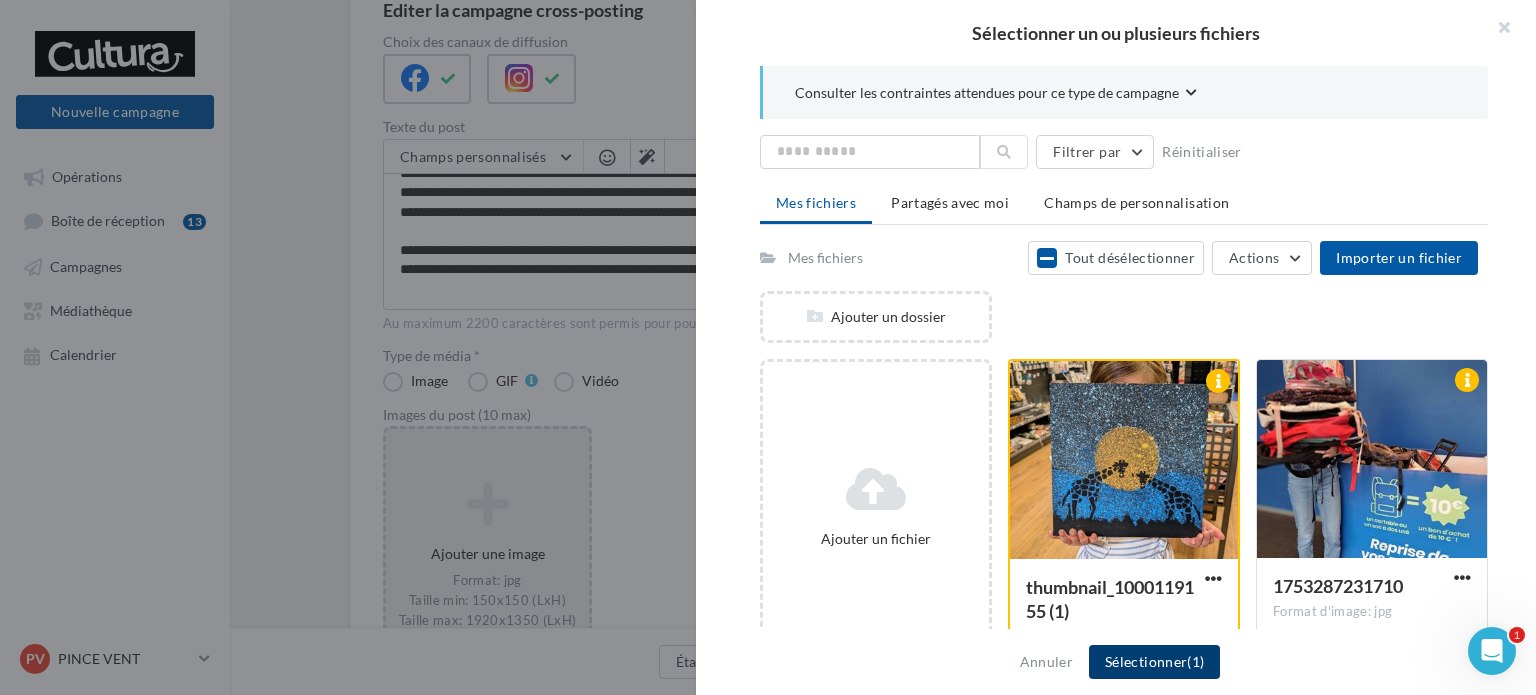click on "Sélectionner   (1)" at bounding box center (1154, 662) 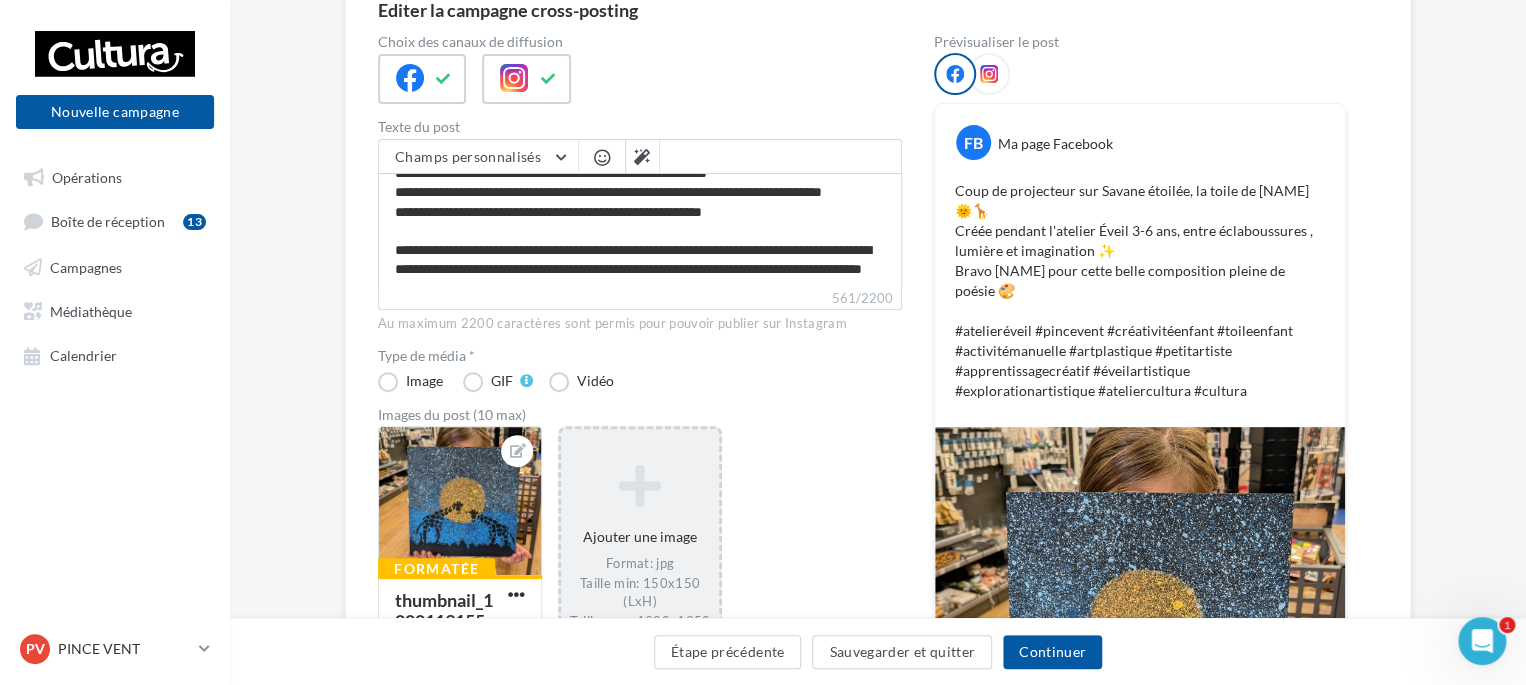 scroll, scrollTop: 0, scrollLeft: 0, axis: both 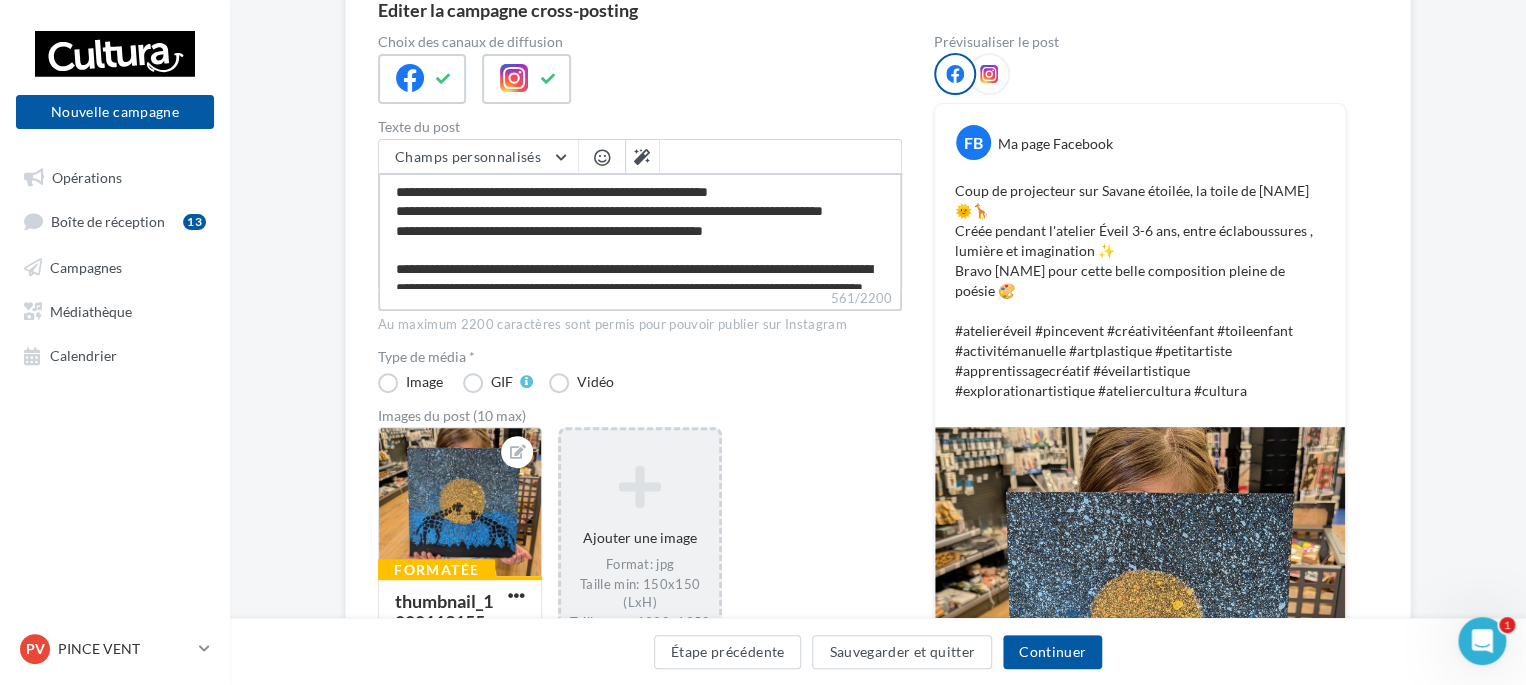 click on "**********" at bounding box center [640, 230] 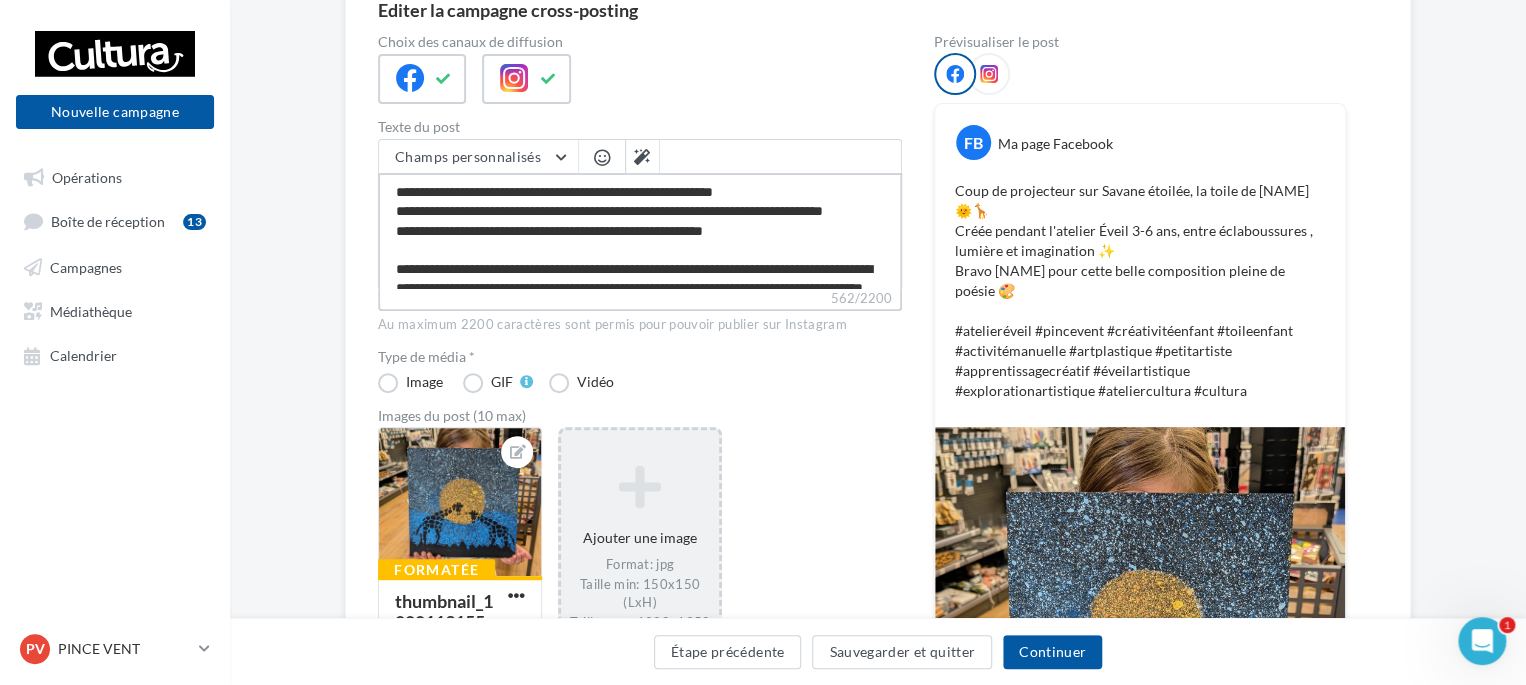 type on "**********" 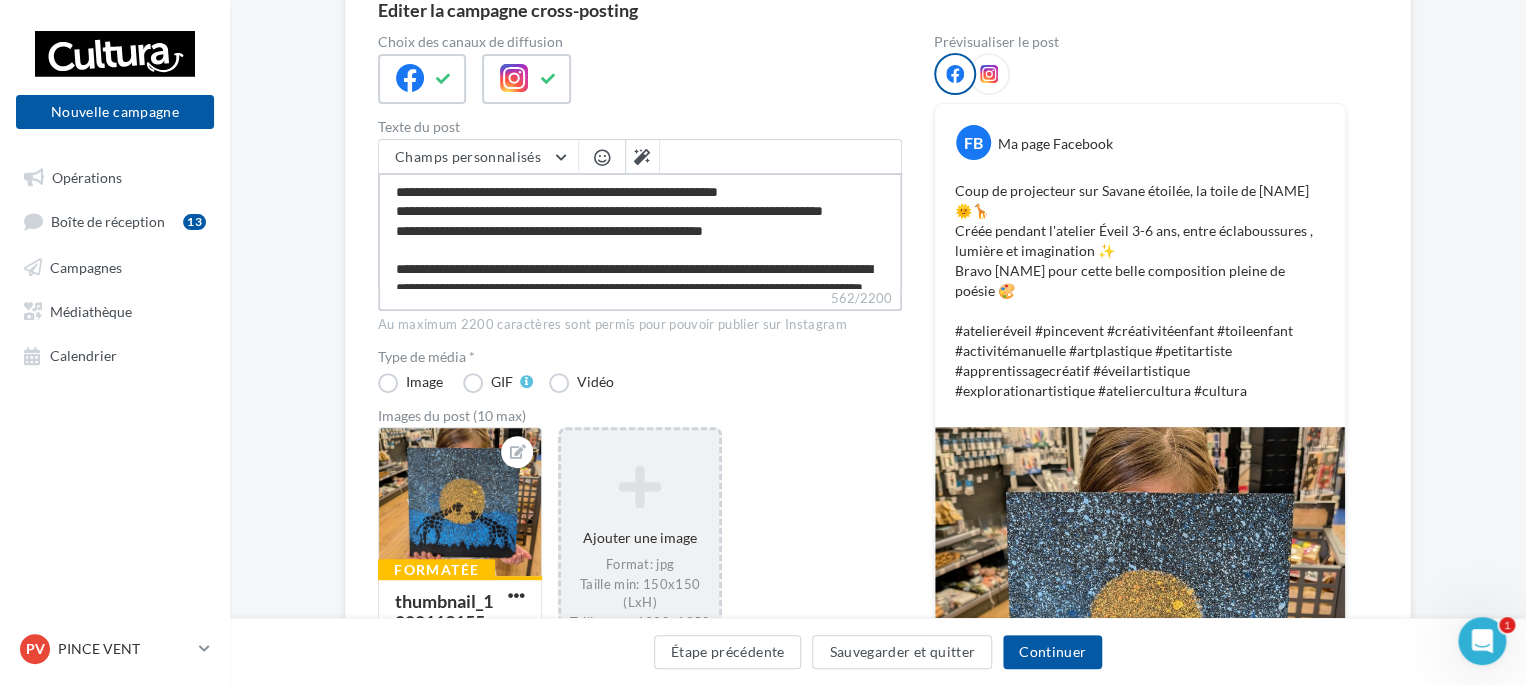 type on "**********" 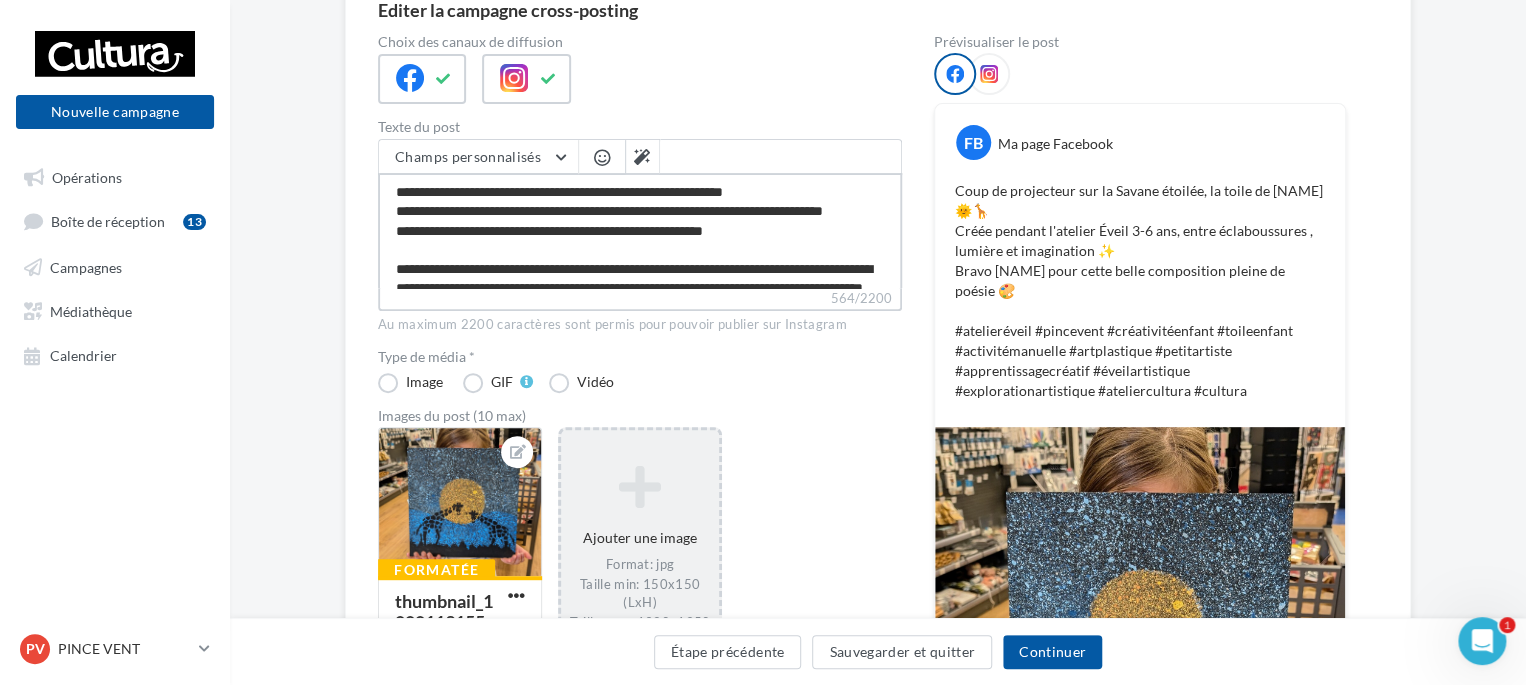 click on "**********" at bounding box center [640, 230] 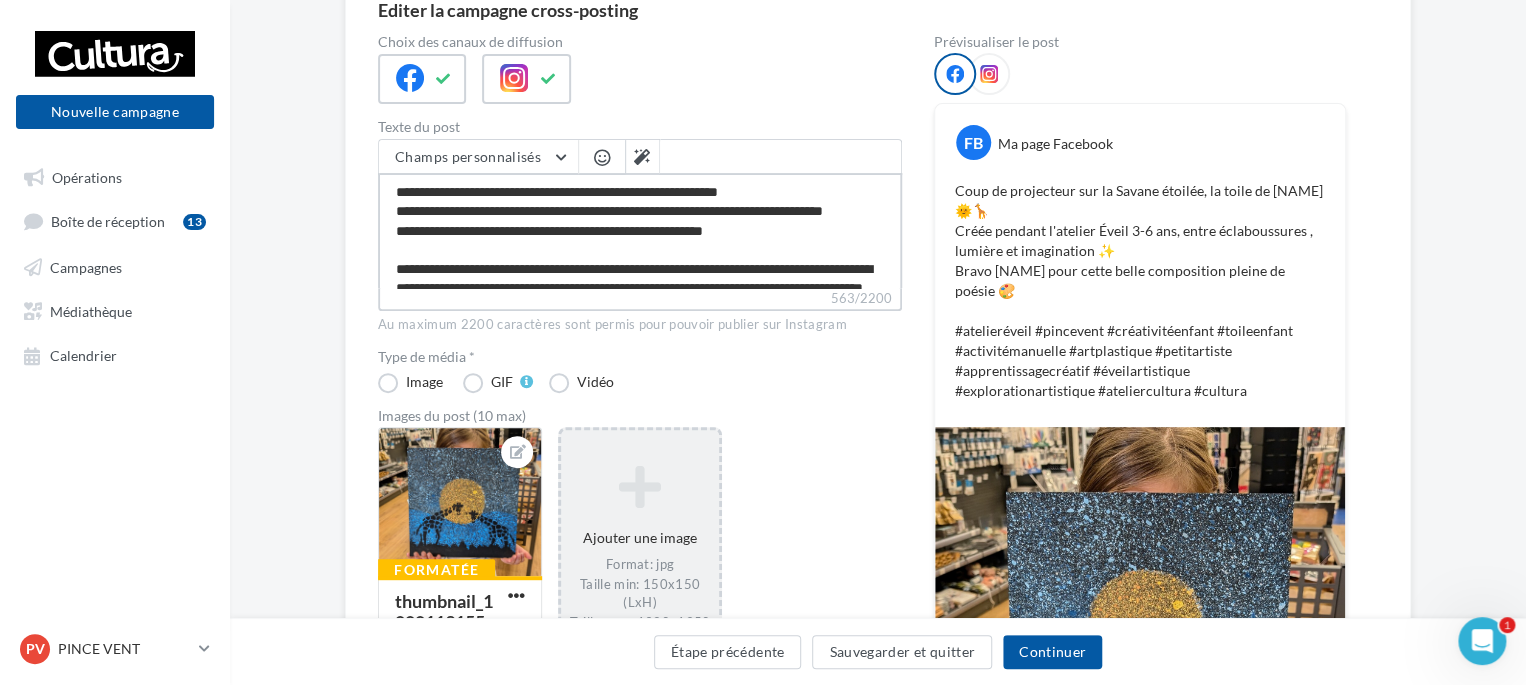 type on "**********" 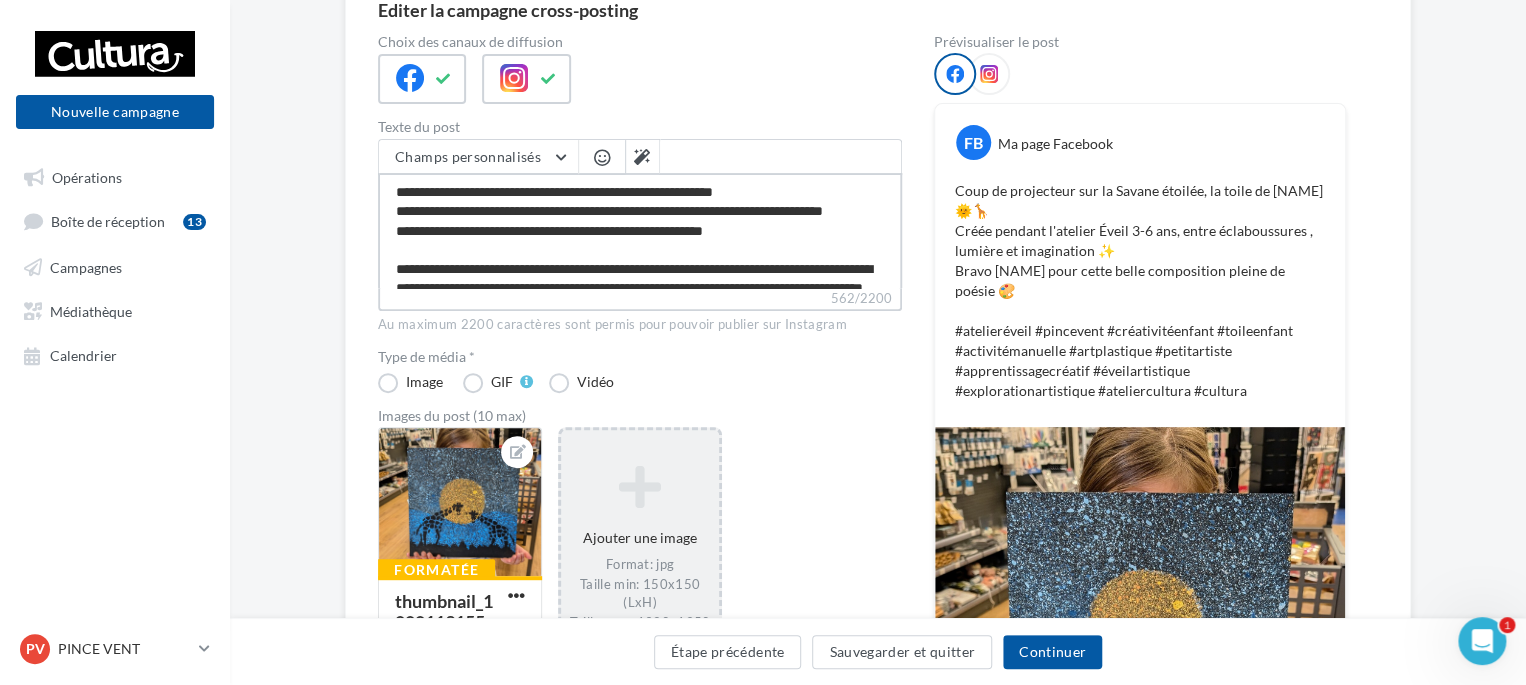 type on "**********" 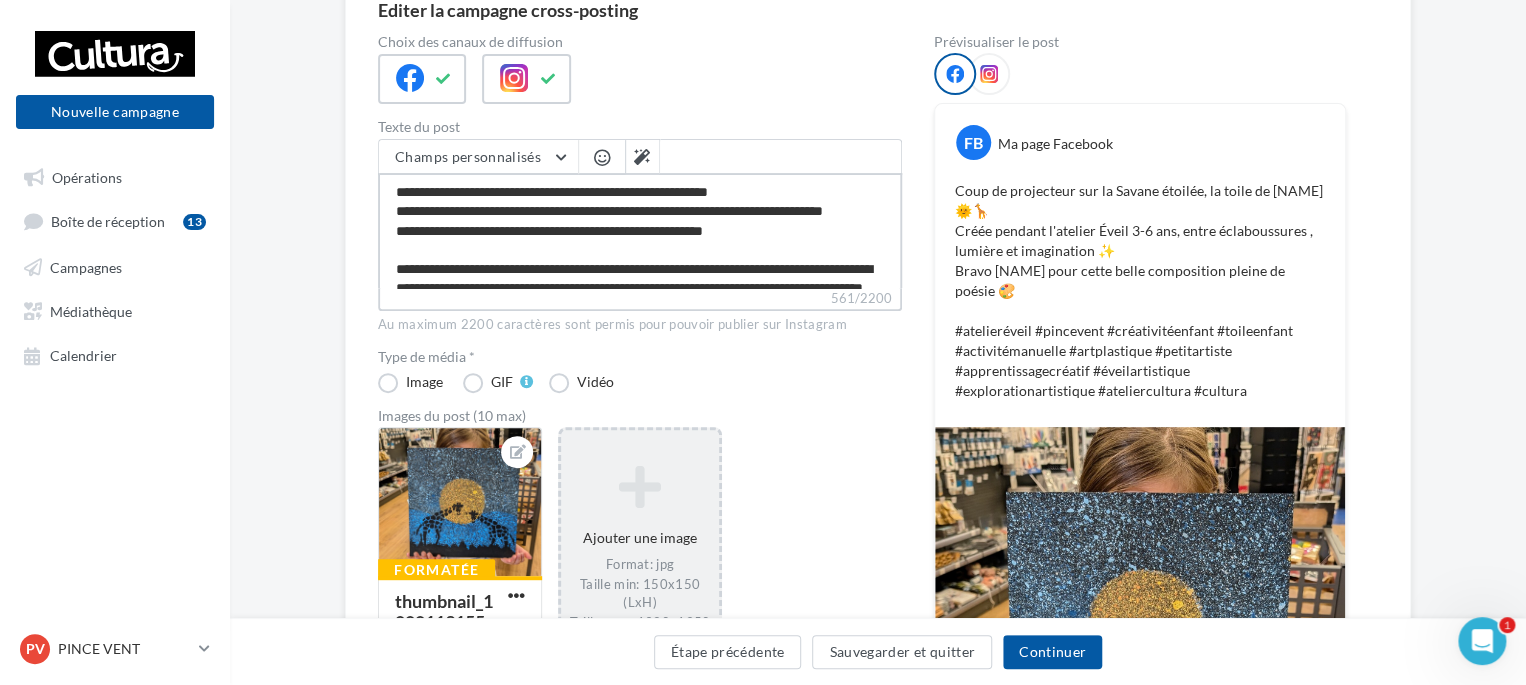 type on "**********" 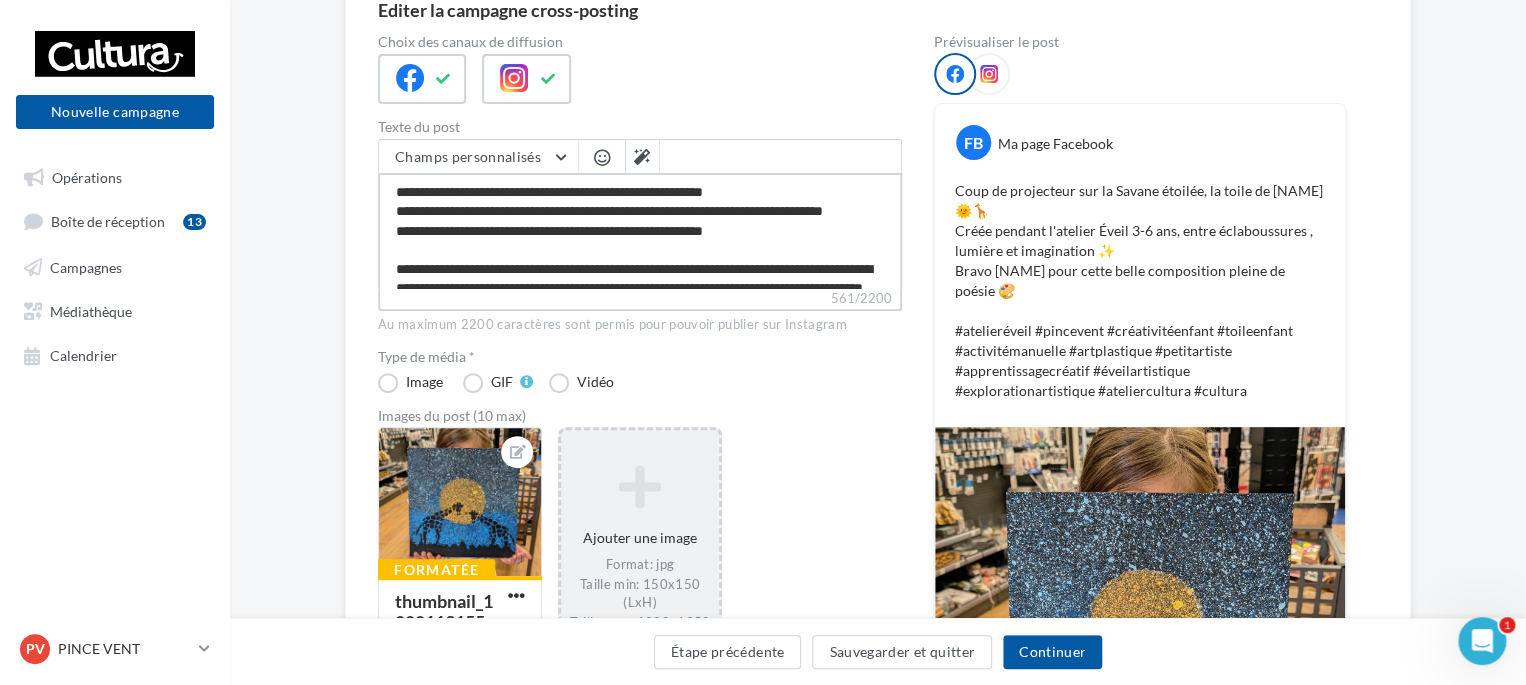 type on "**********" 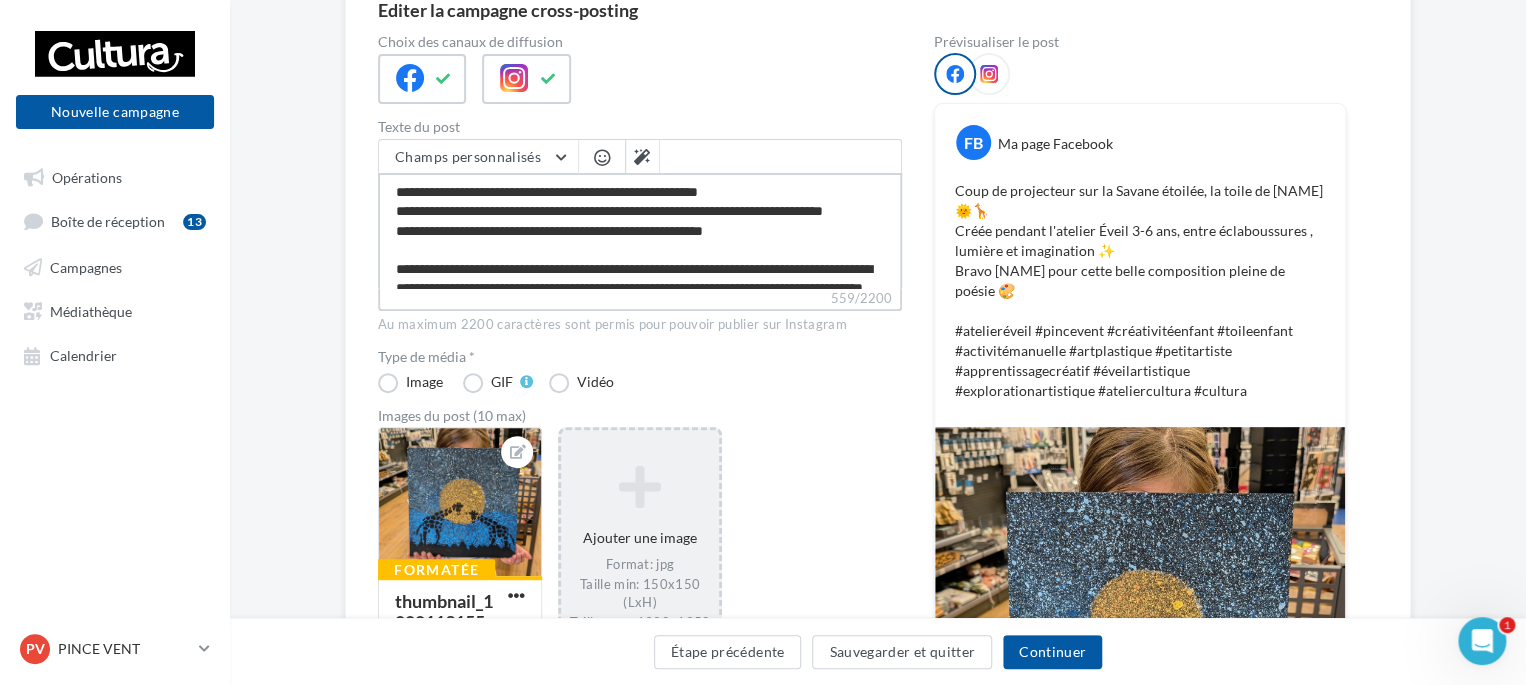 type on "**********" 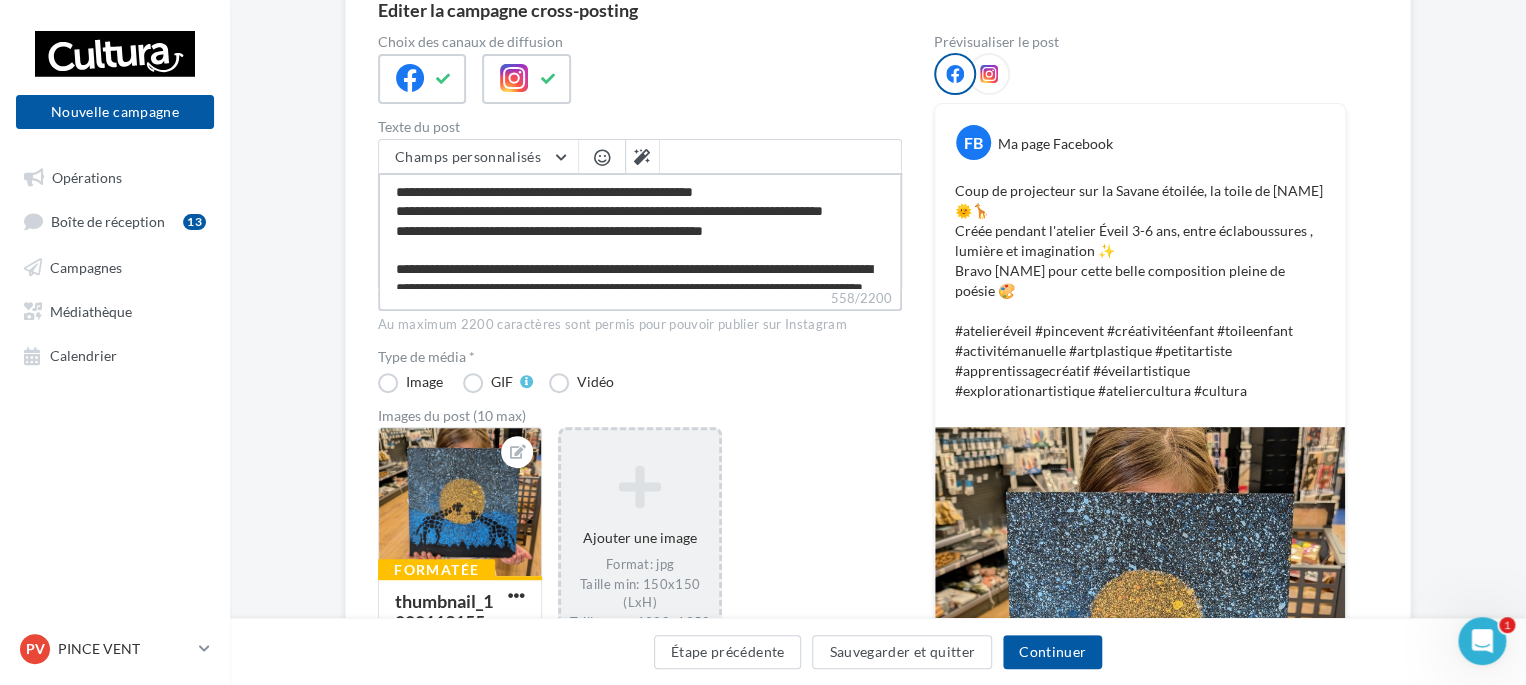 type on "**********" 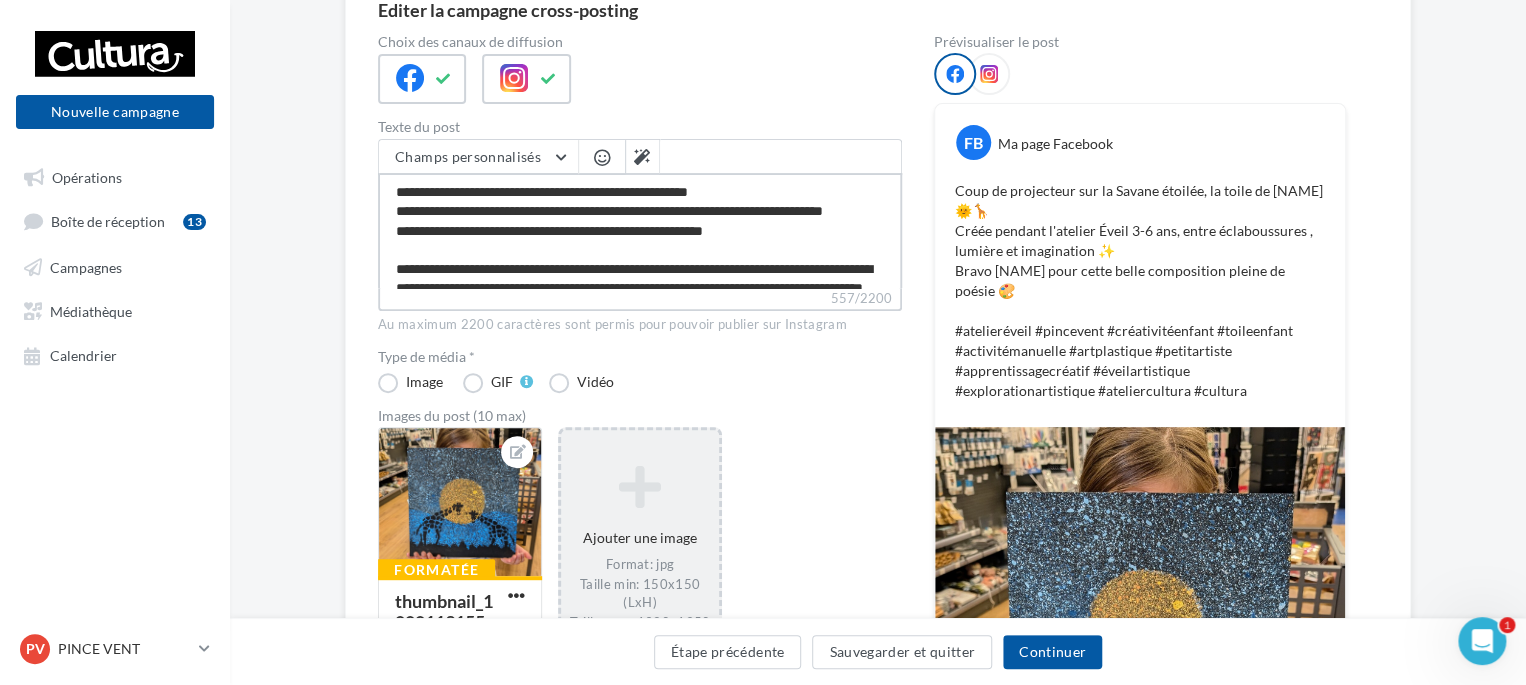 type on "**********" 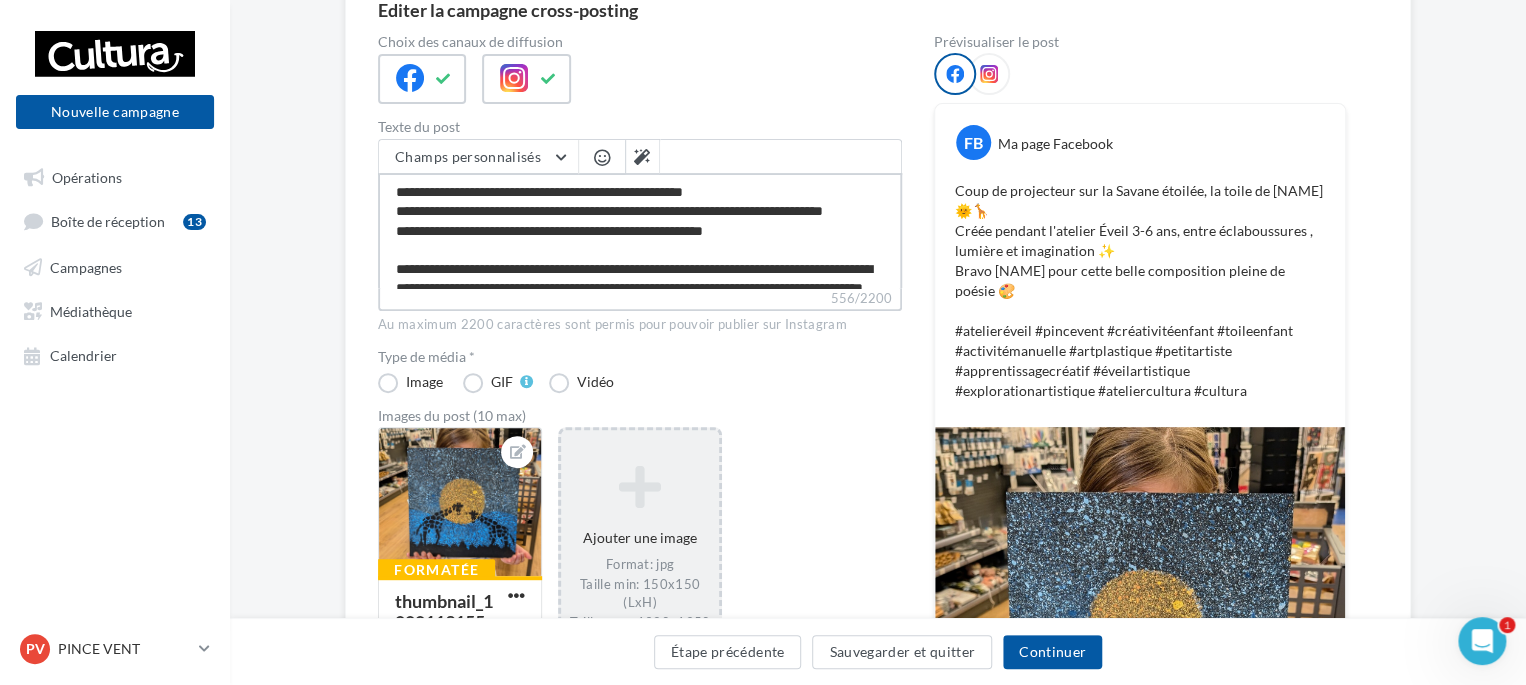 type on "**********" 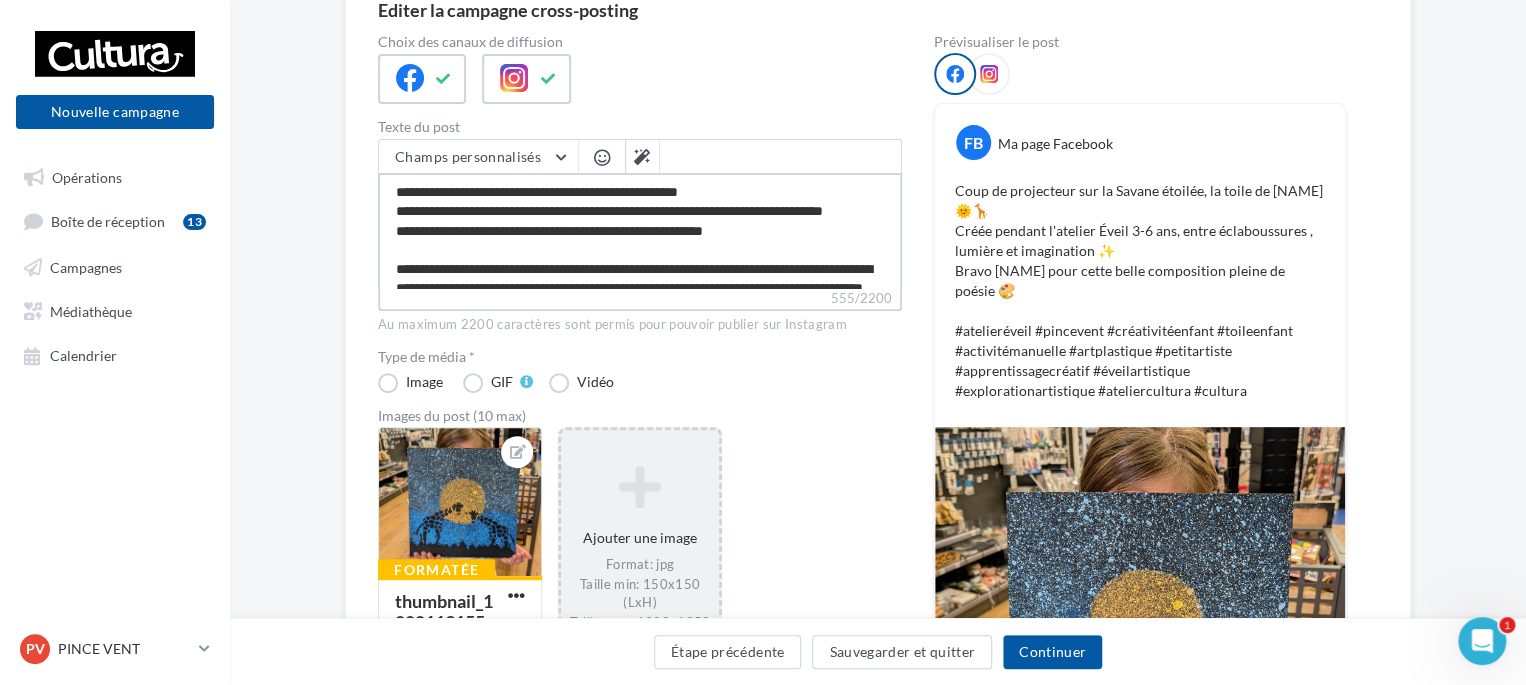 type on "**********" 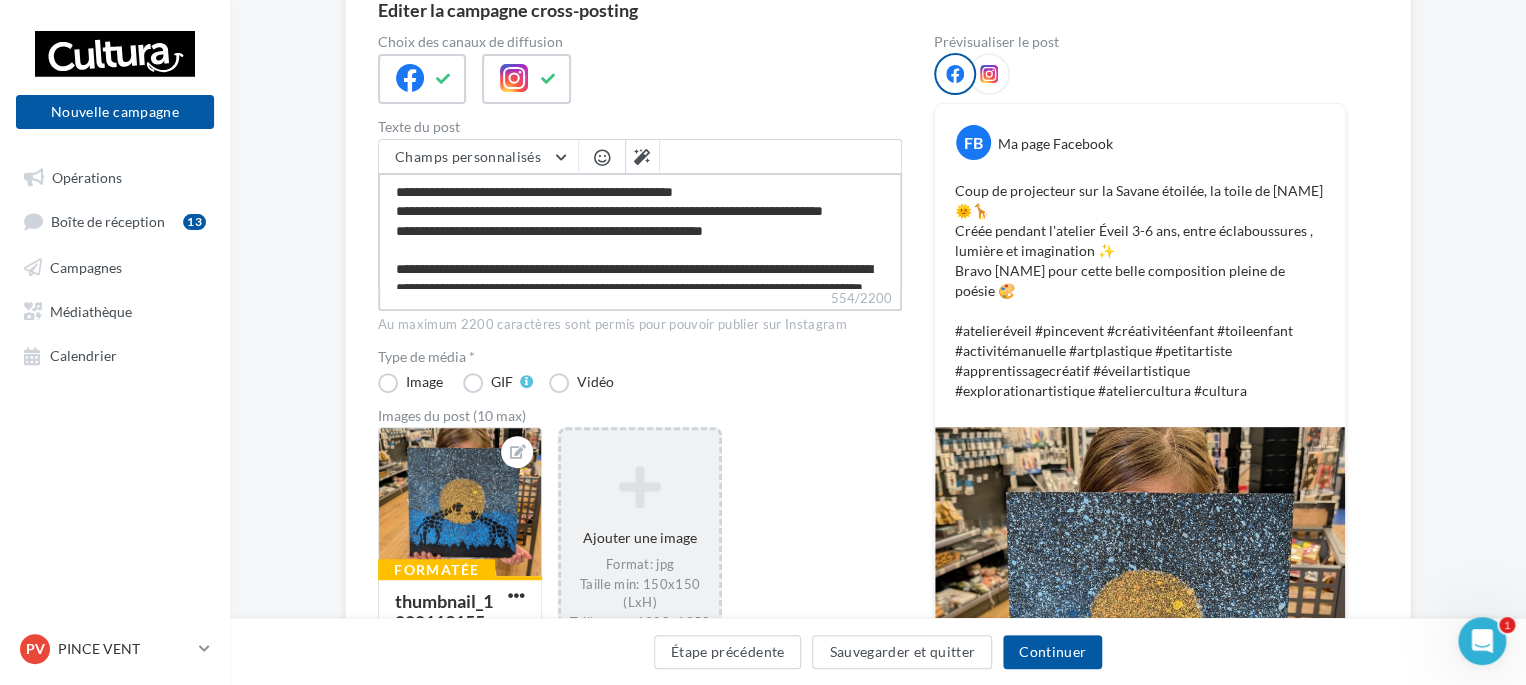 type on "**********" 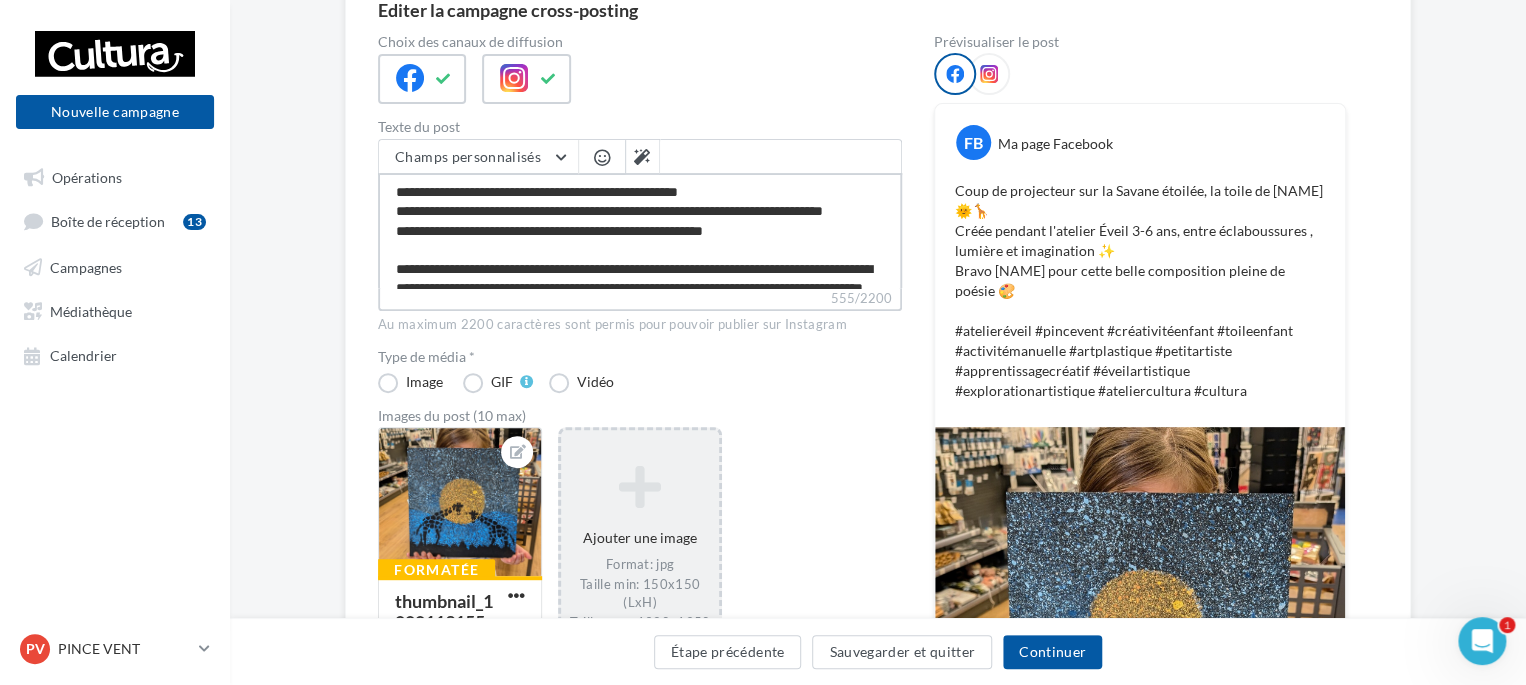 type on "**********" 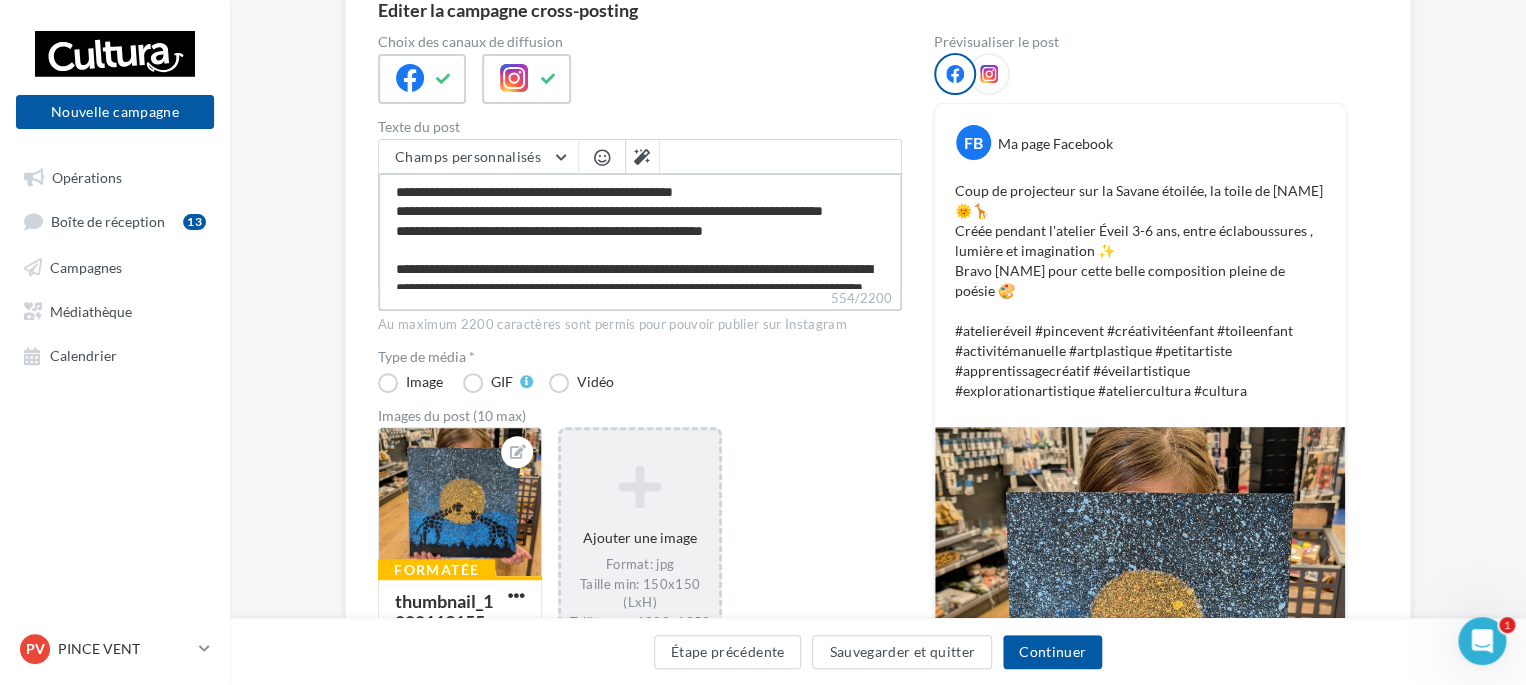 type on "**********" 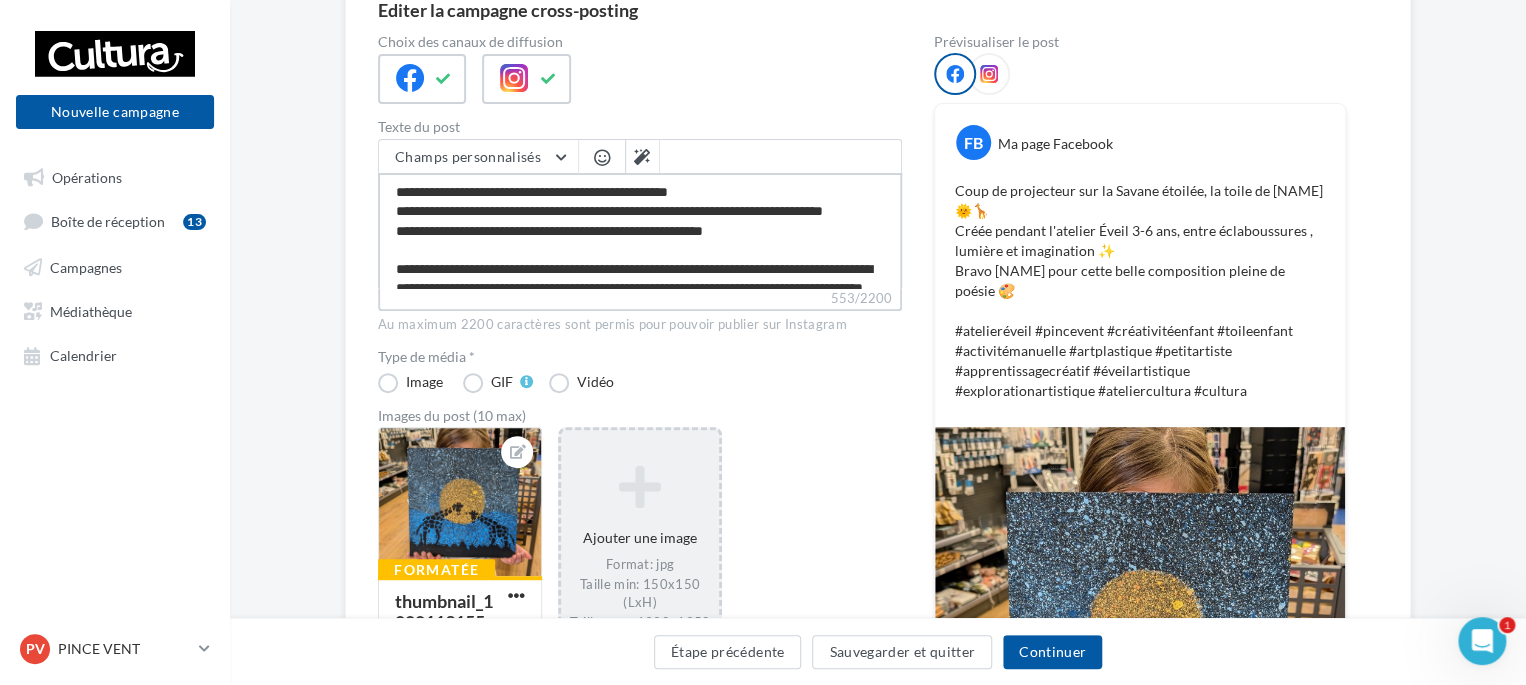 type on "**********" 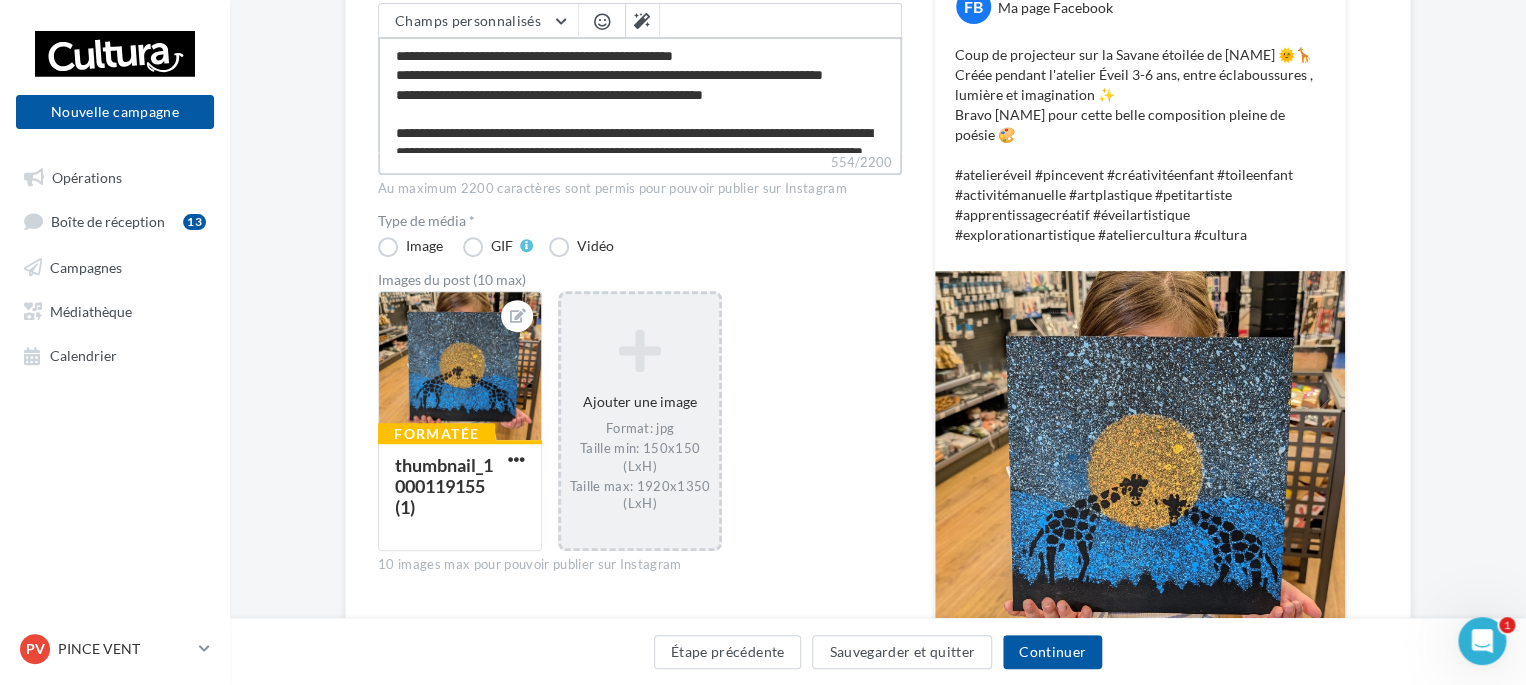 scroll, scrollTop: 324, scrollLeft: 0, axis: vertical 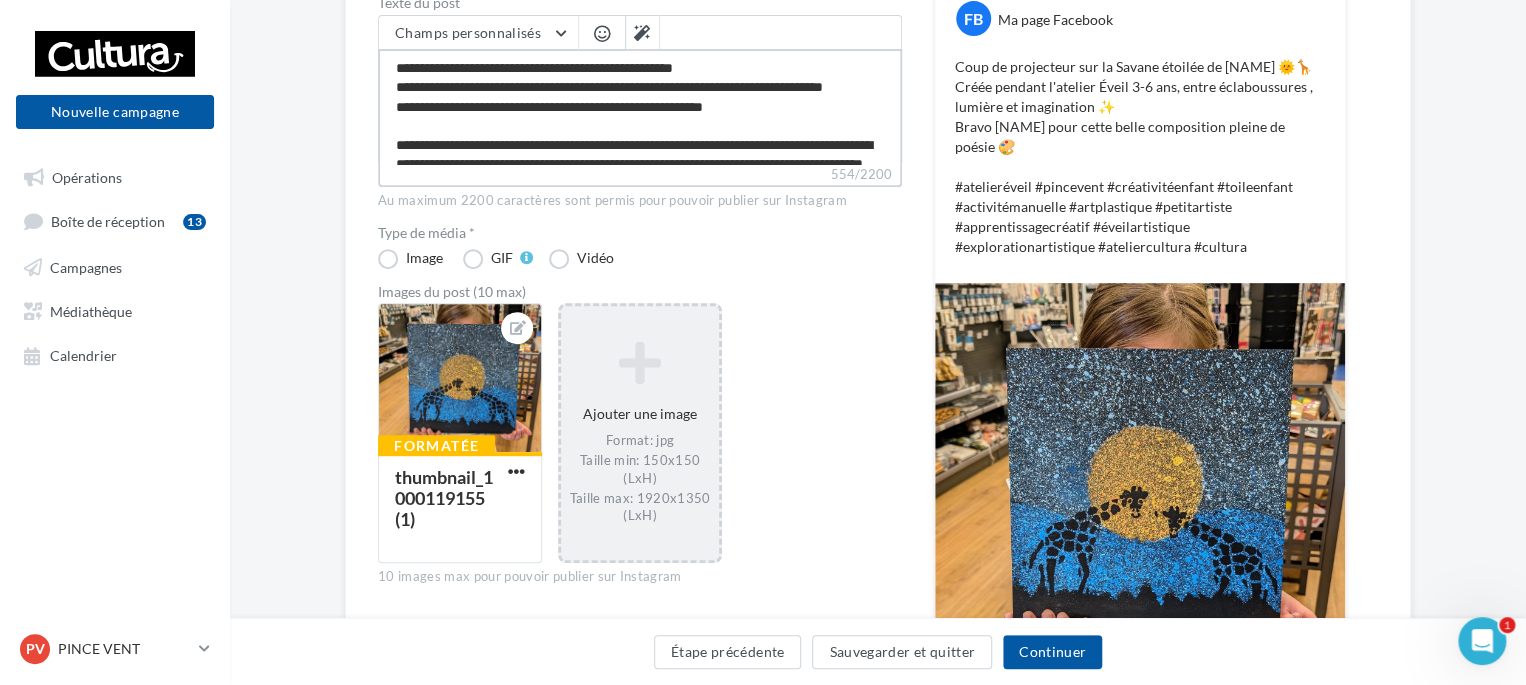 type on "**********" 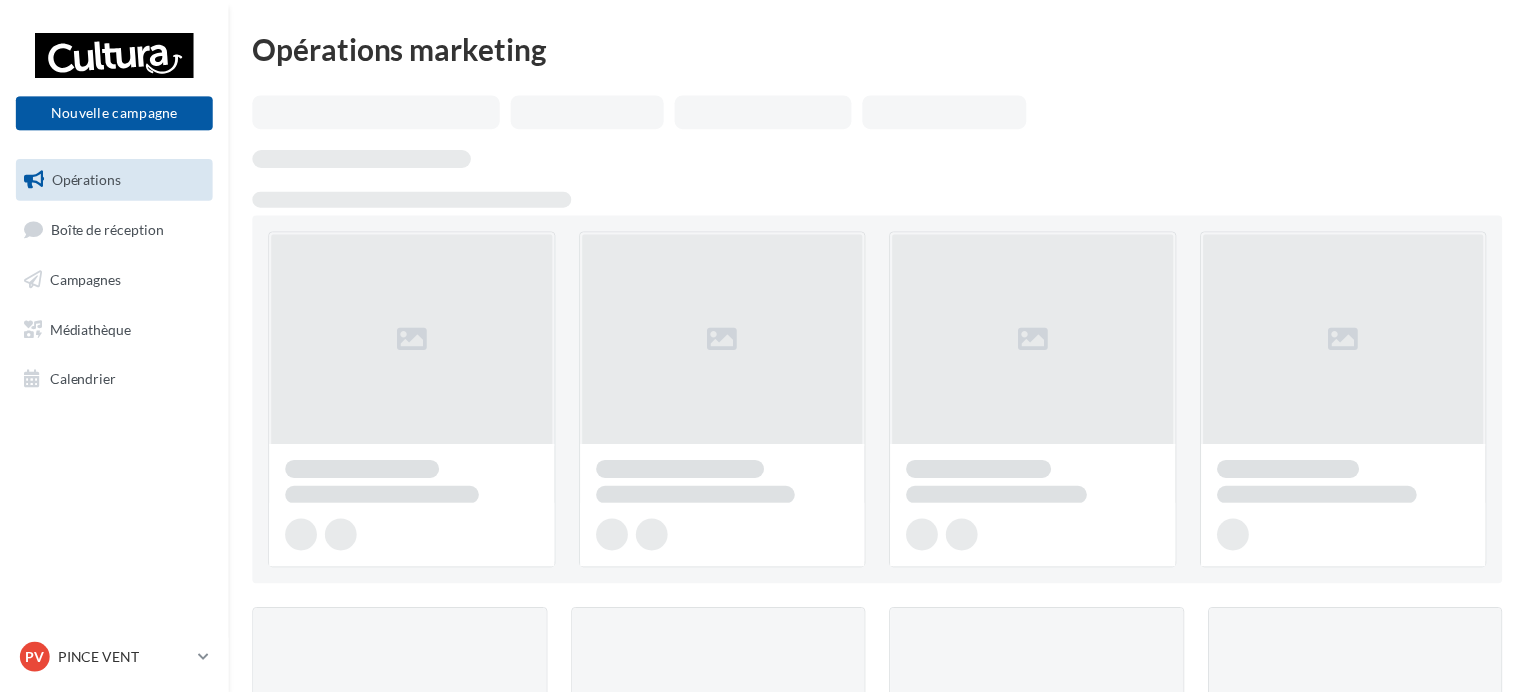 scroll, scrollTop: 0, scrollLeft: 0, axis: both 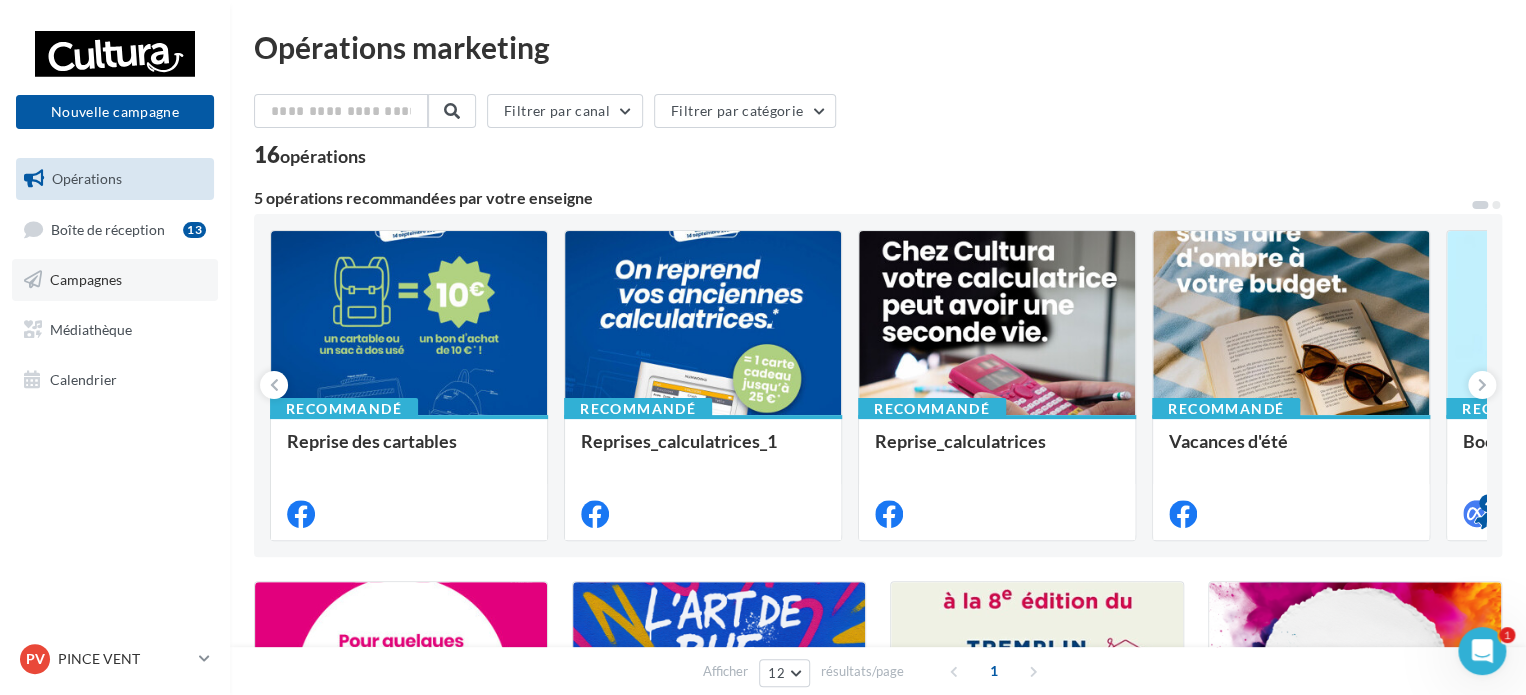 click on "Campagnes" at bounding box center [86, 279] 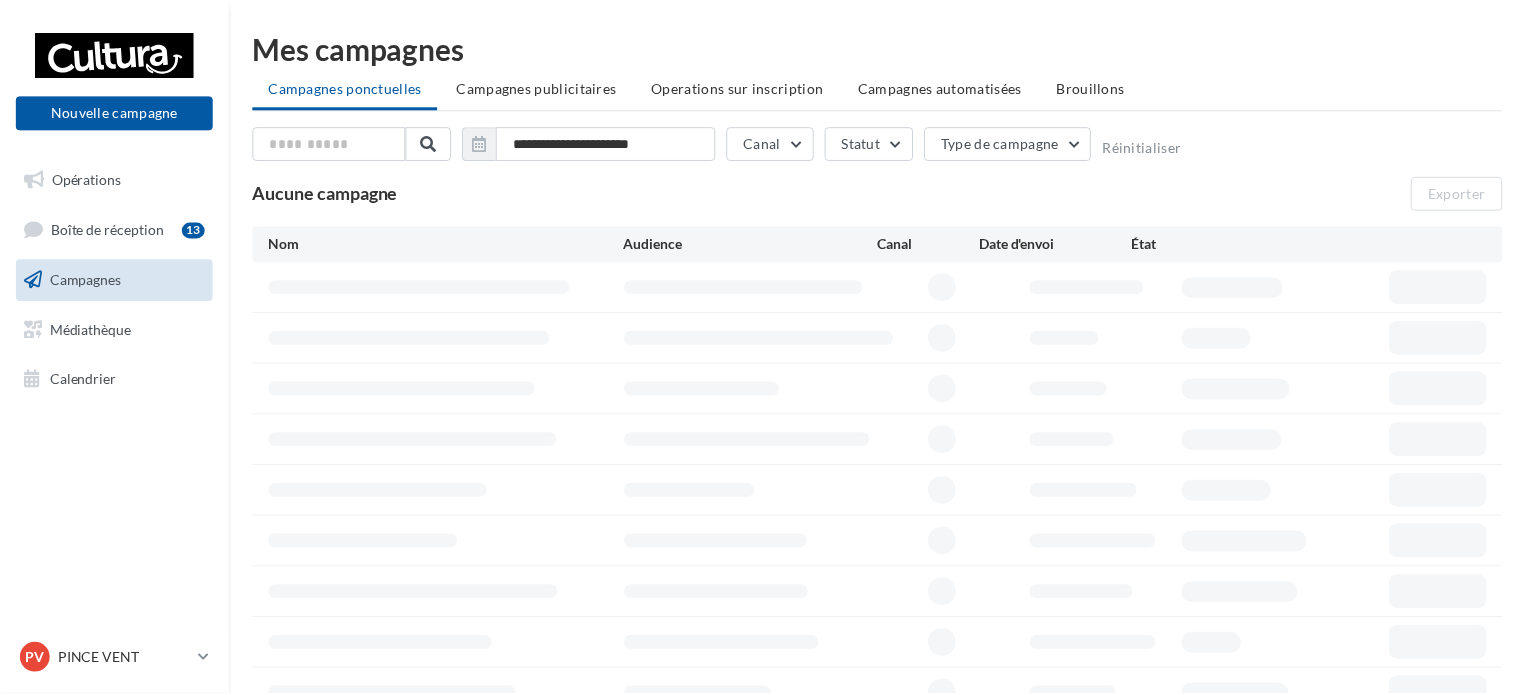 scroll, scrollTop: 0, scrollLeft: 0, axis: both 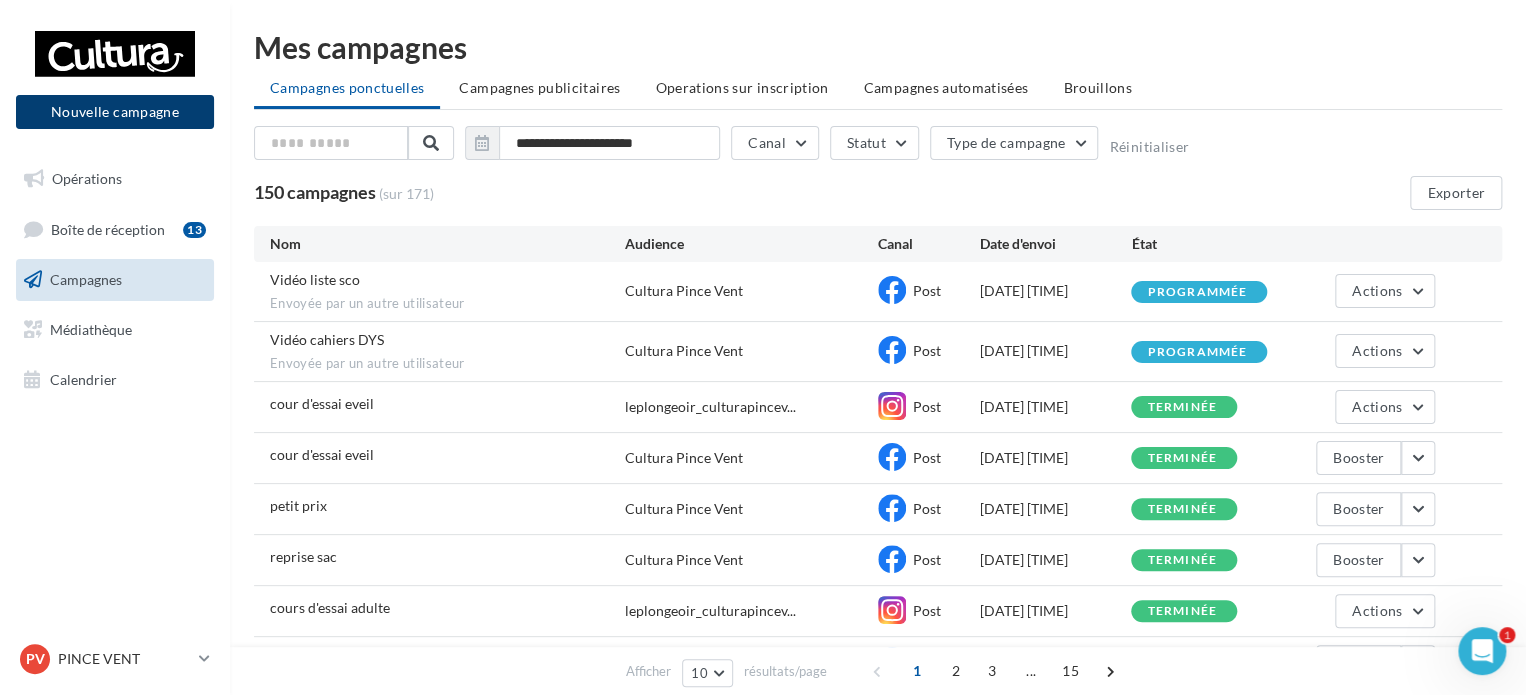 click on "Nouvelle campagne" at bounding box center (115, 112) 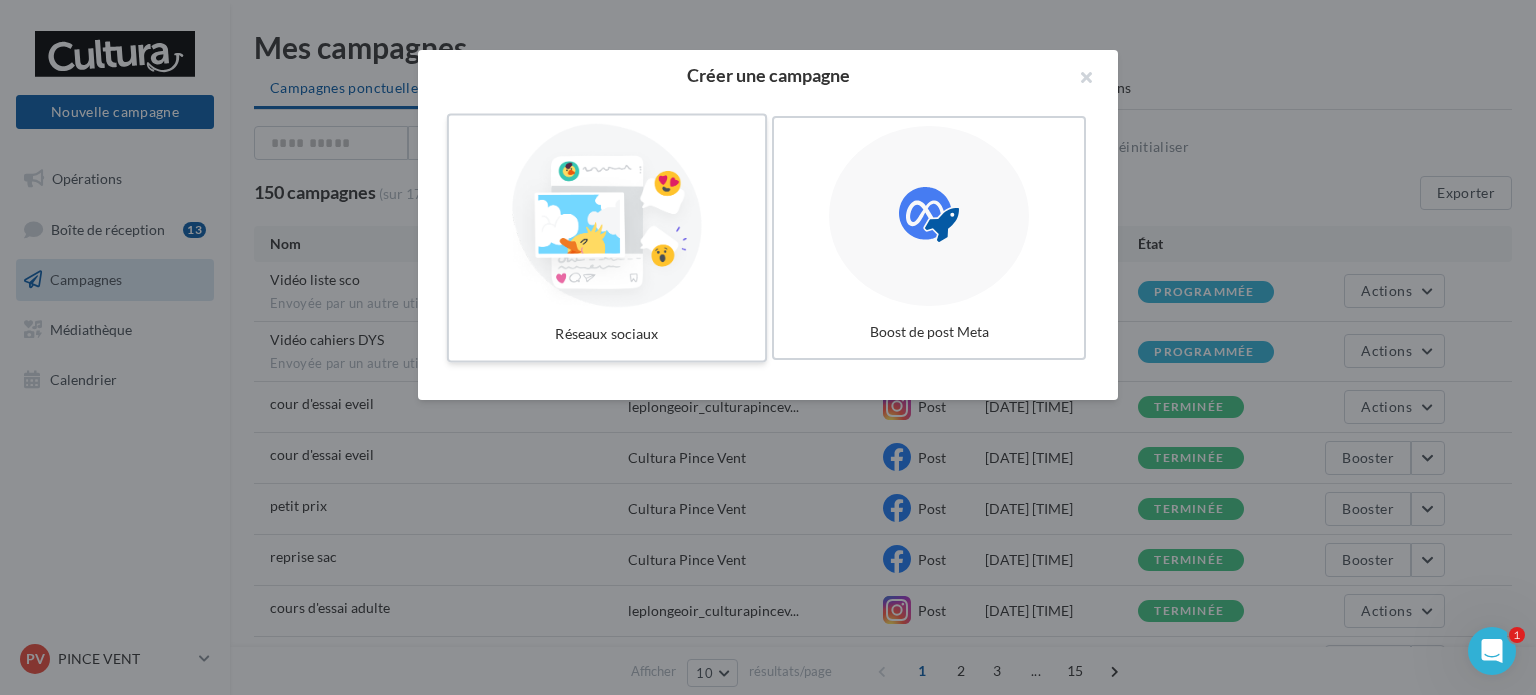 click at bounding box center (607, 216) 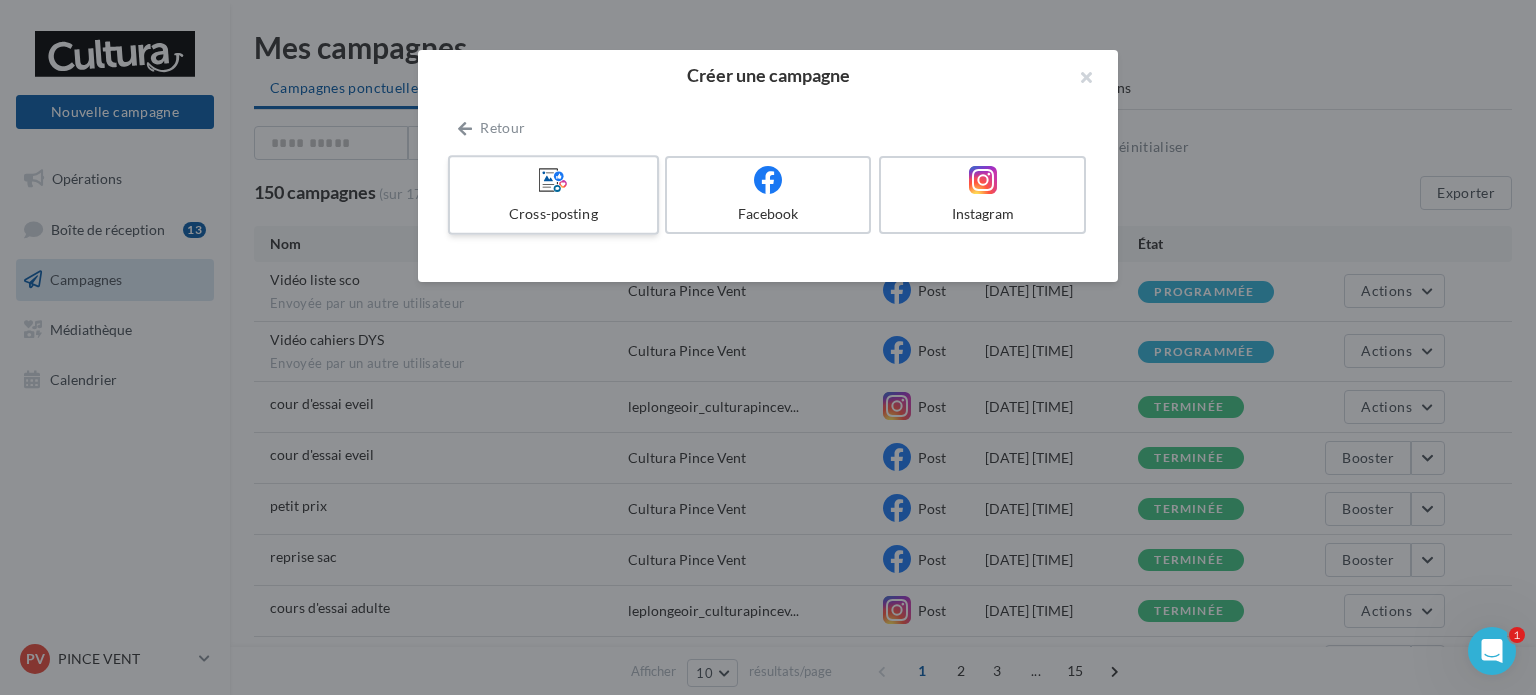 click at bounding box center (553, 180) 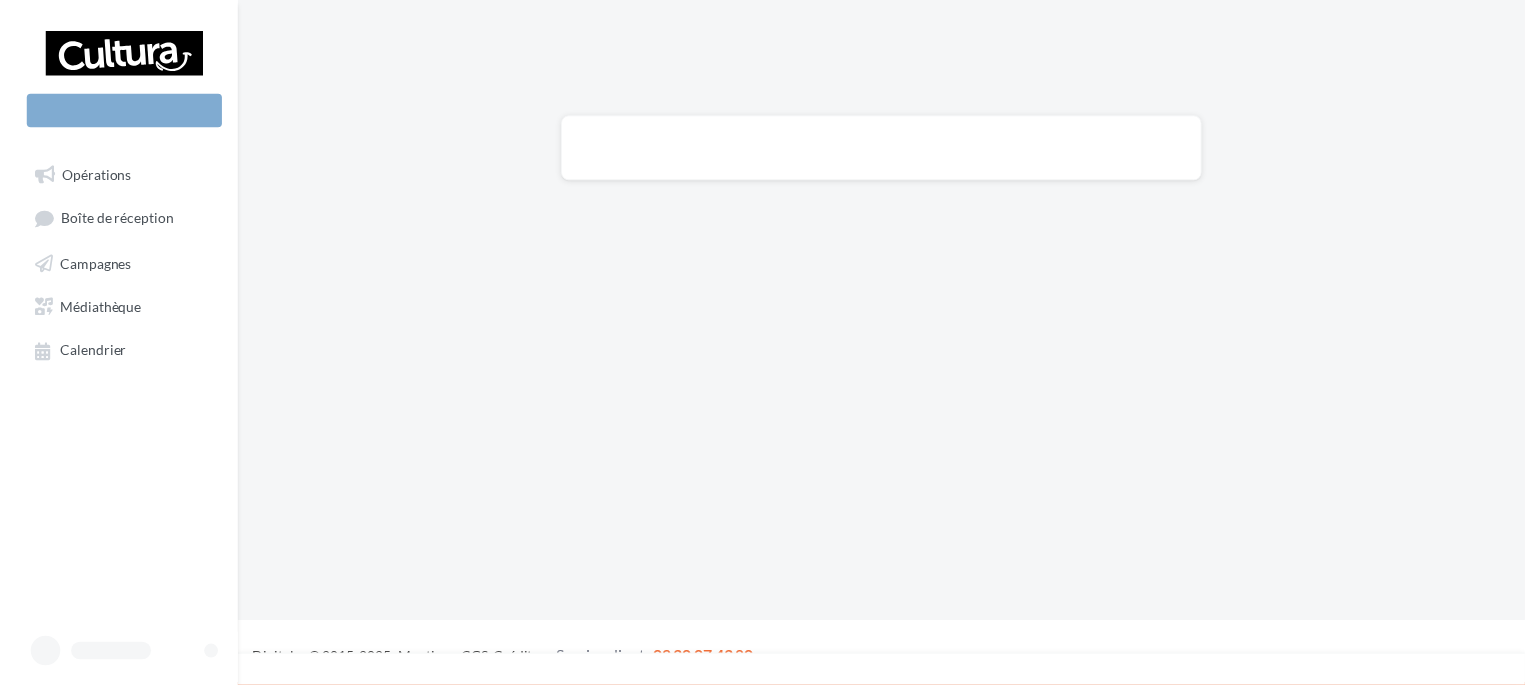 scroll, scrollTop: 0, scrollLeft: 0, axis: both 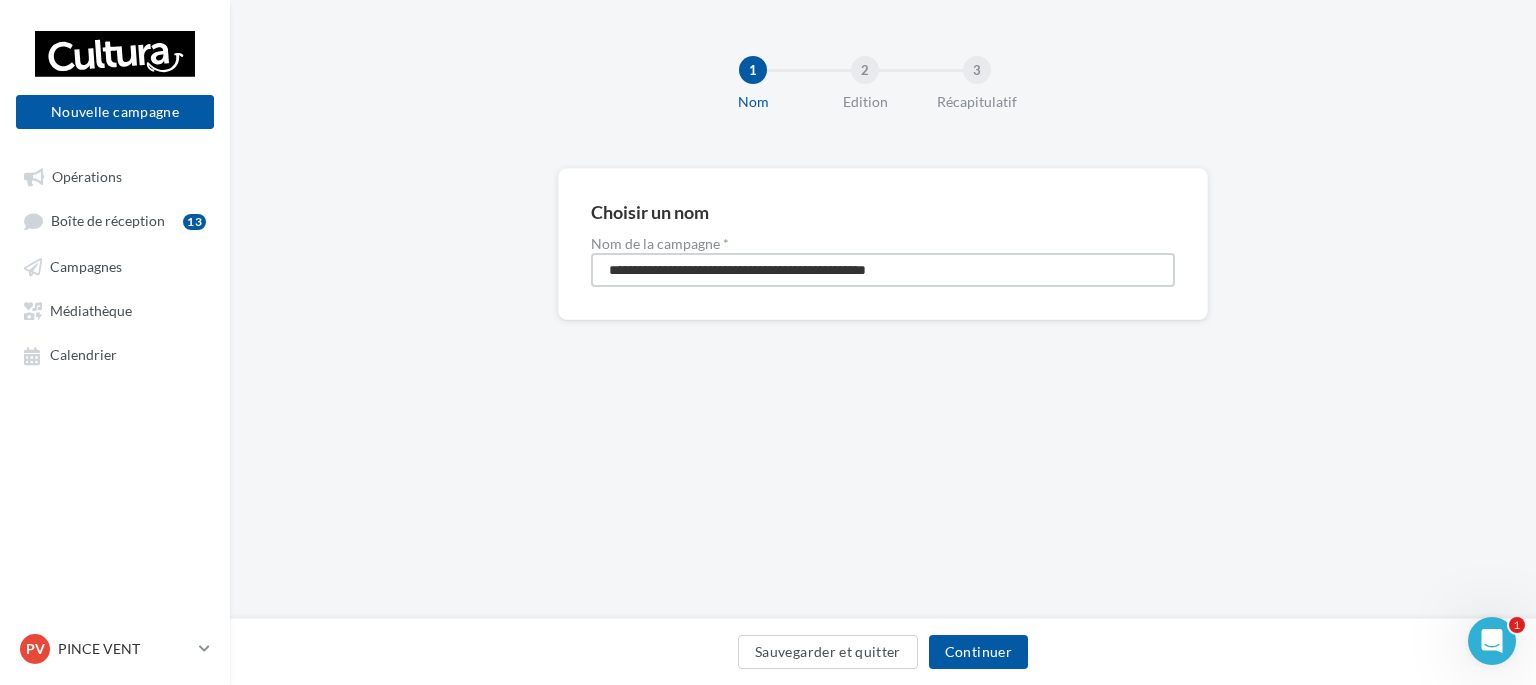 click on "**********" at bounding box center (883, 270) 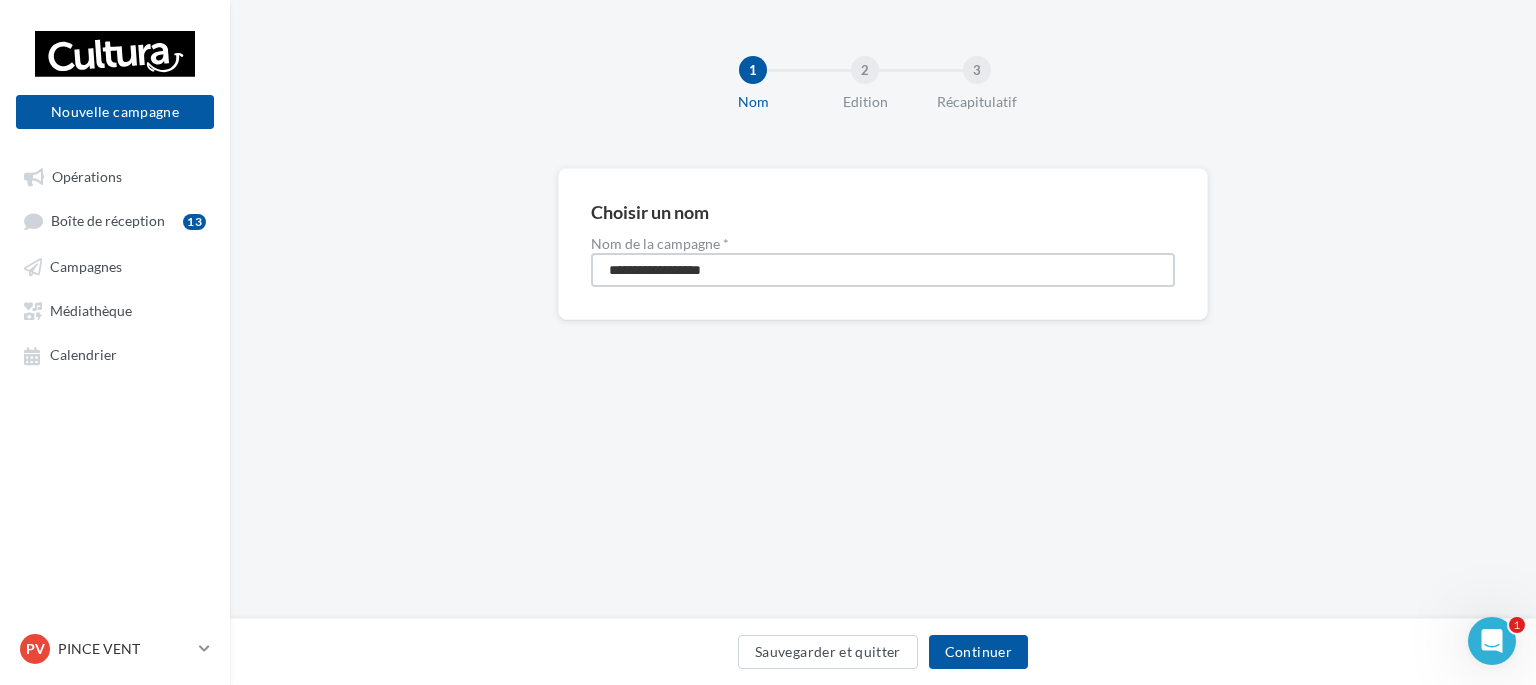 type on "**********" 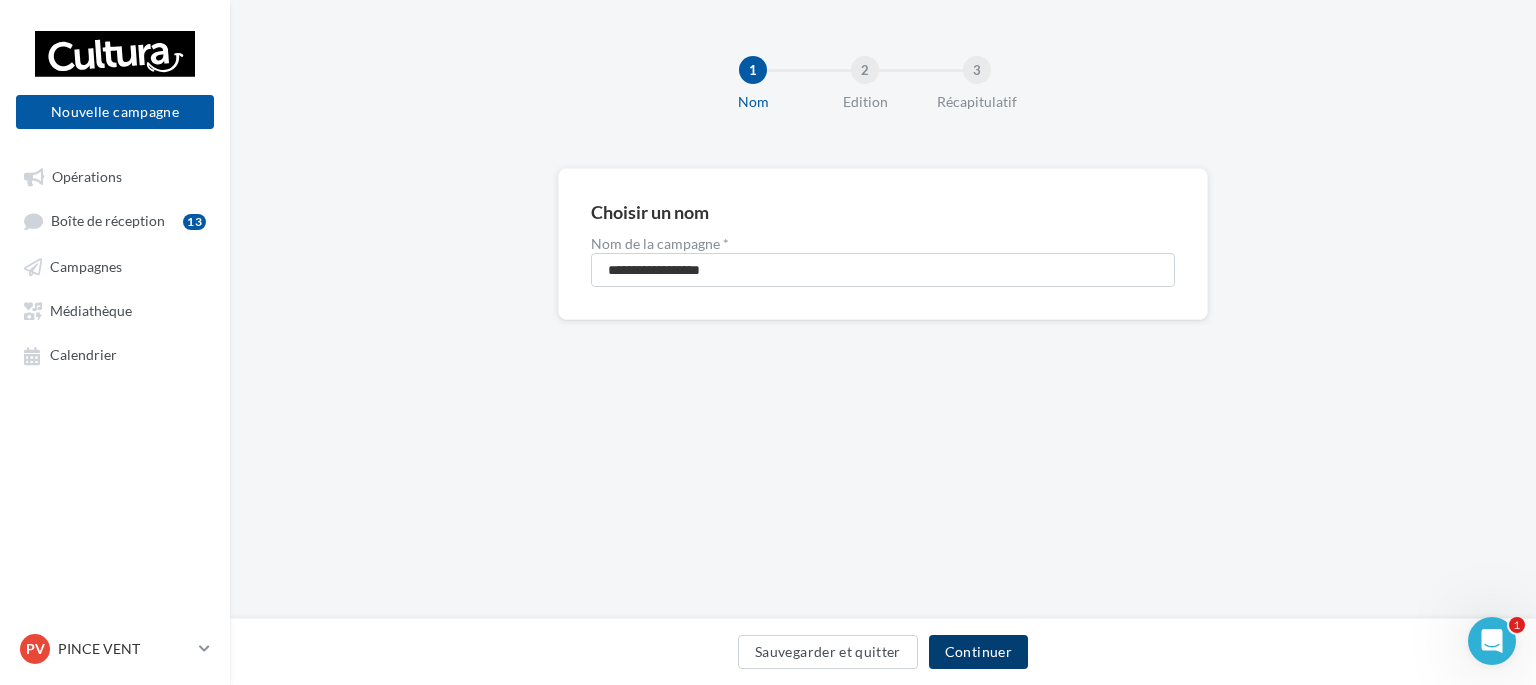 click on "Continuer" at bounding box center (978, 652) 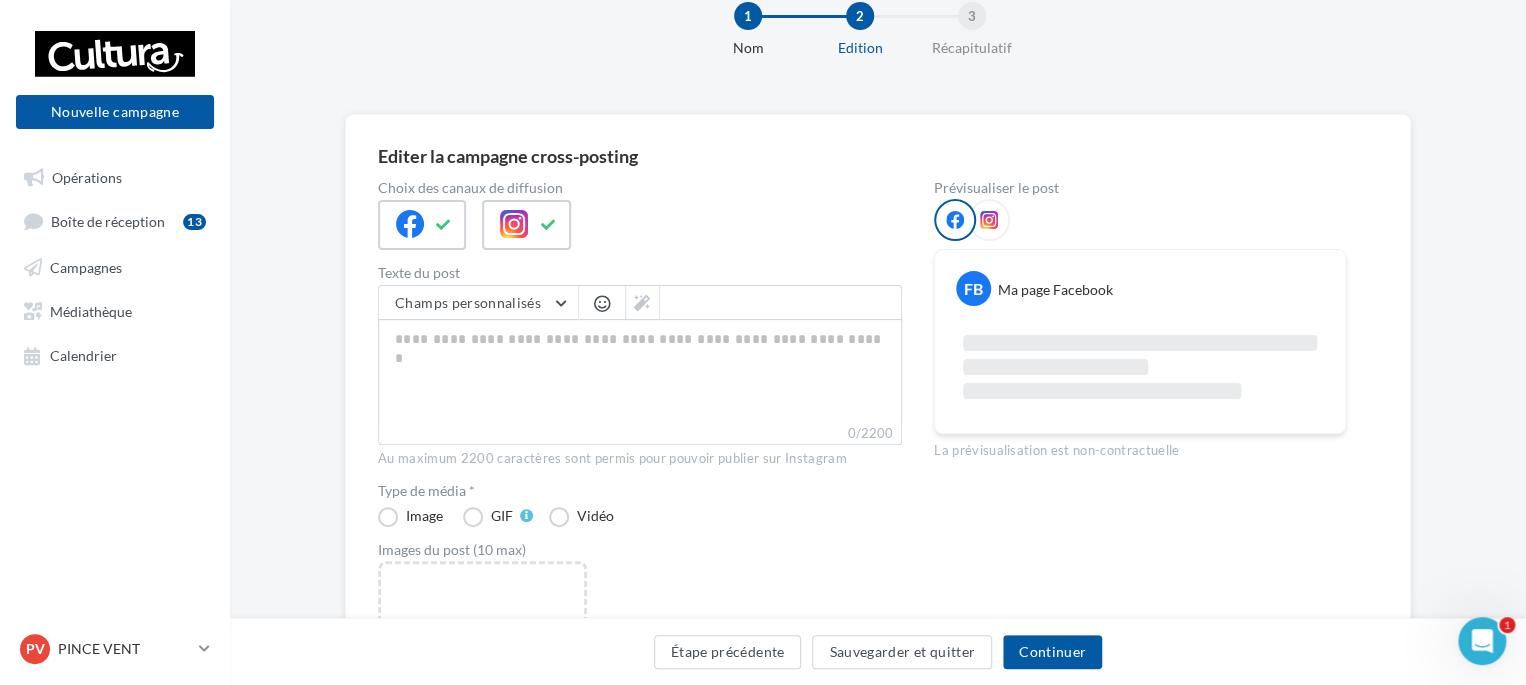 scroll, scrollTop: 100, scrollLeft: 0, axis: vertical 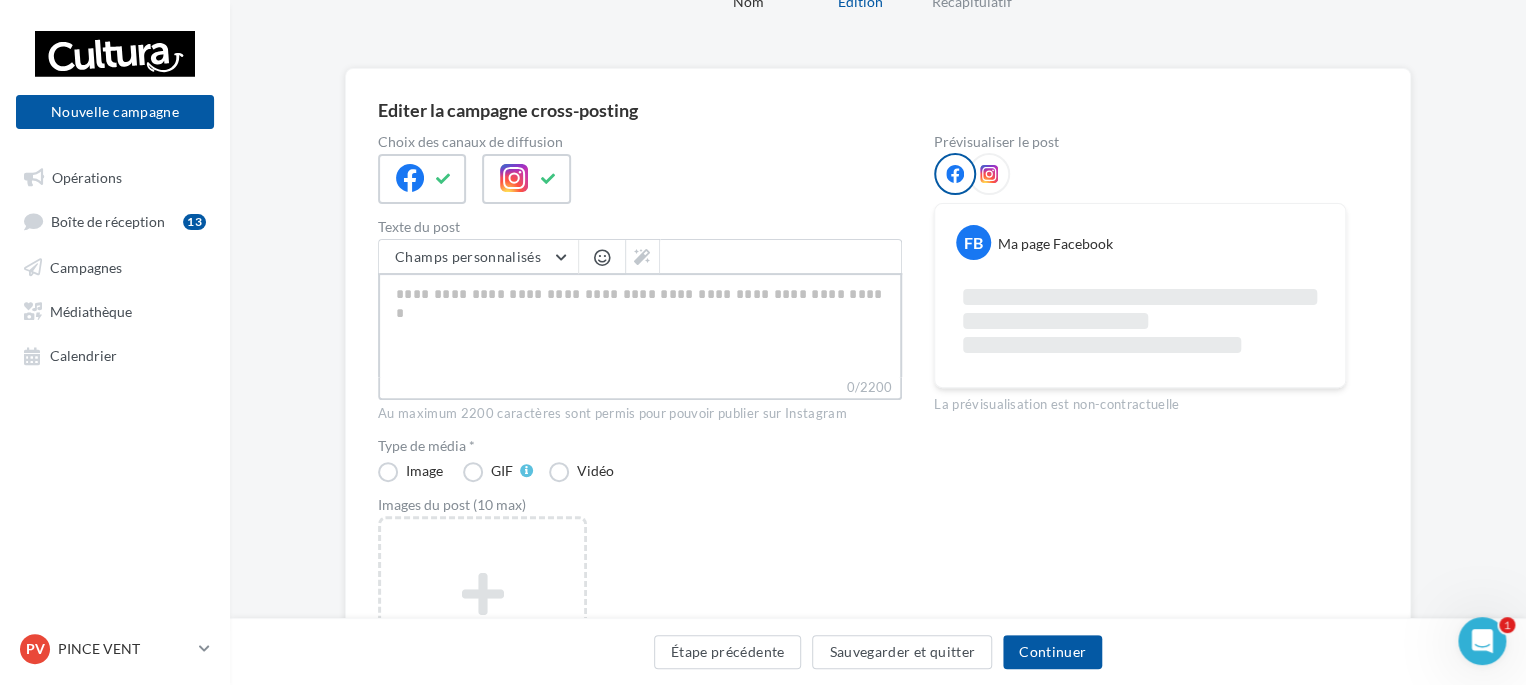 click on "0/2200" at bounding box center [640, 325] 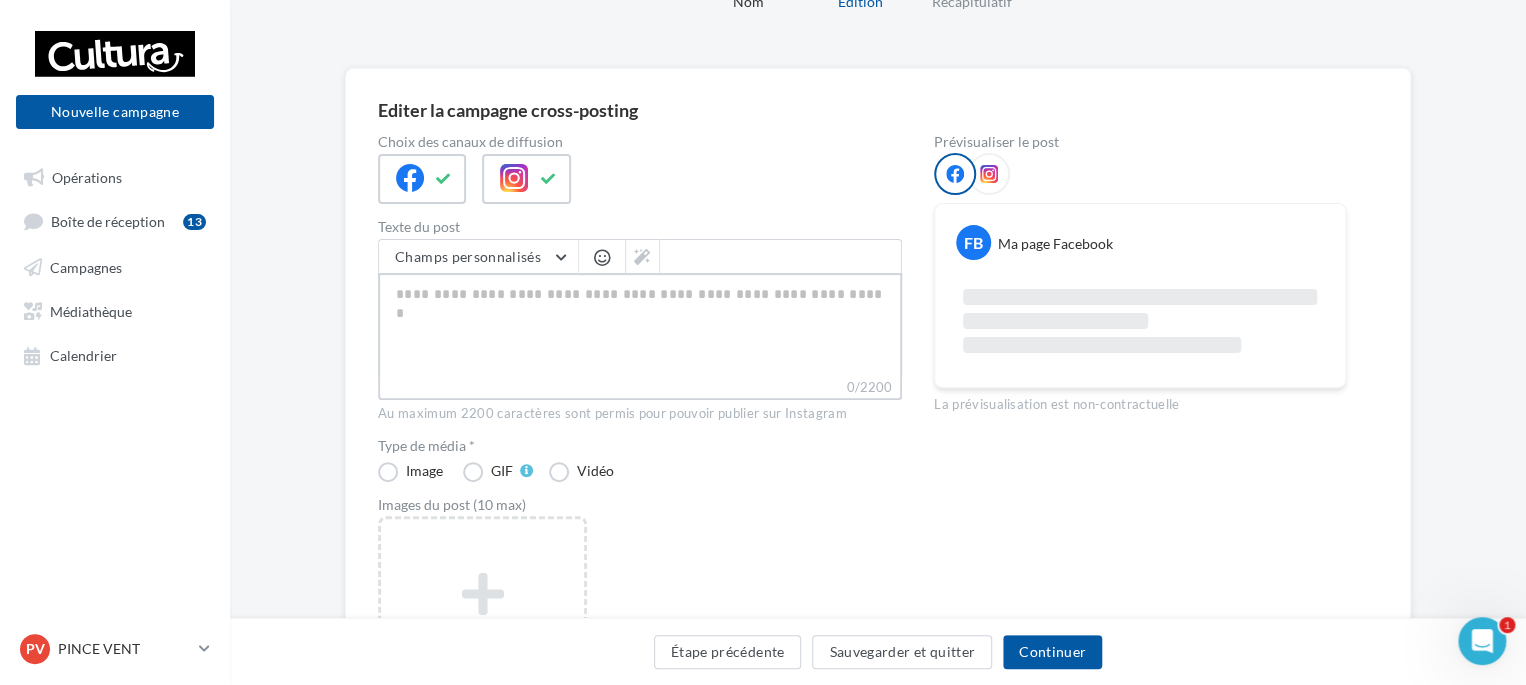 paste on "*" 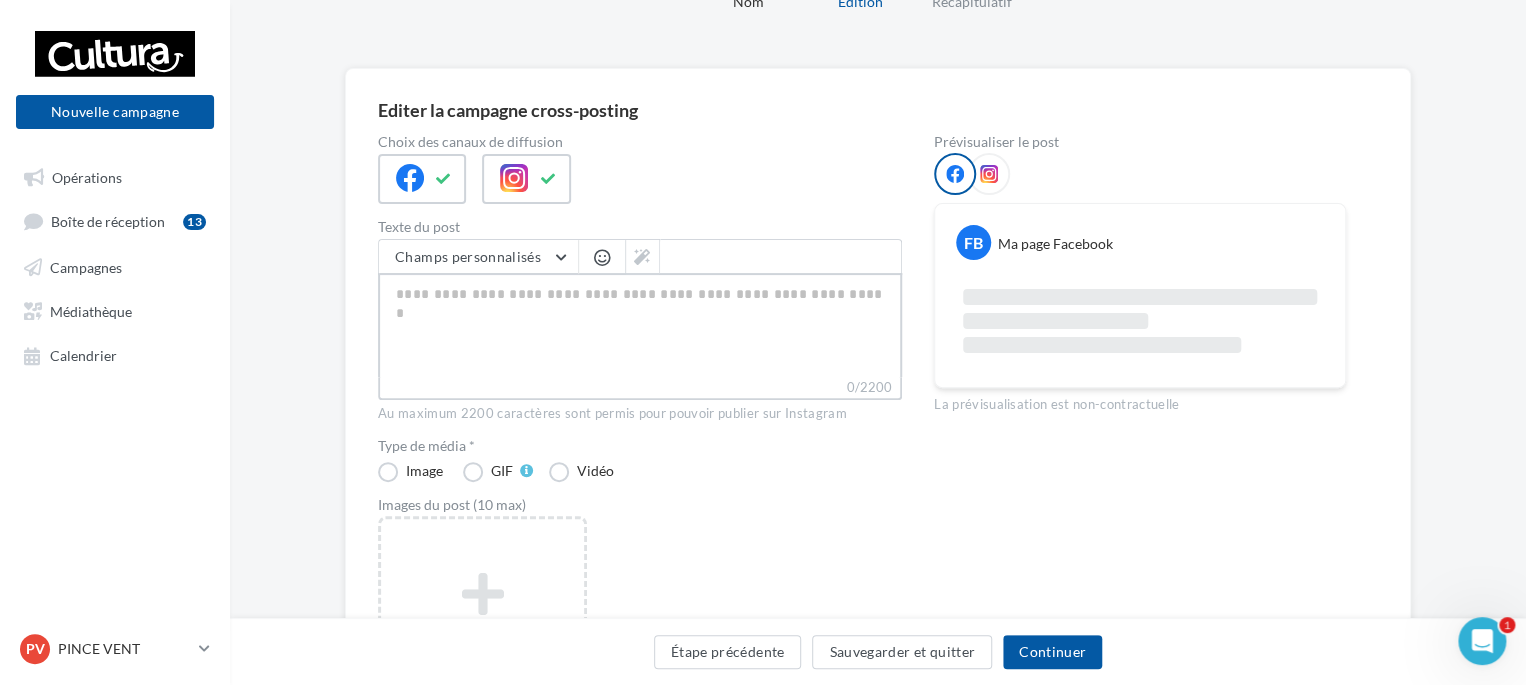 type on "*" 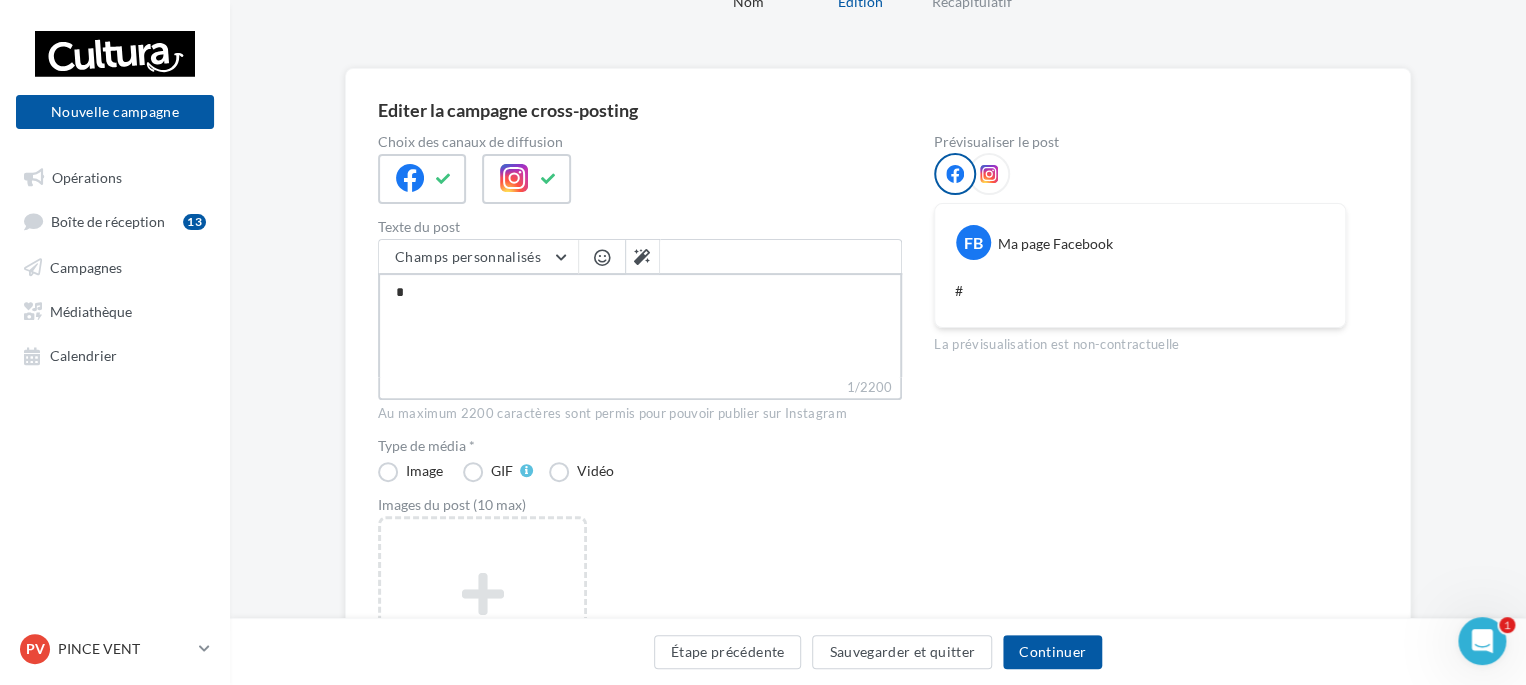 type on "*" 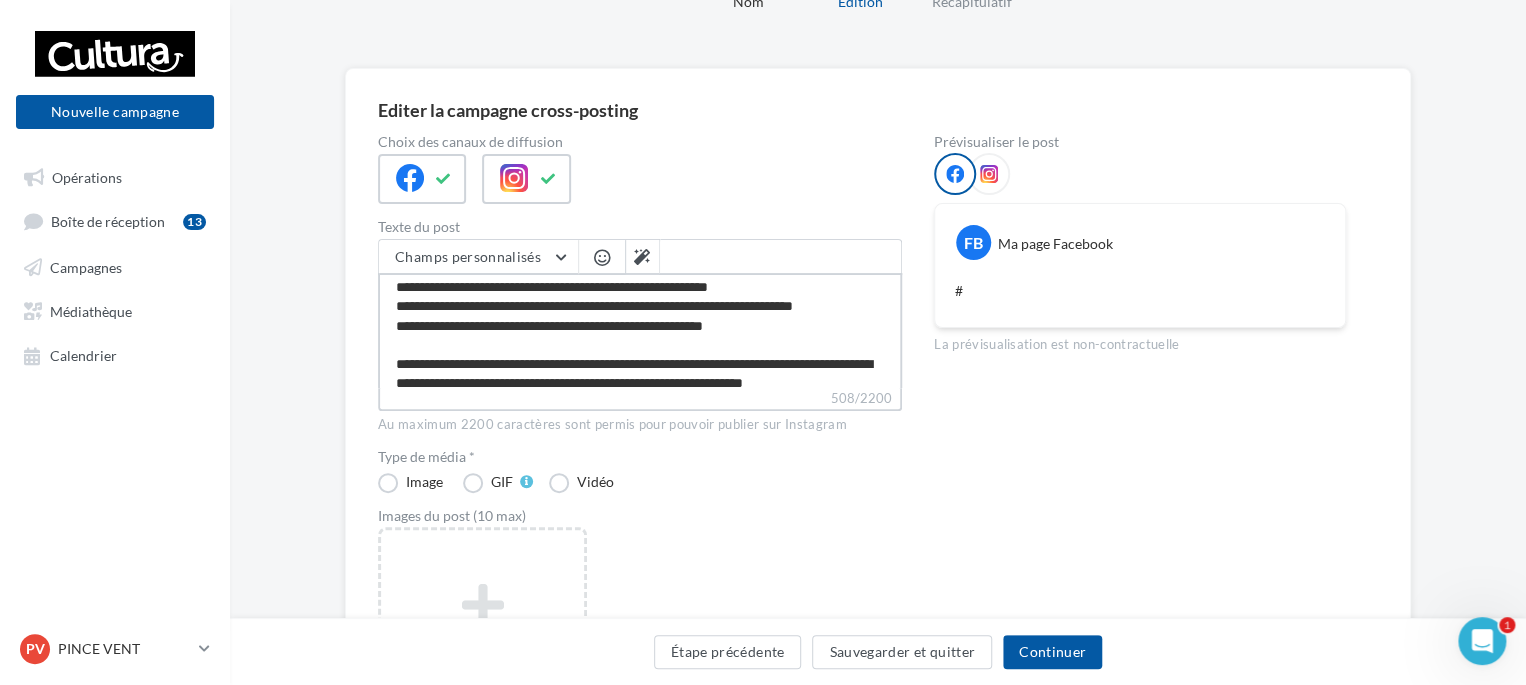 scroll, scrollTop: 0, scrollLeft: 0, axis: both 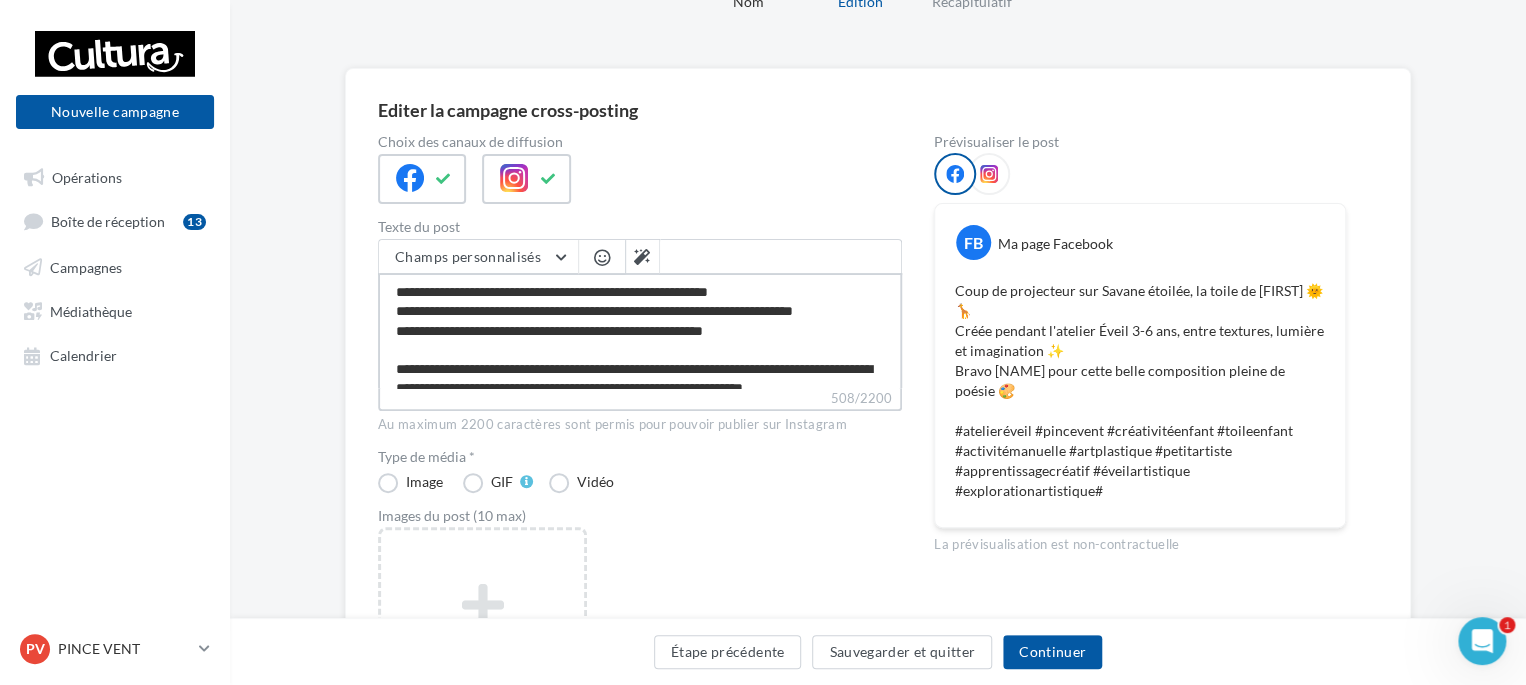 click on "**********" at bounding box center (640, 330) 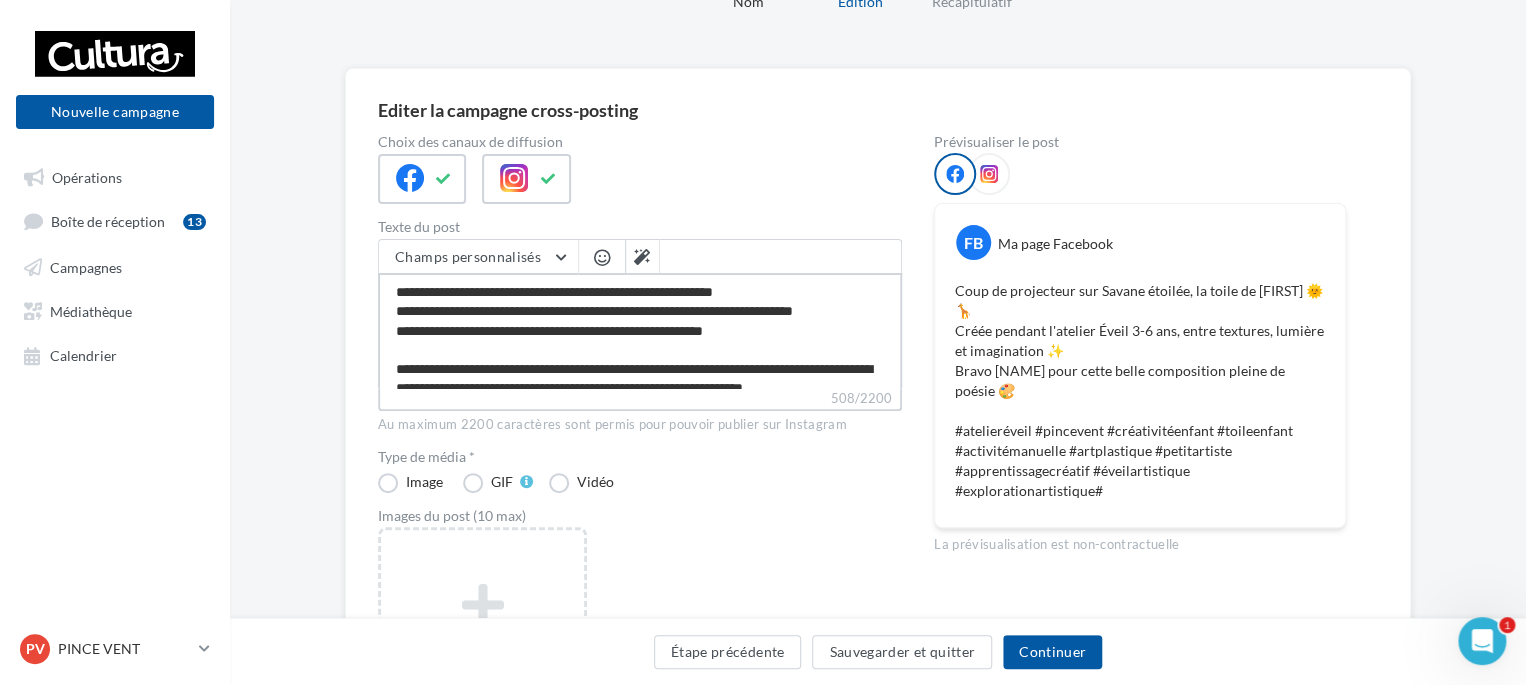 type on "**********" 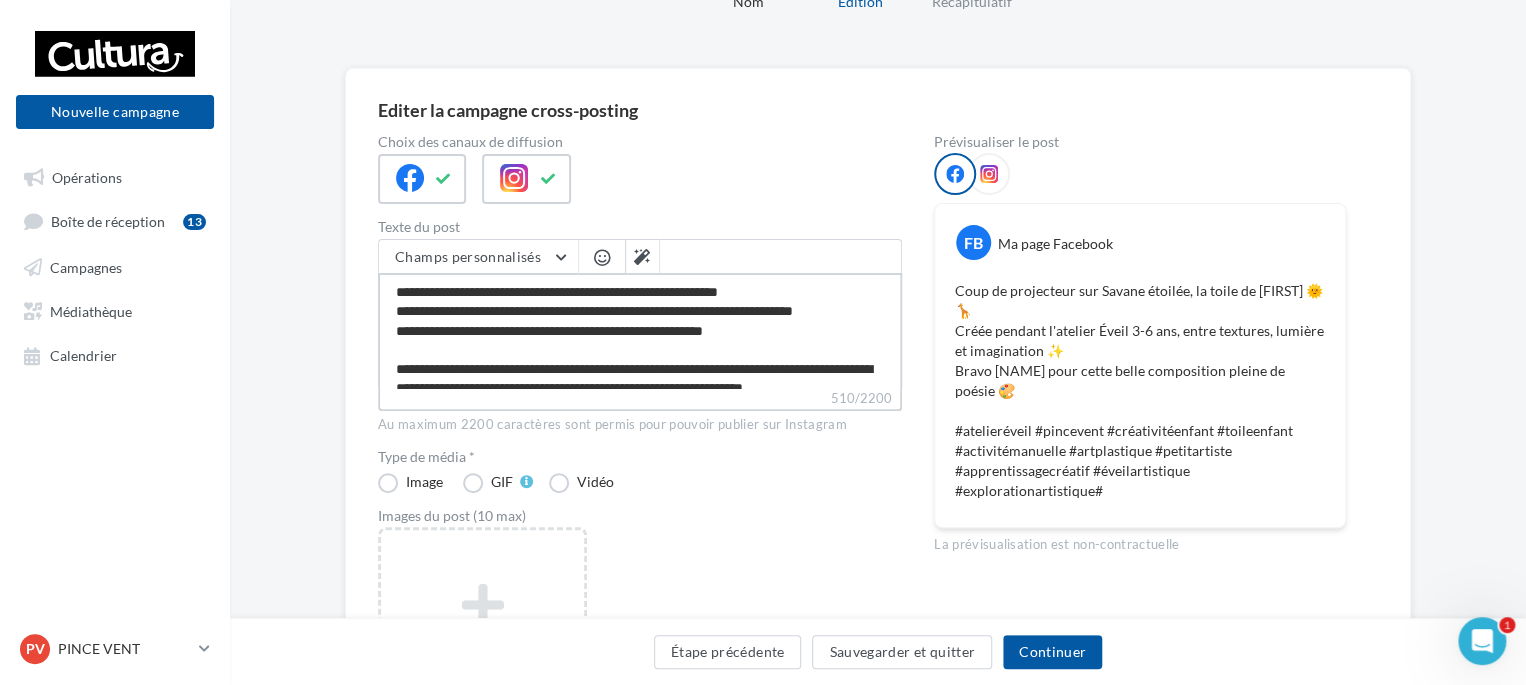 type on "**********" 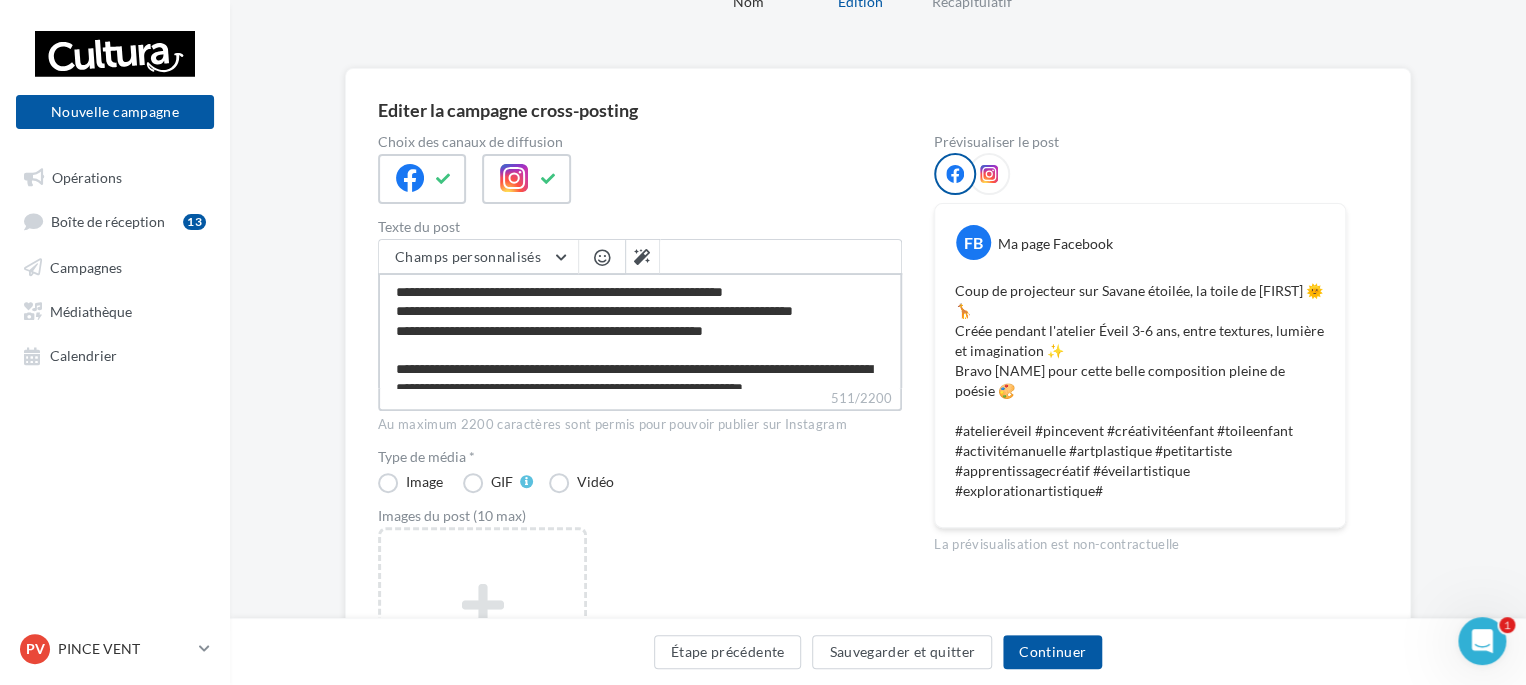 click on "**********" at bounding box center (640, 330) 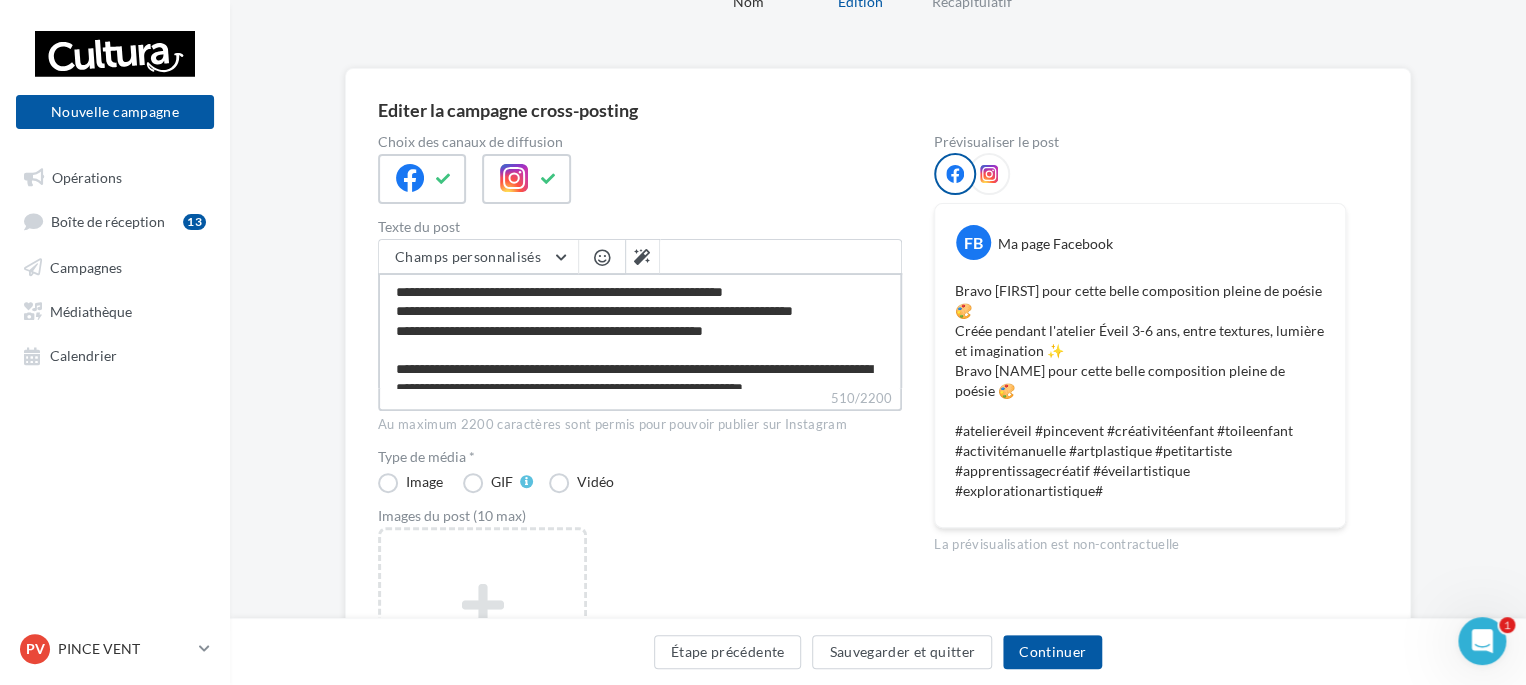 type on "**********" 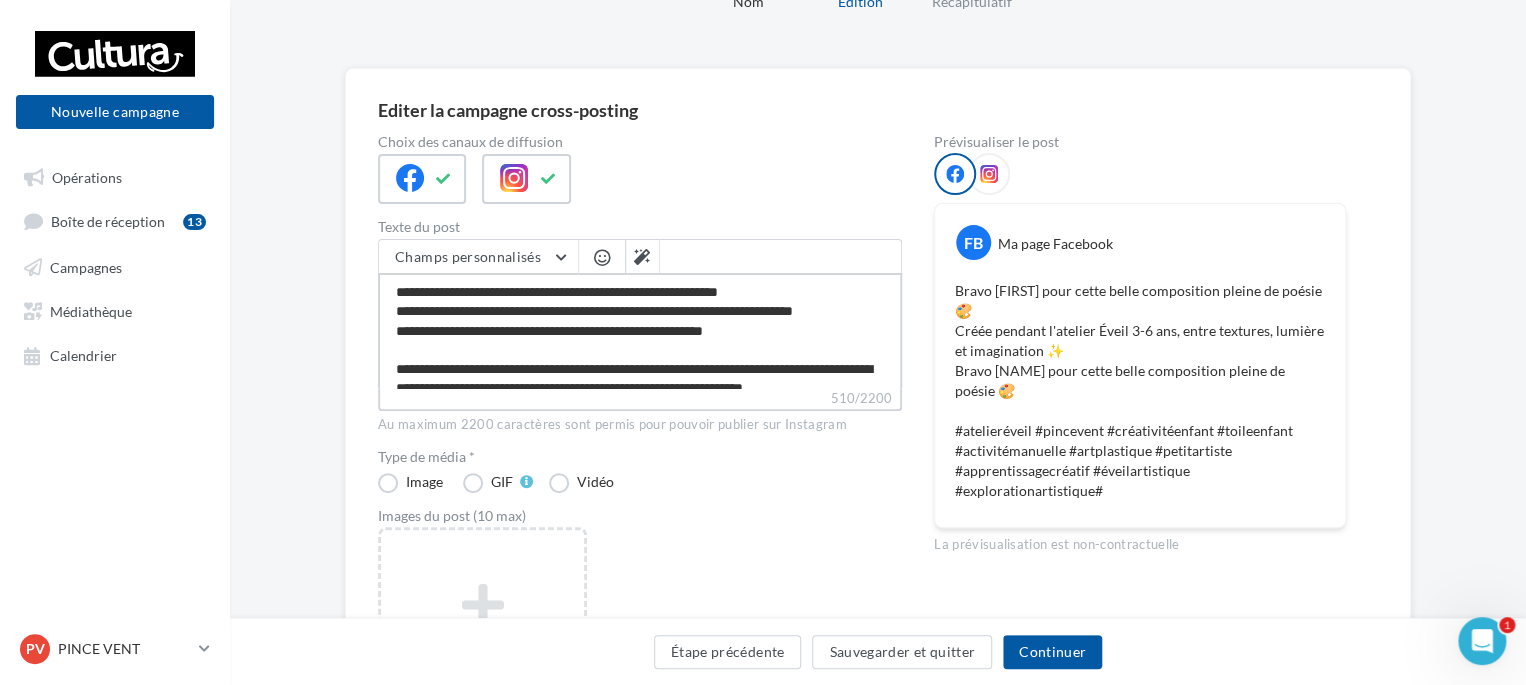 type on "**********" 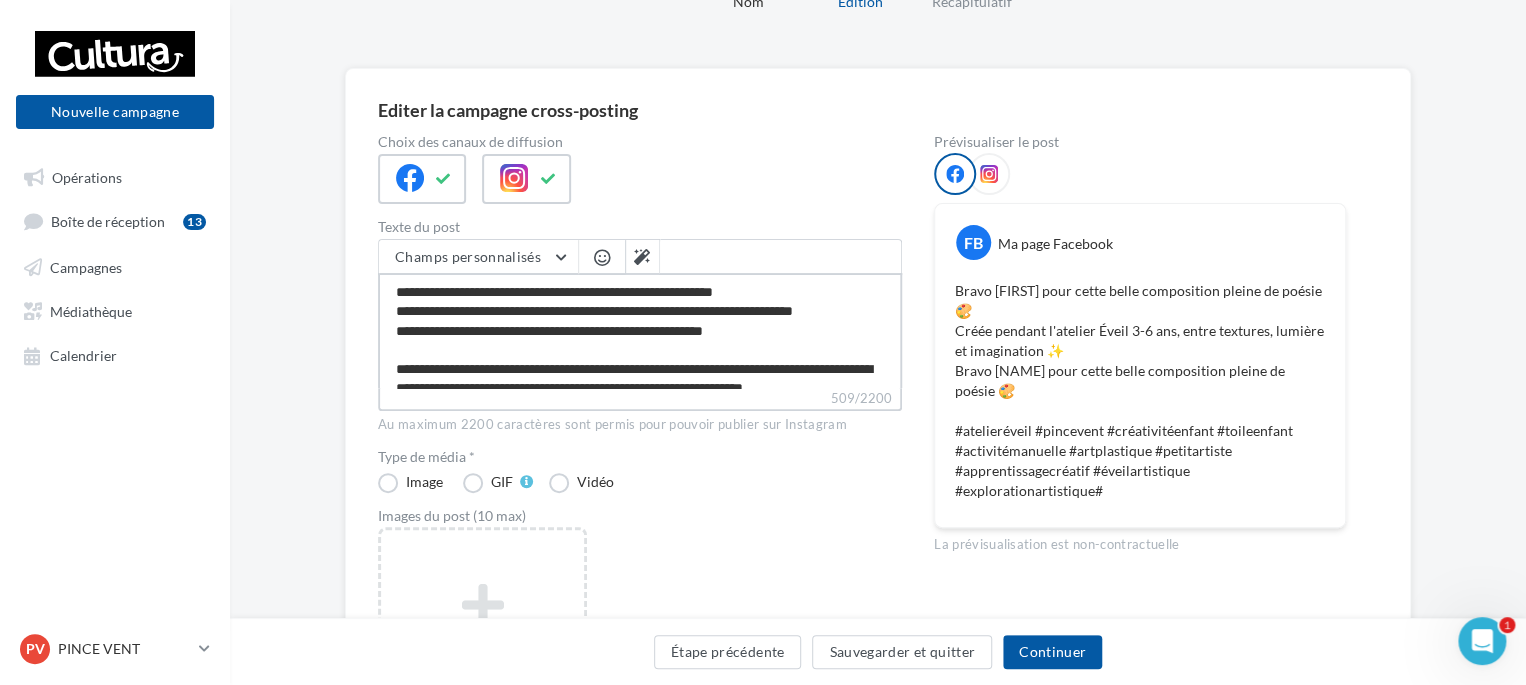 type on "**********" 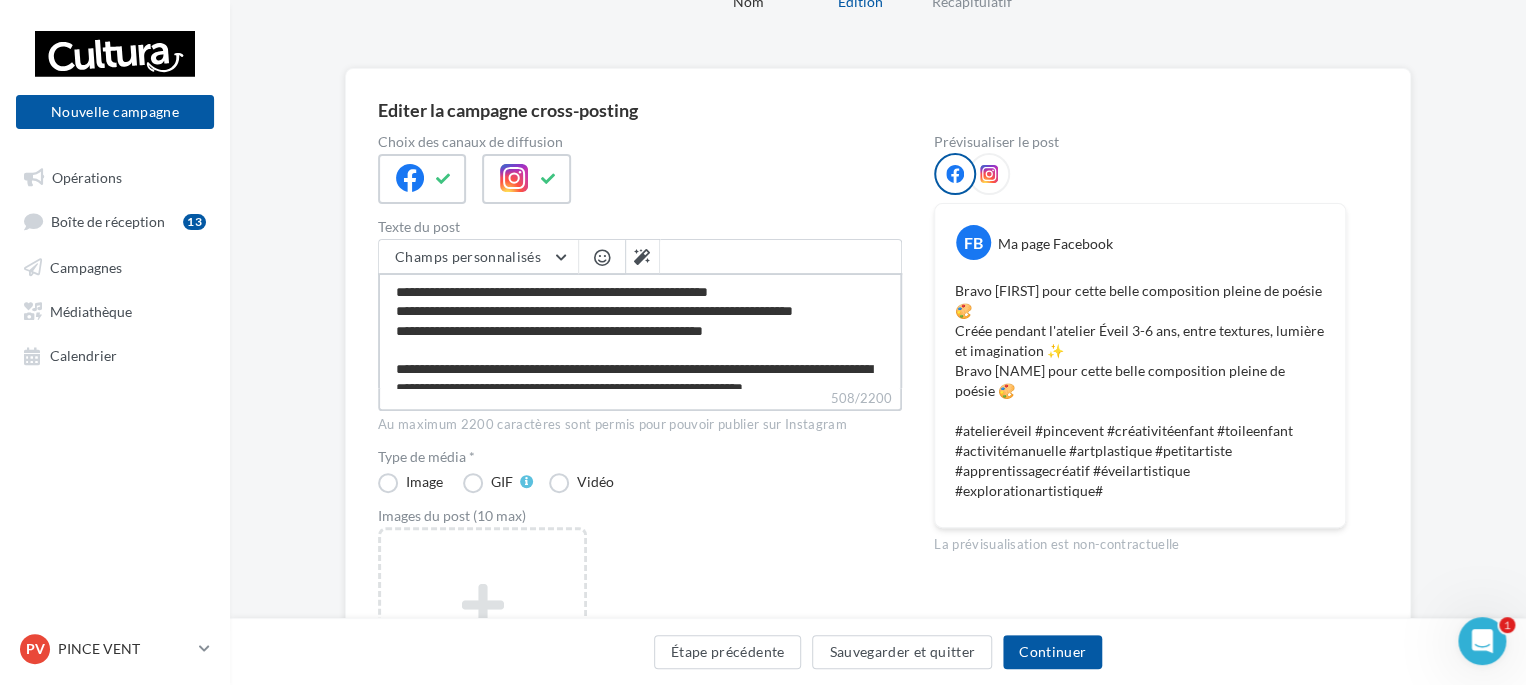 type on "**********" 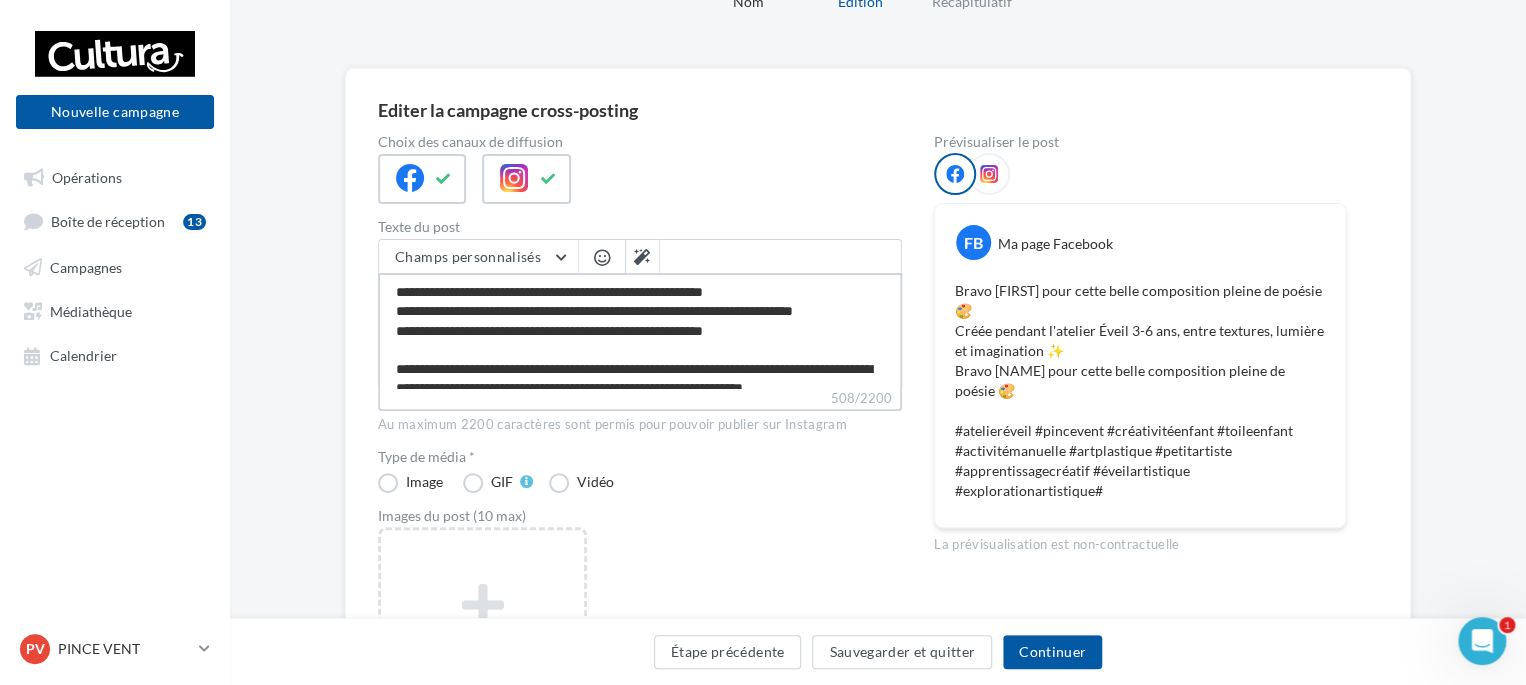 type on "**********" 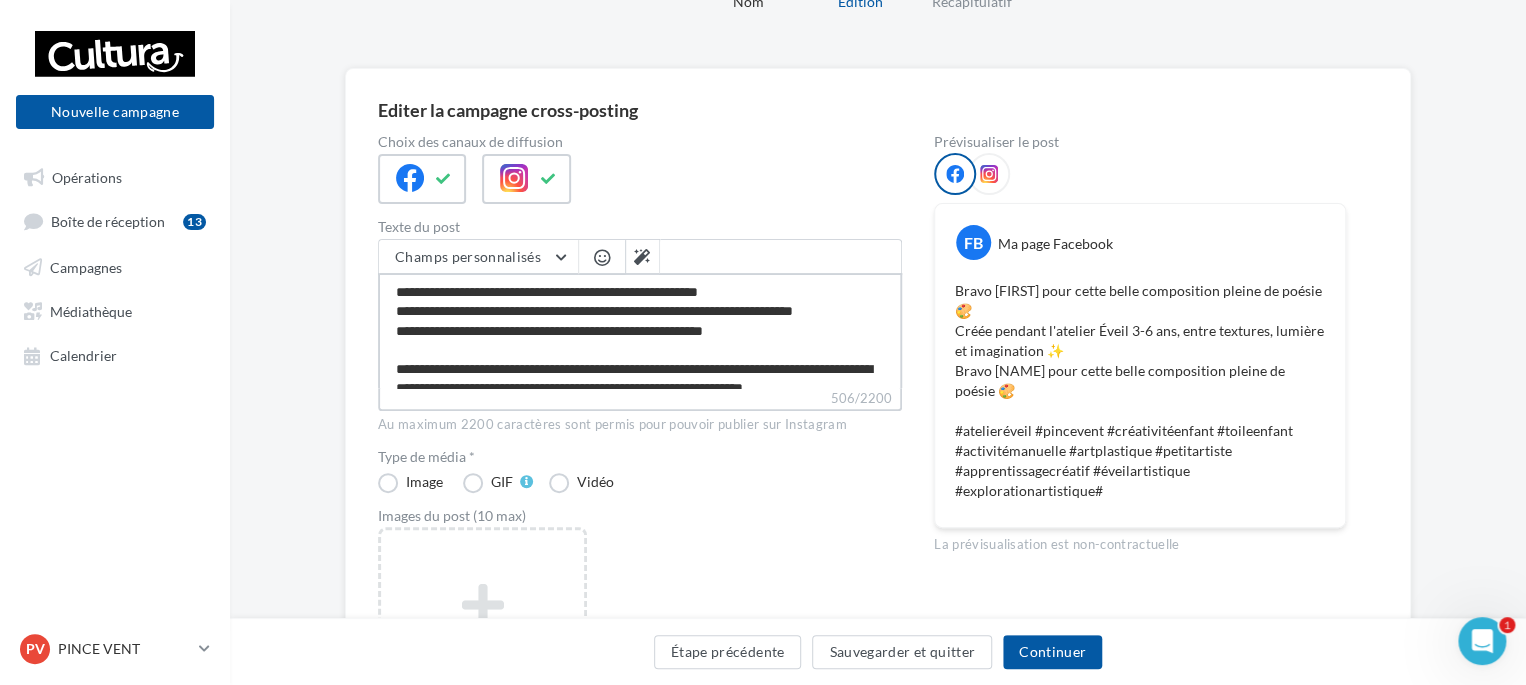 type on "**********" 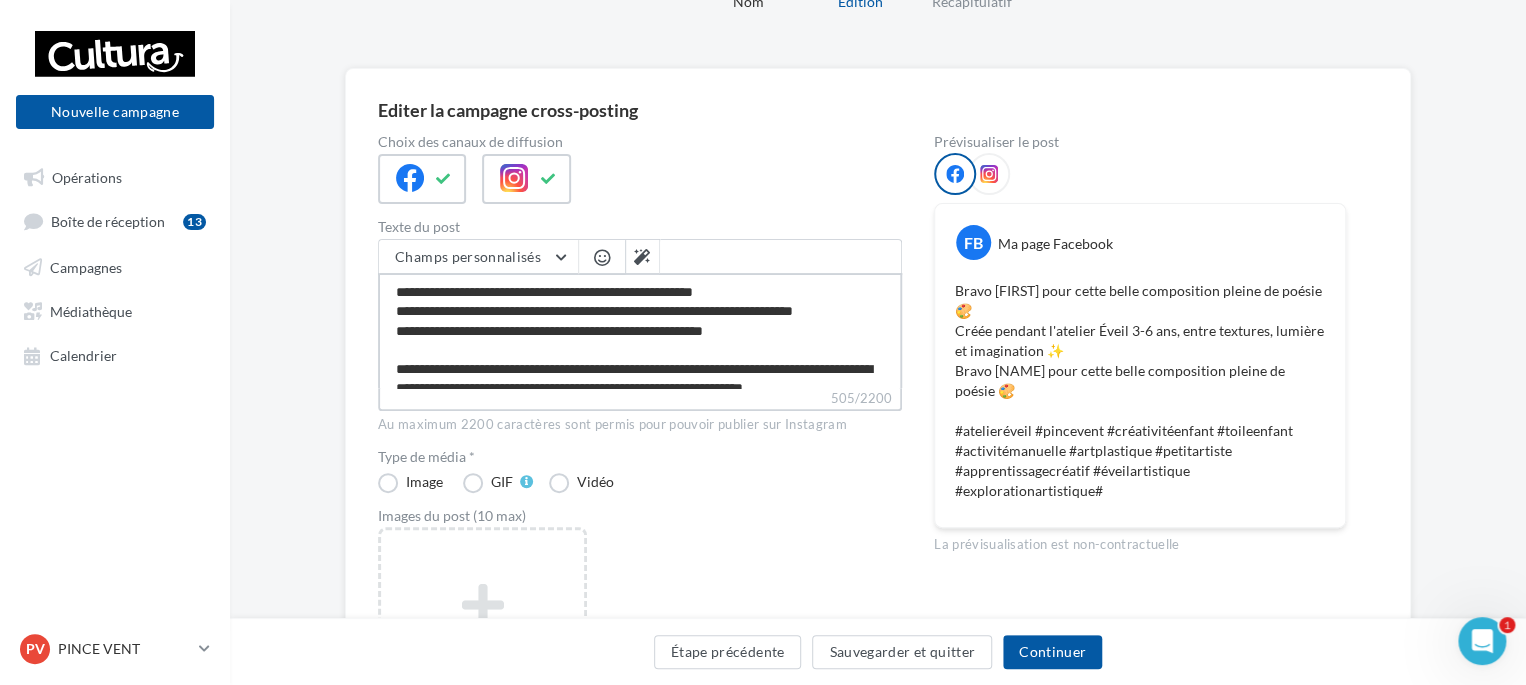 type on "**********" 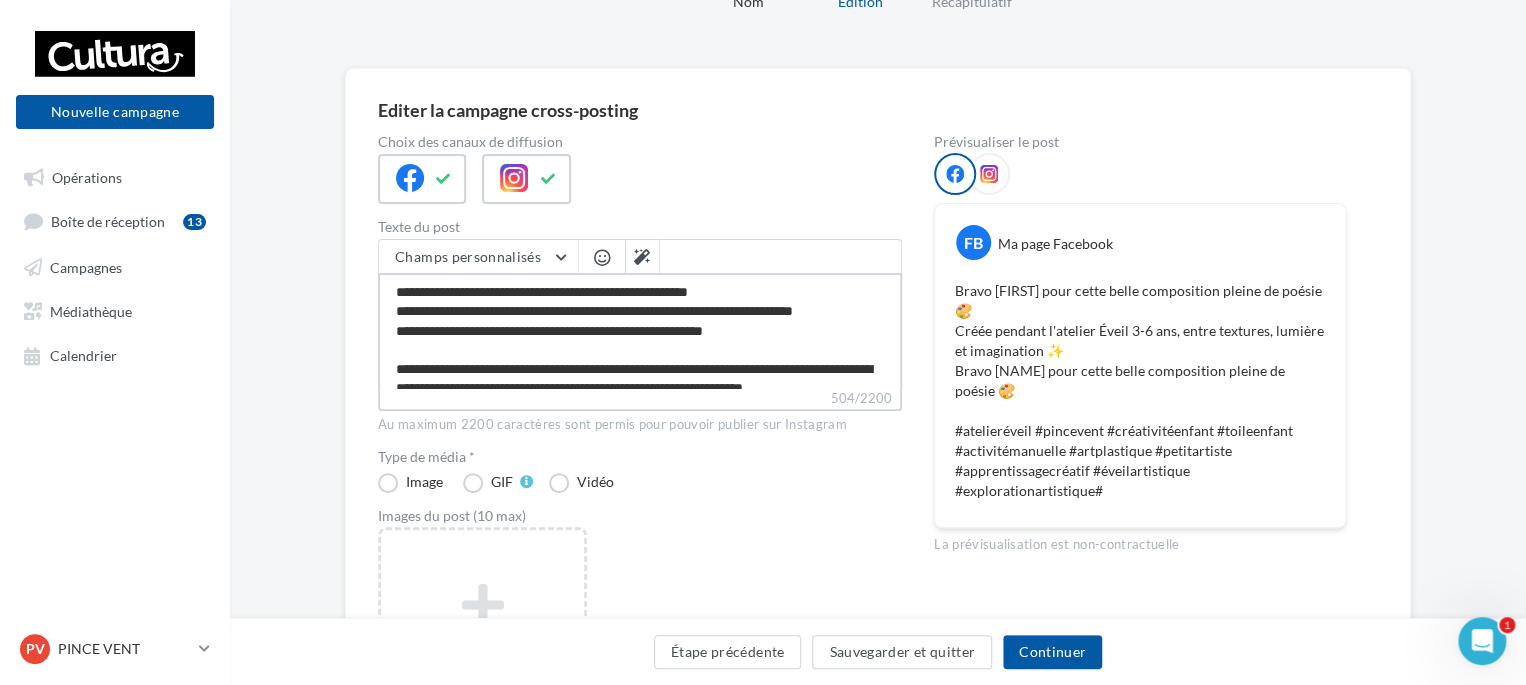 type on "**********" 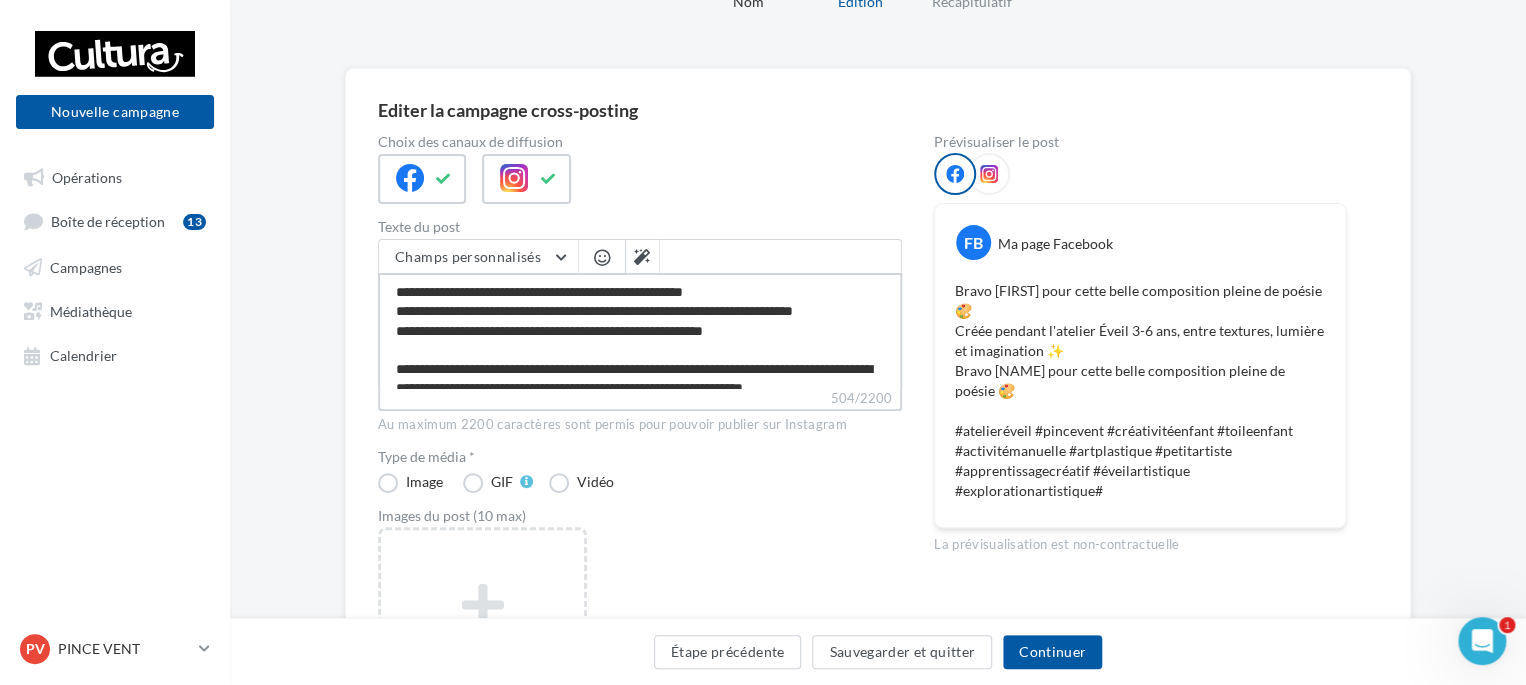 type on "**********" 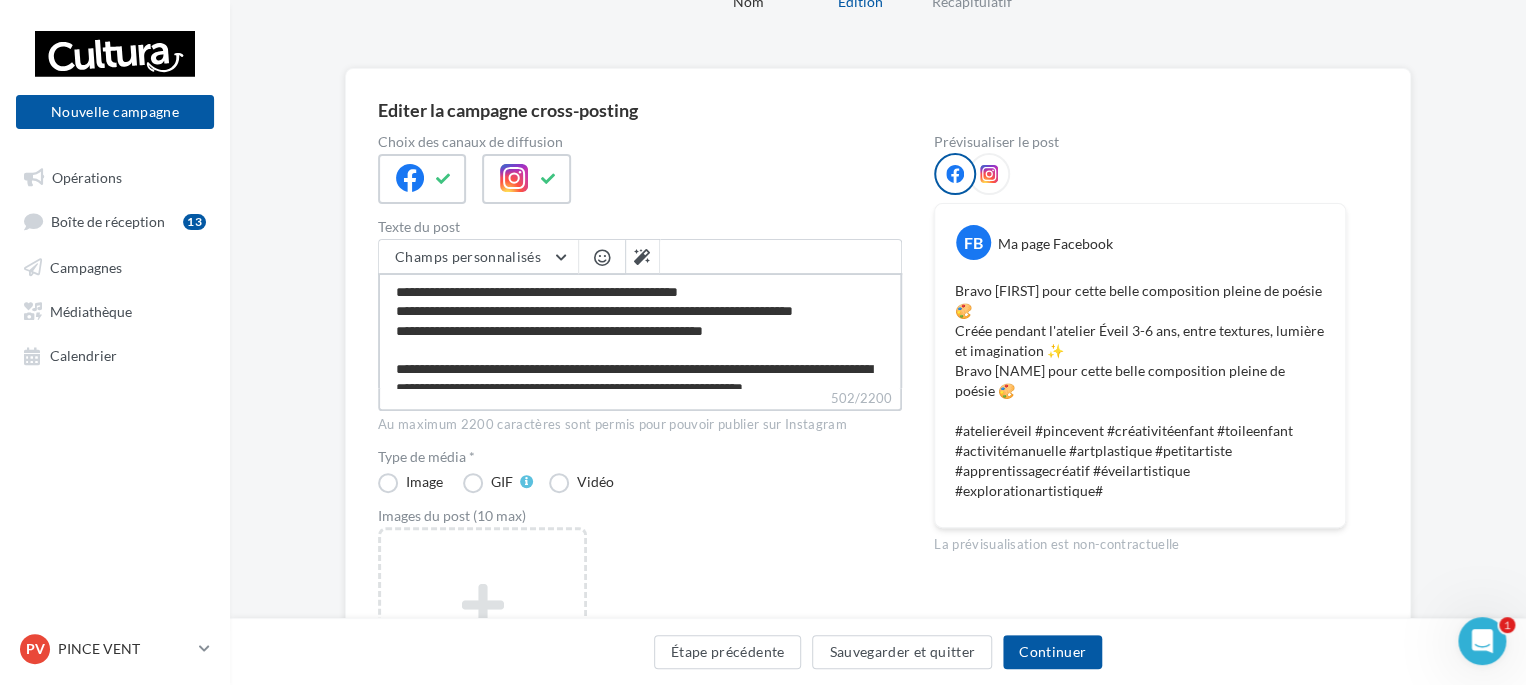 type on "**********" 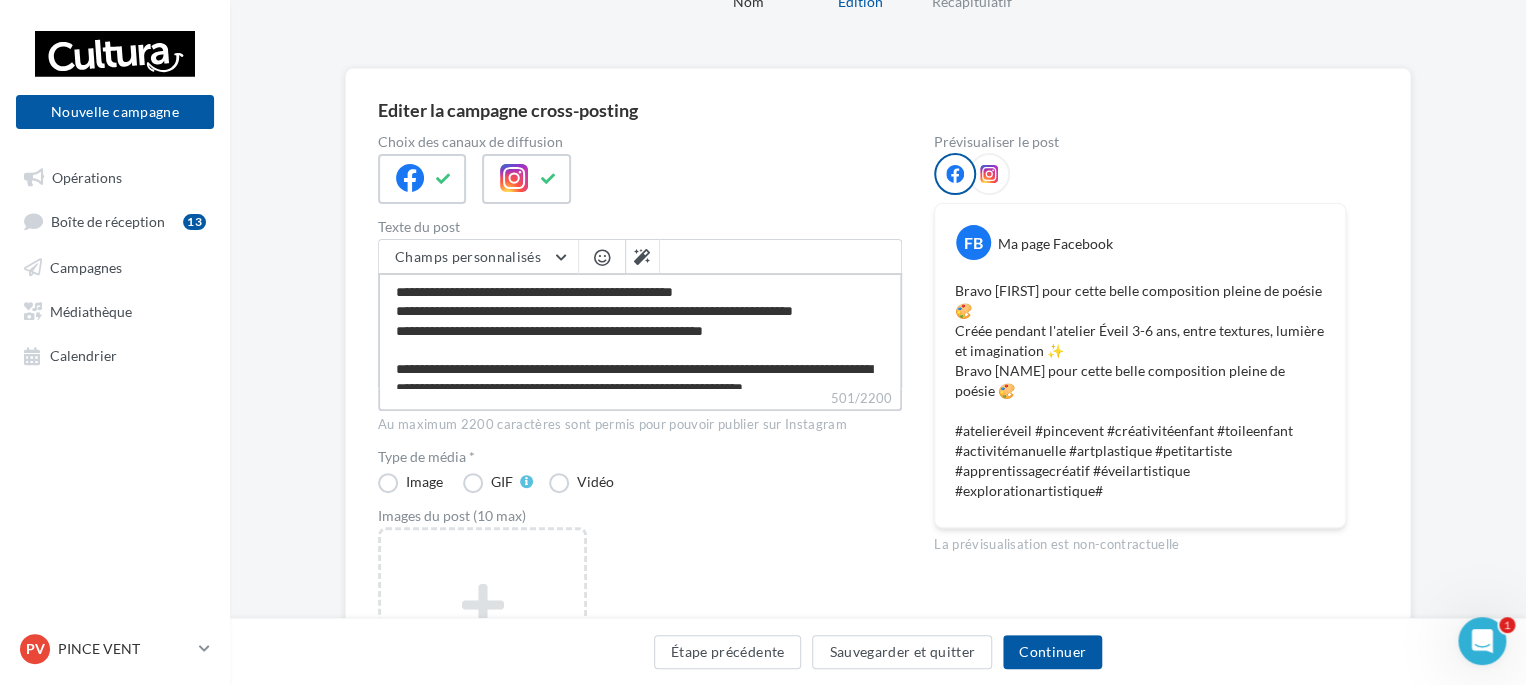 type on "**********" 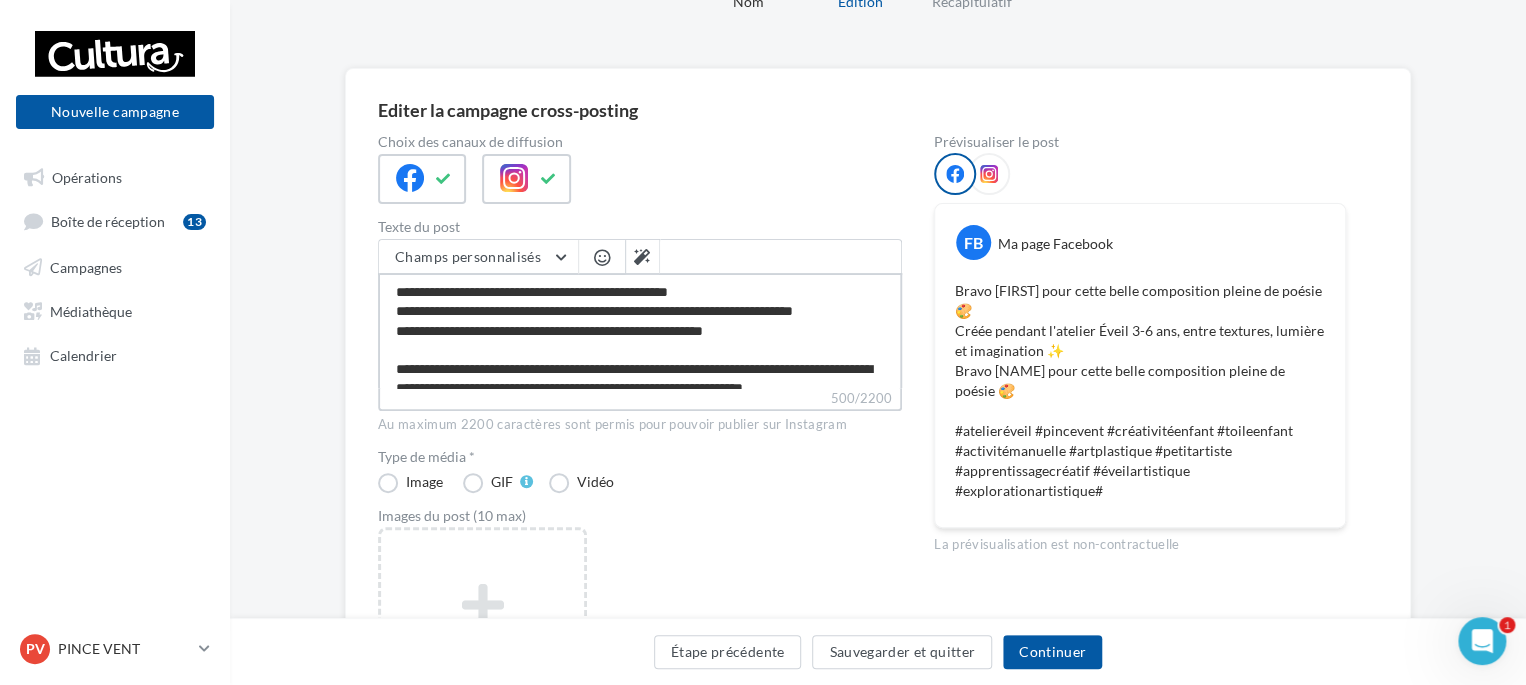 type on "**********" 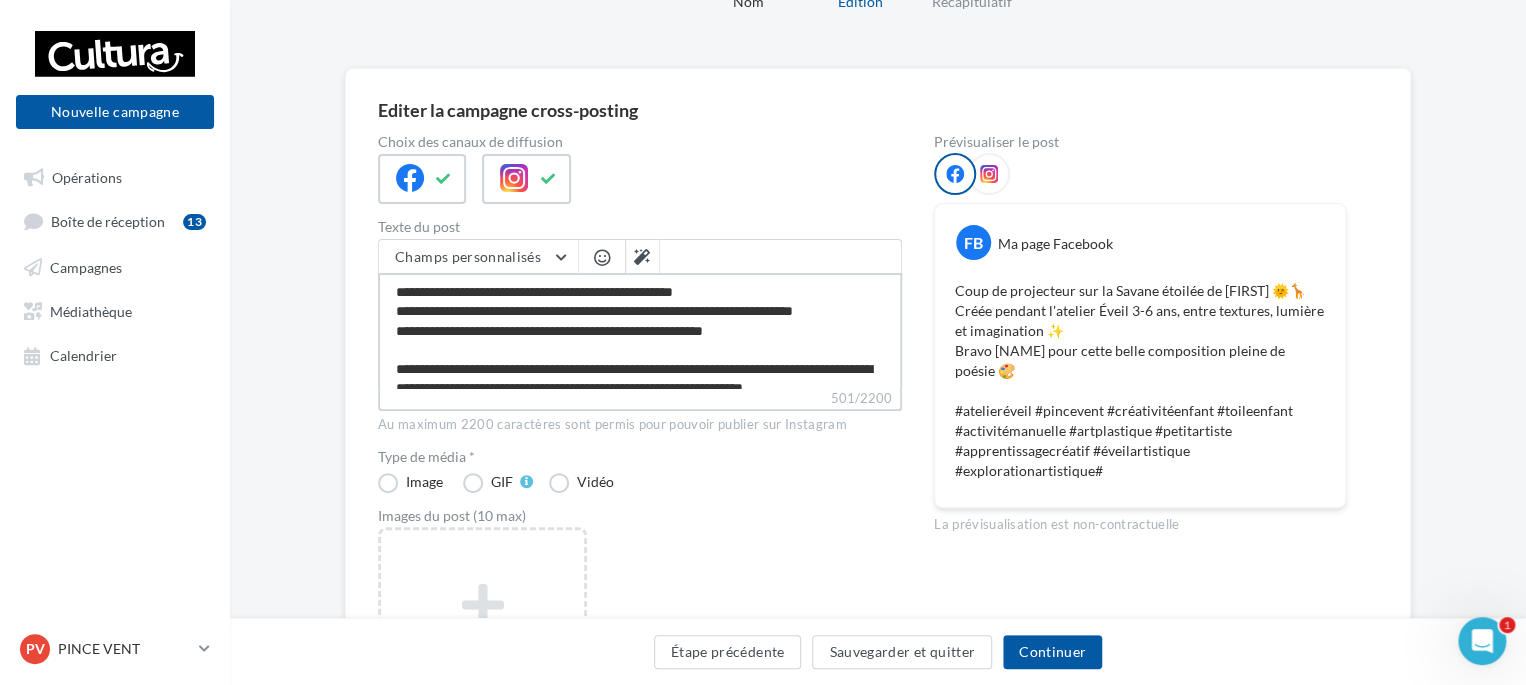 click on "**********" at bounding box center (640, 330) 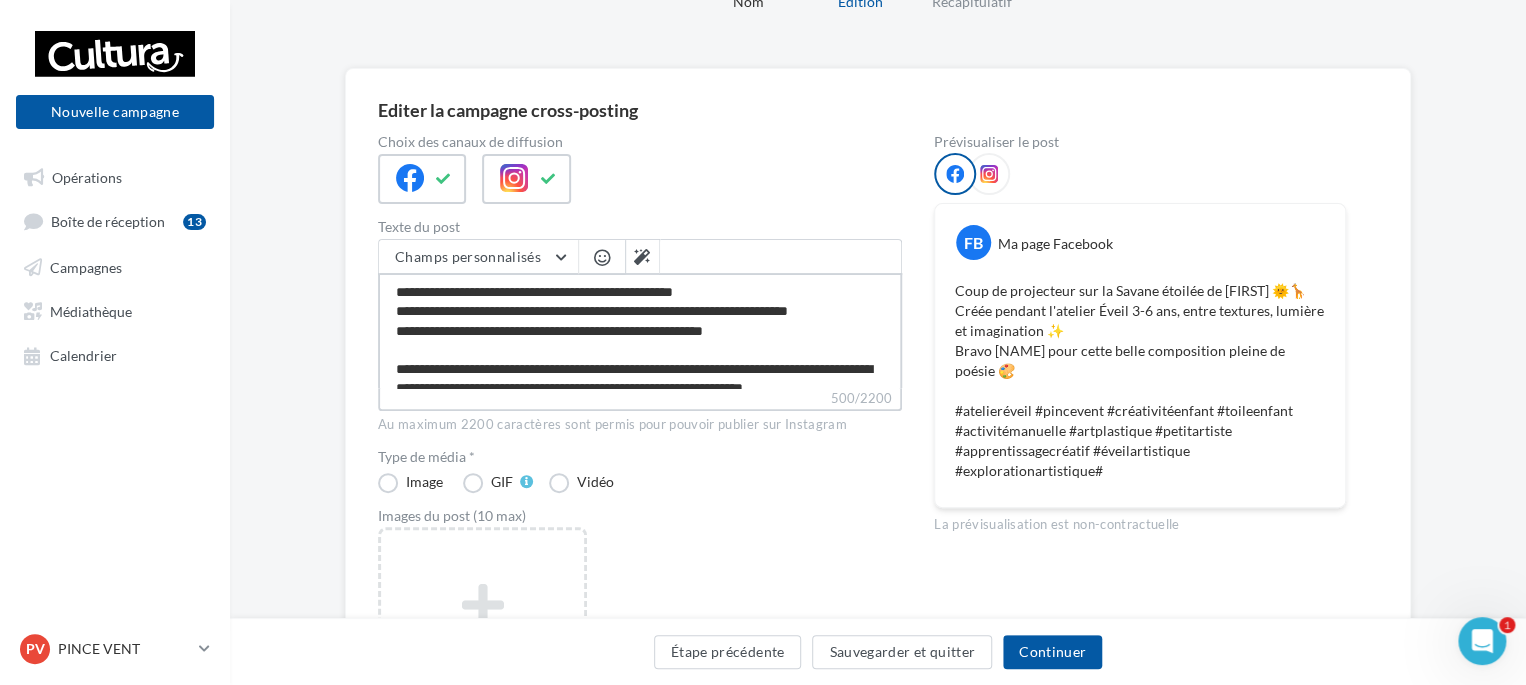 type on "**********" 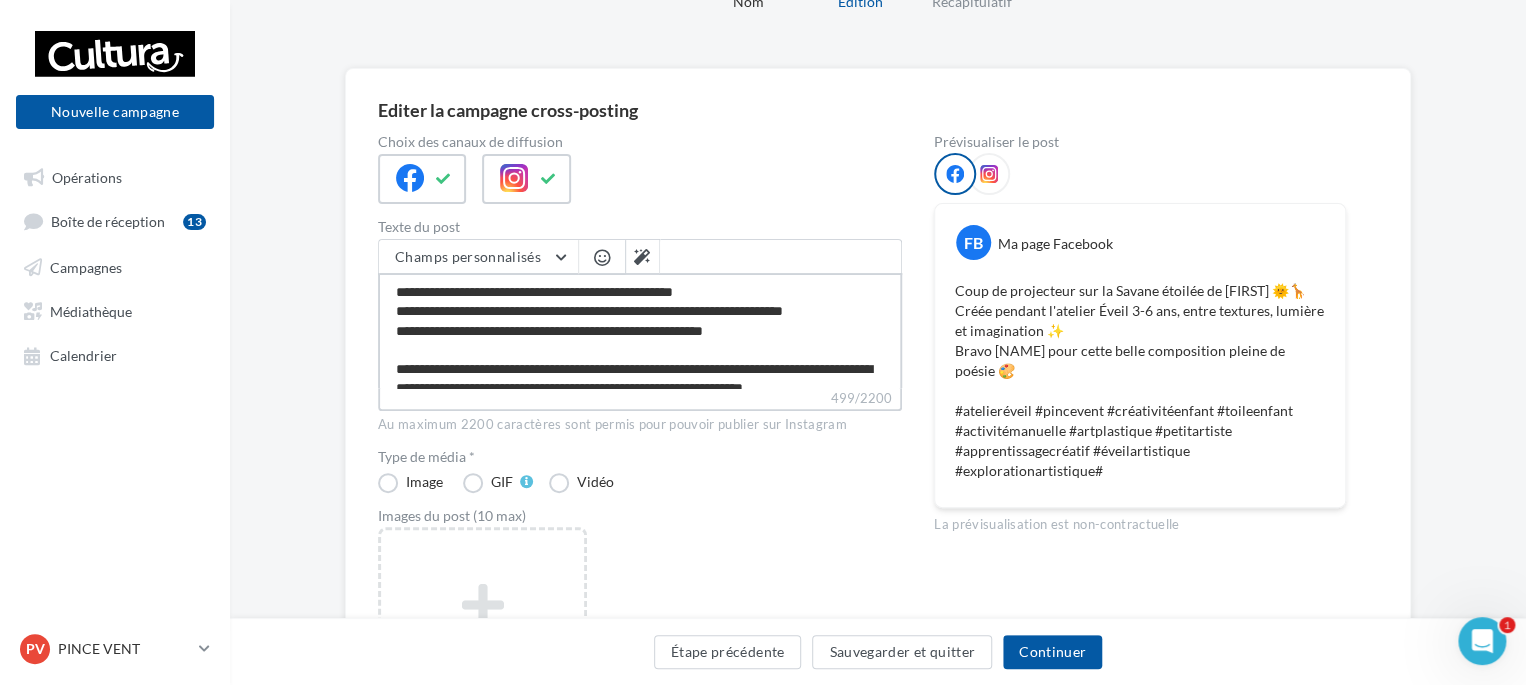 type on "**********" 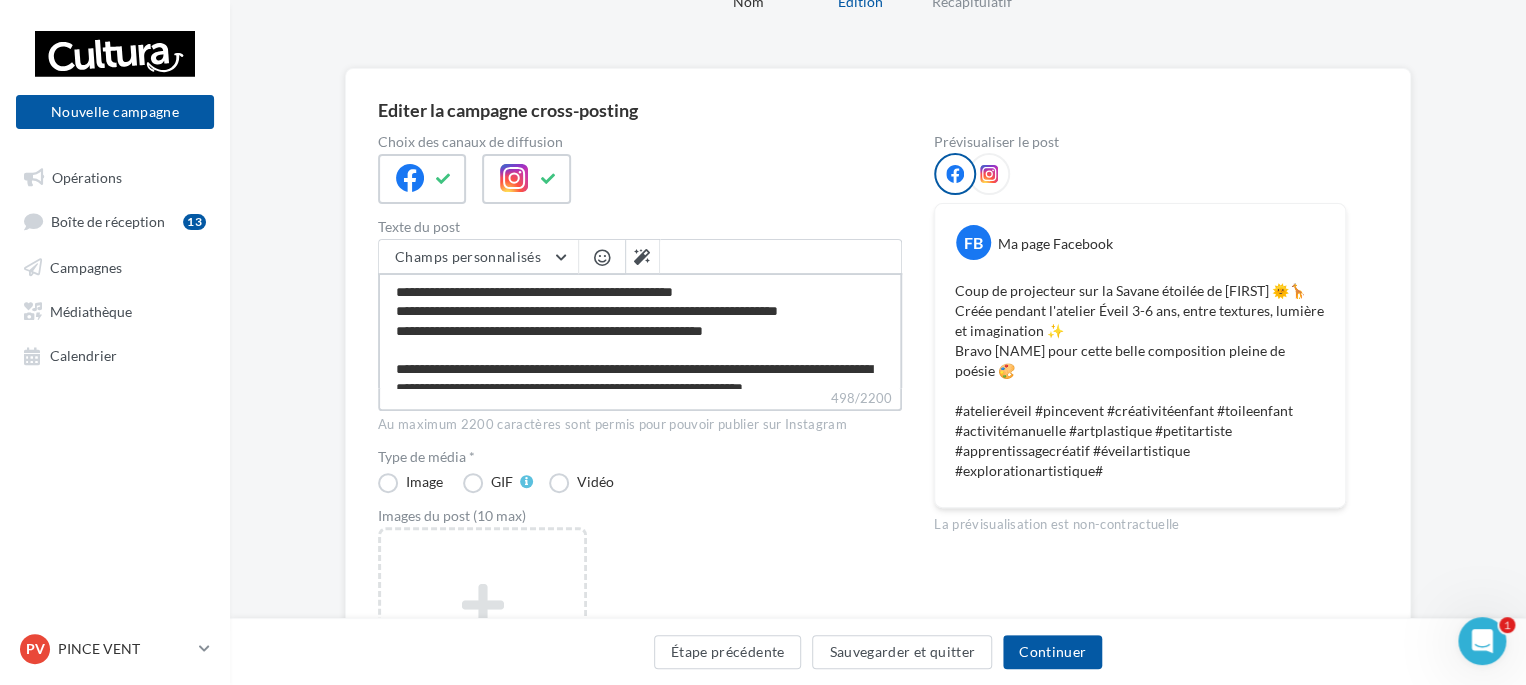 type on "**********" 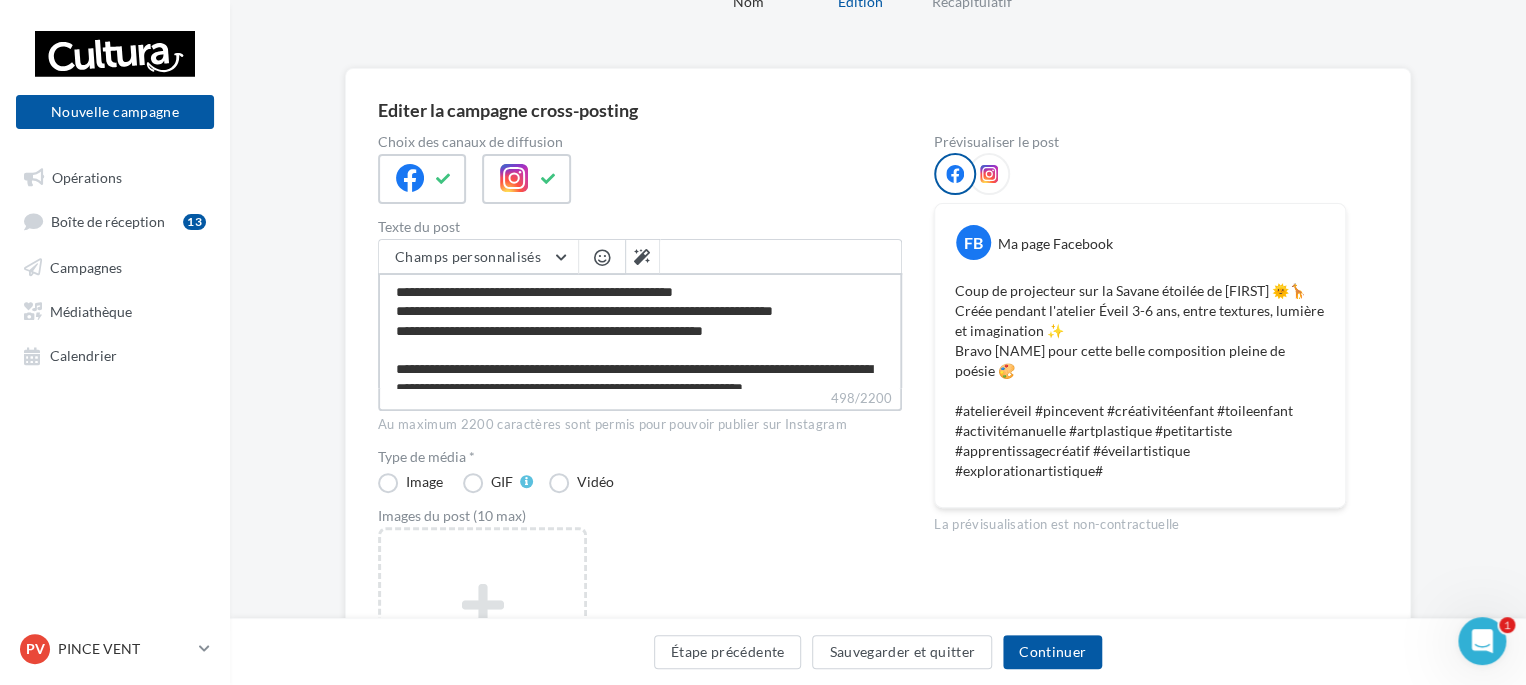 type on "**********" 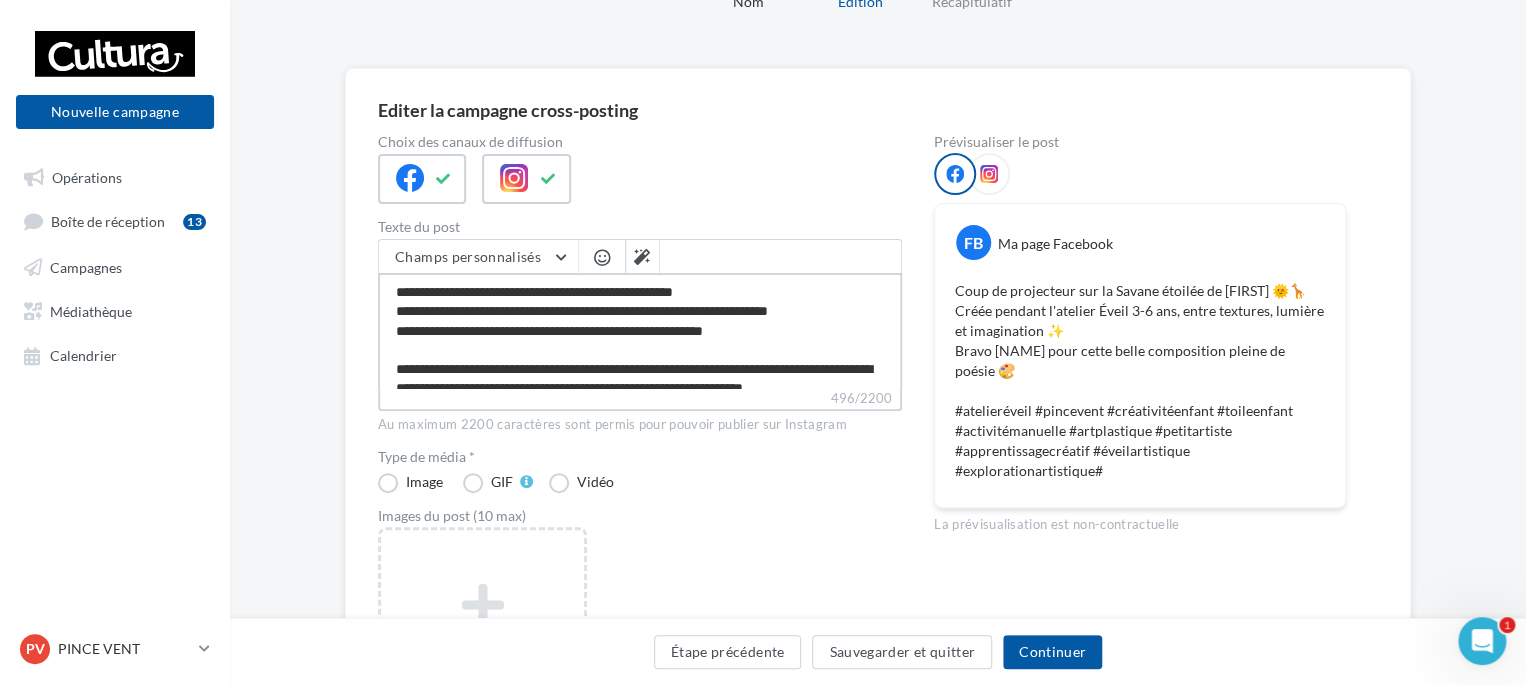 type on "**********" 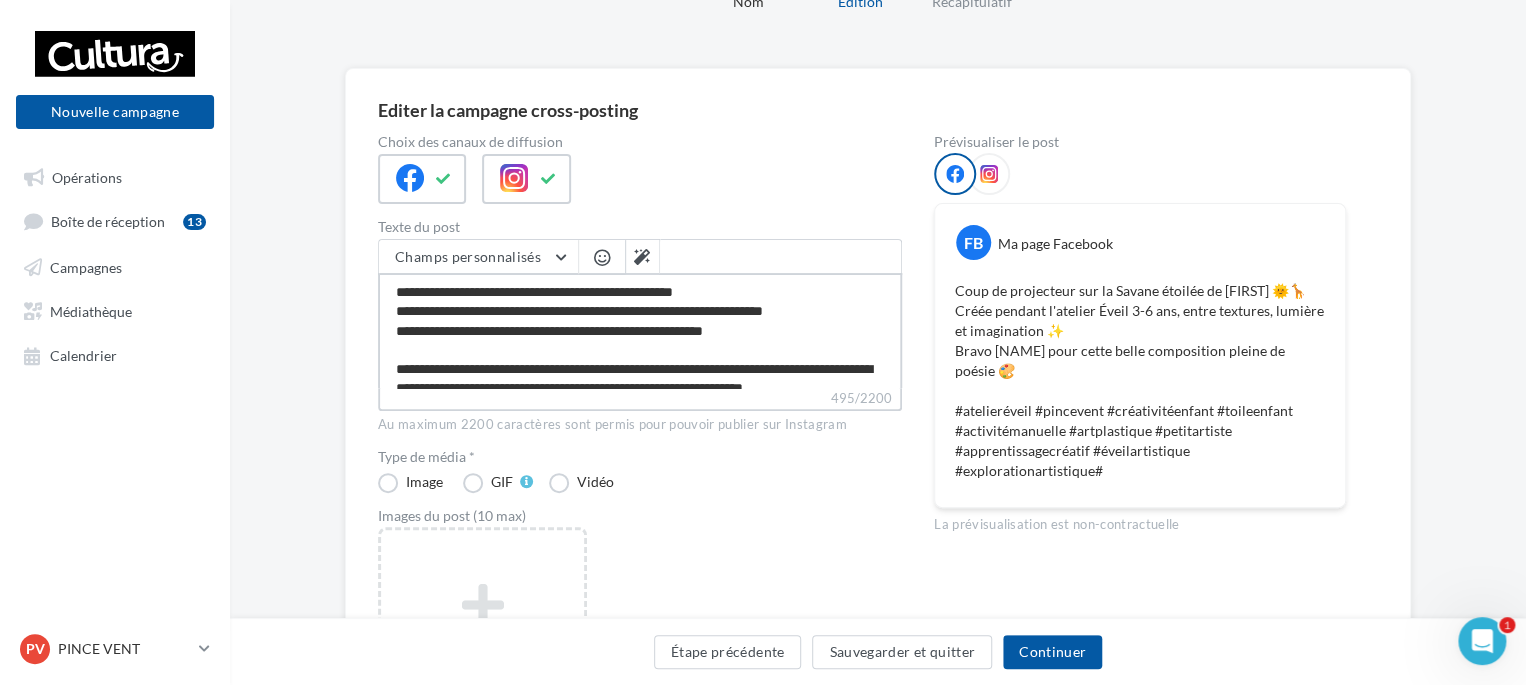 type on "**********" 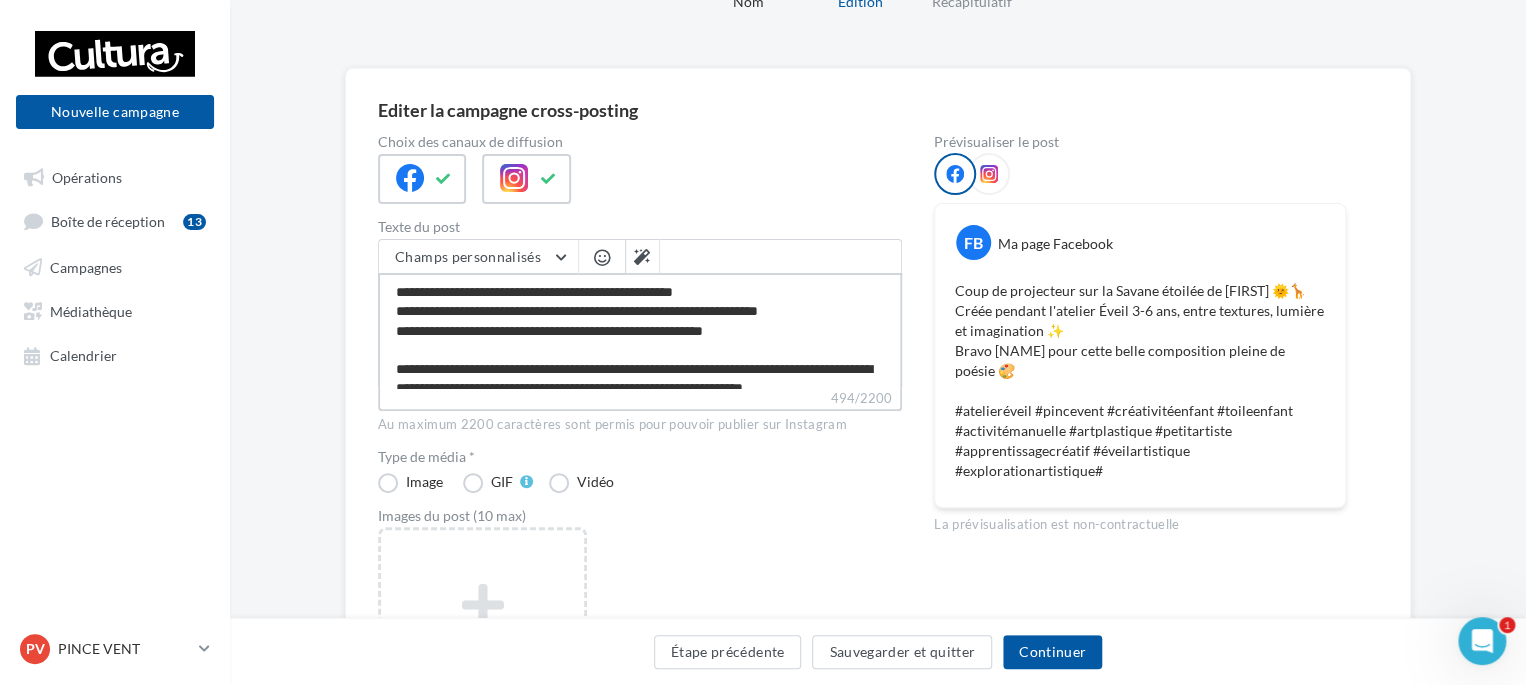 type on "**********" 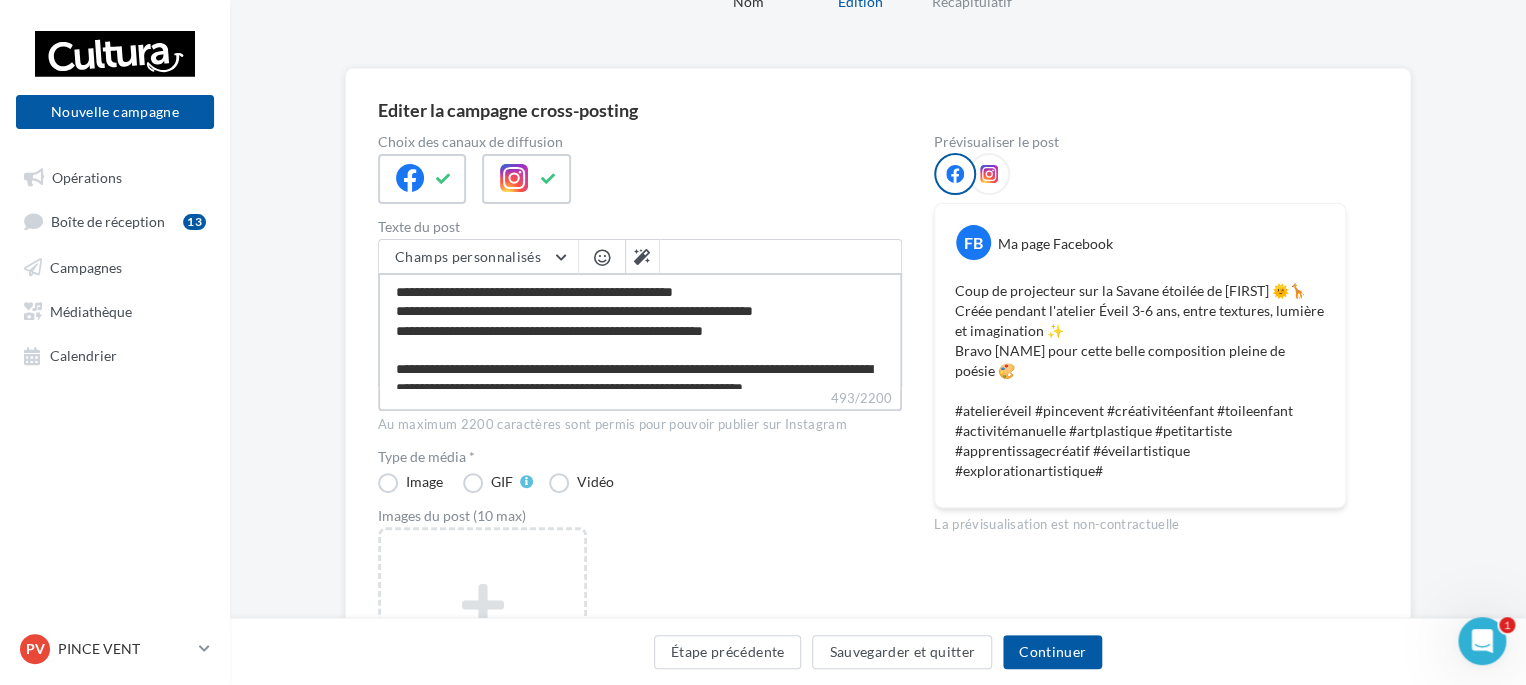 type on "**********" 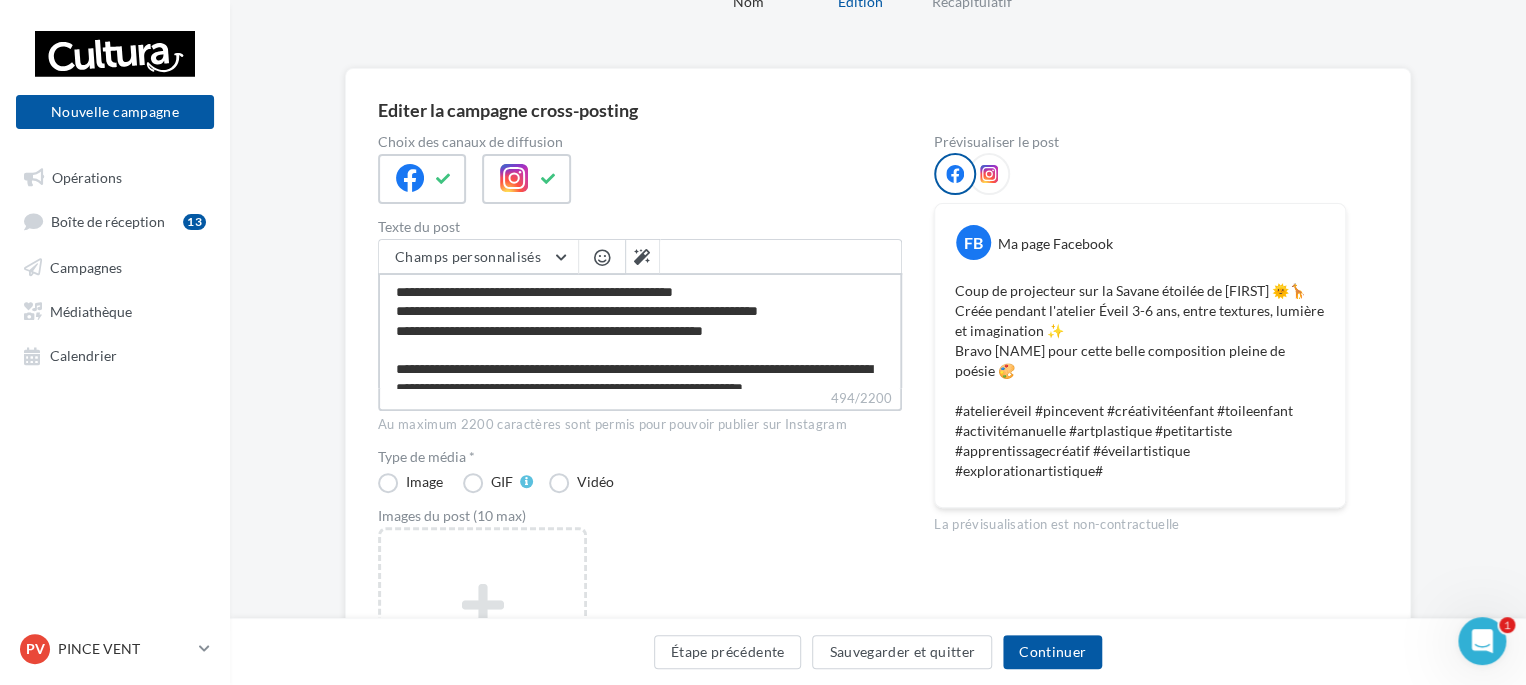 type on "**********" 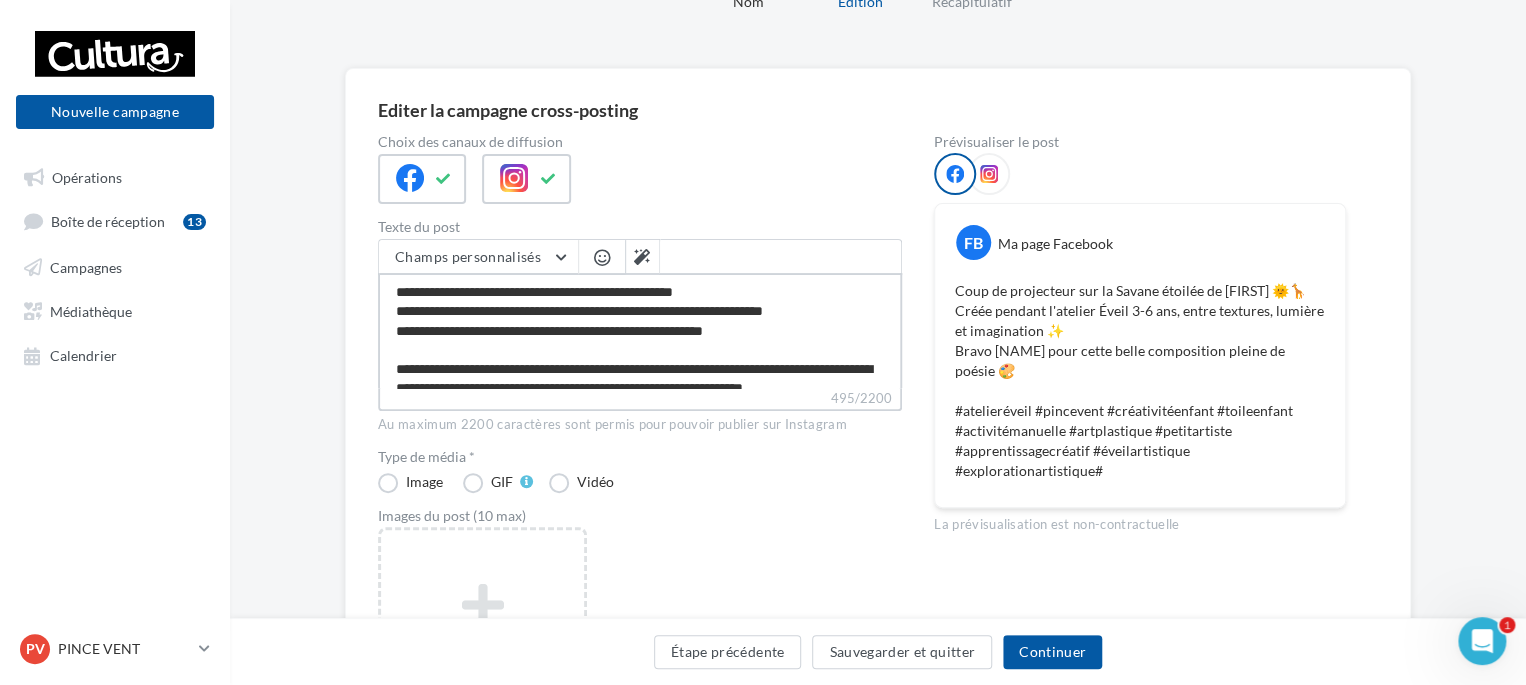 type on "**********" 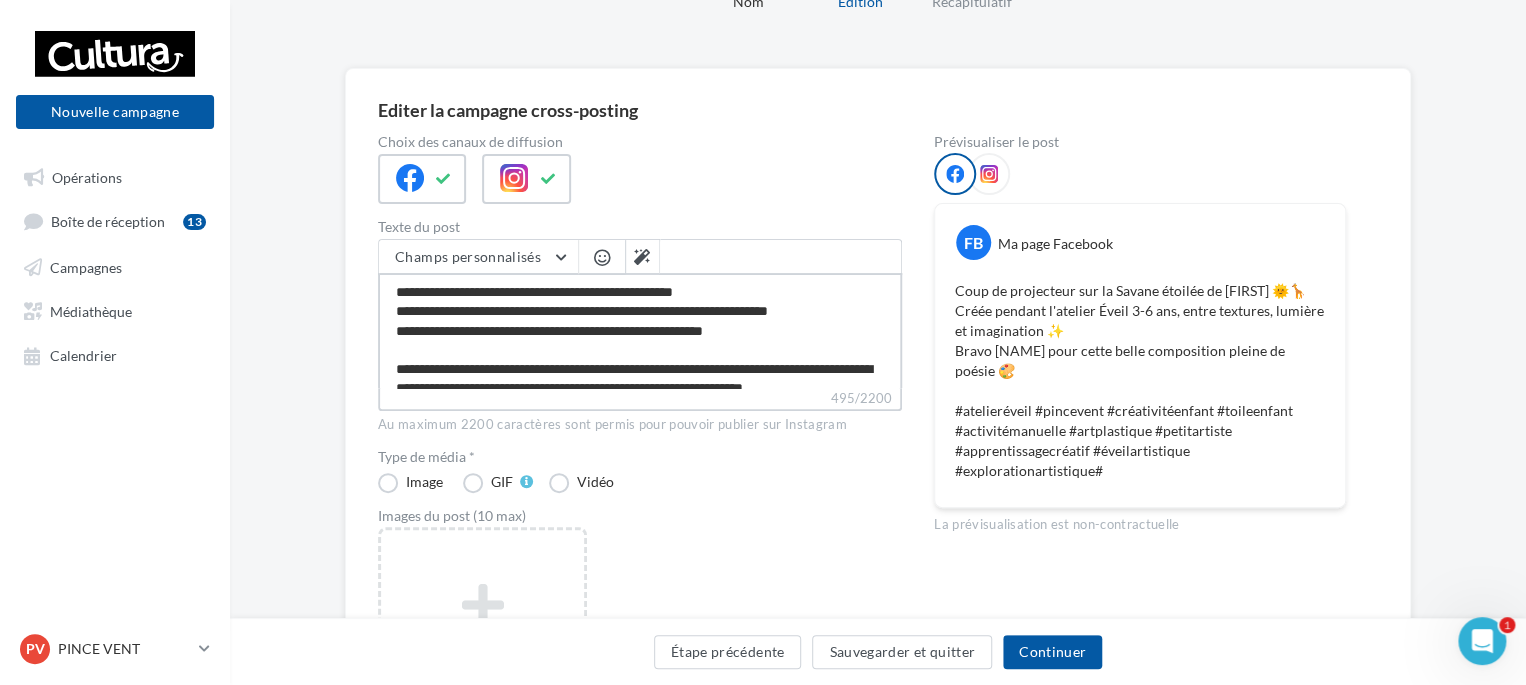 type on "**********" 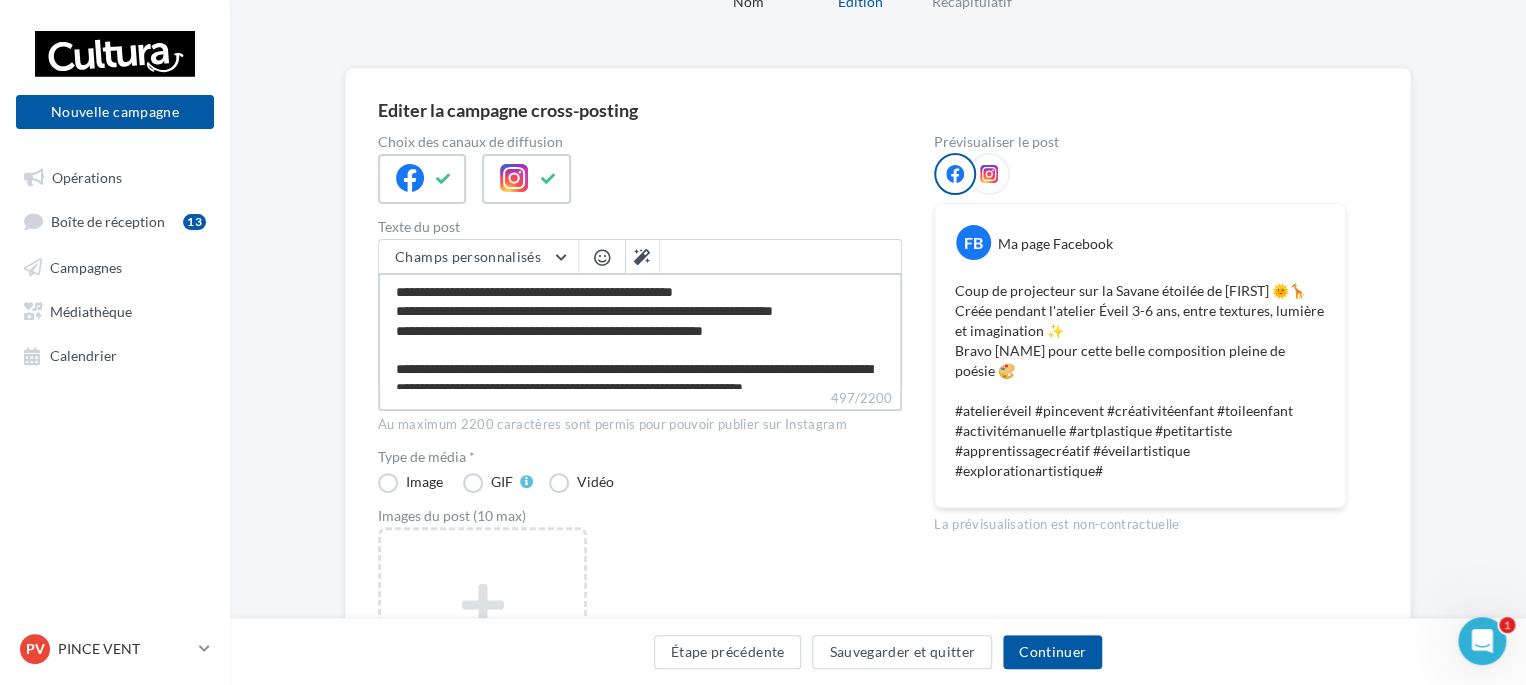type on "**********" 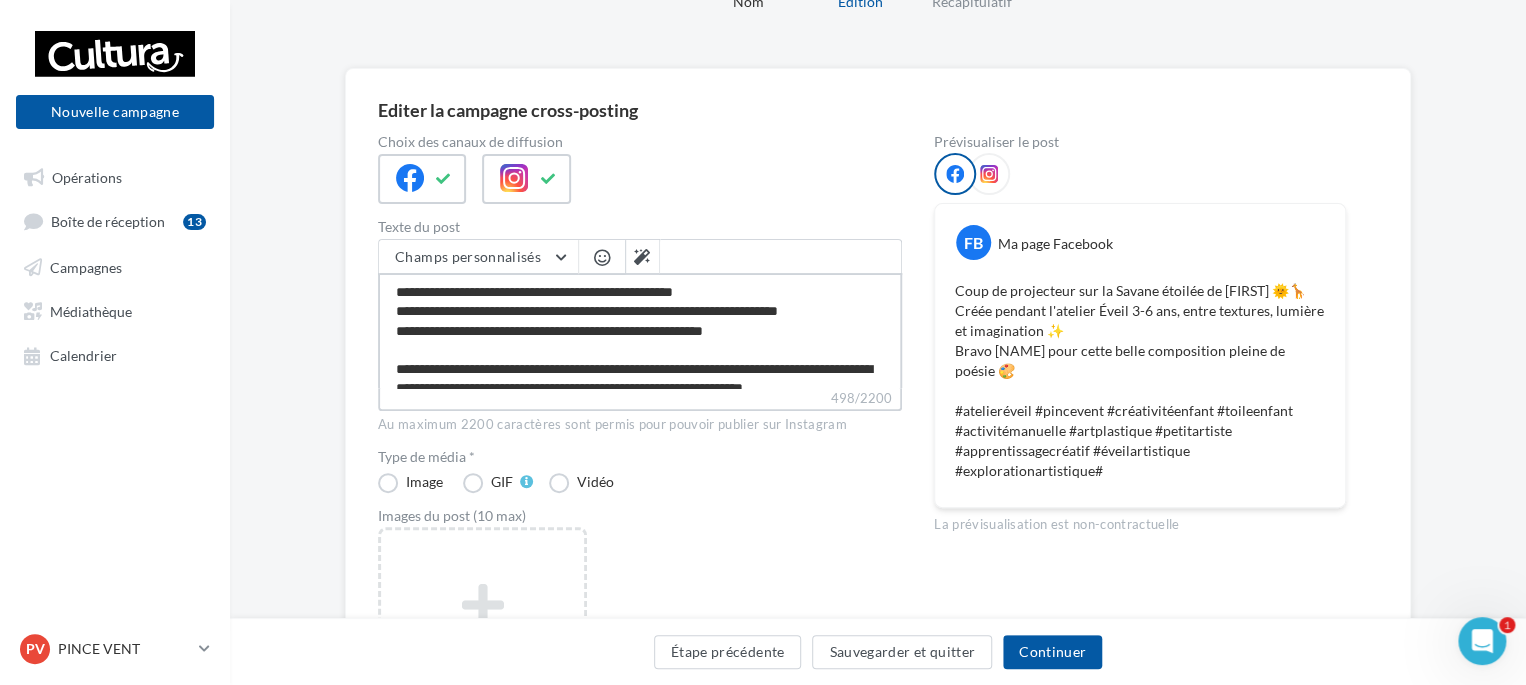 type on "**********" 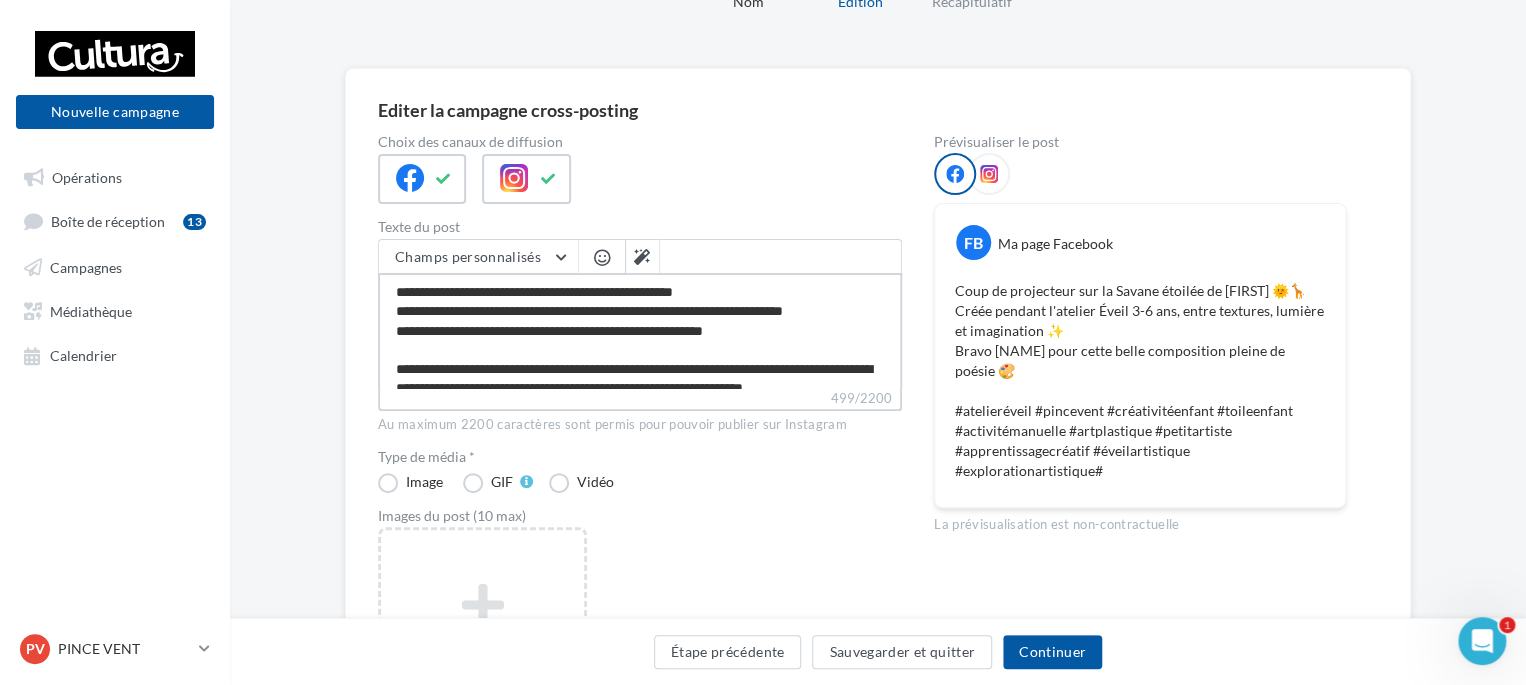 type on "**********" 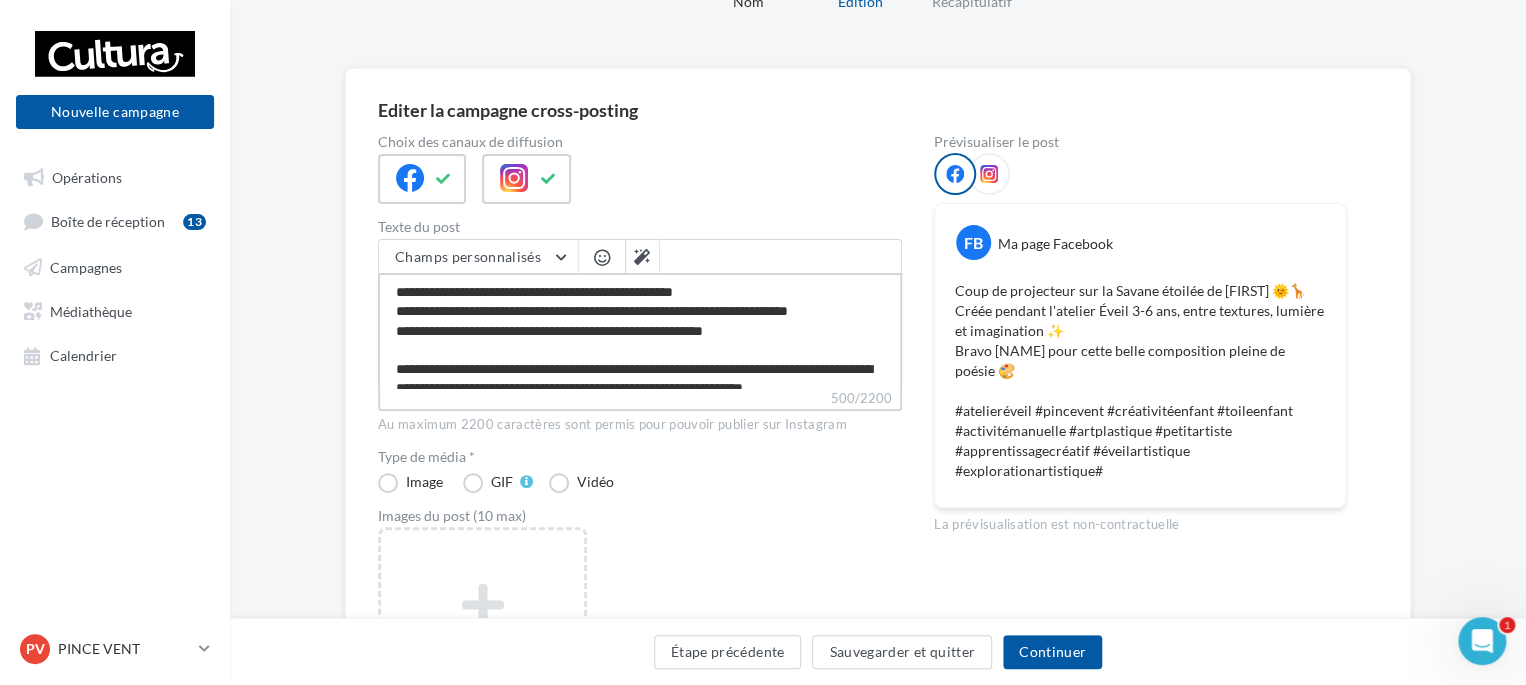 type on "**********" 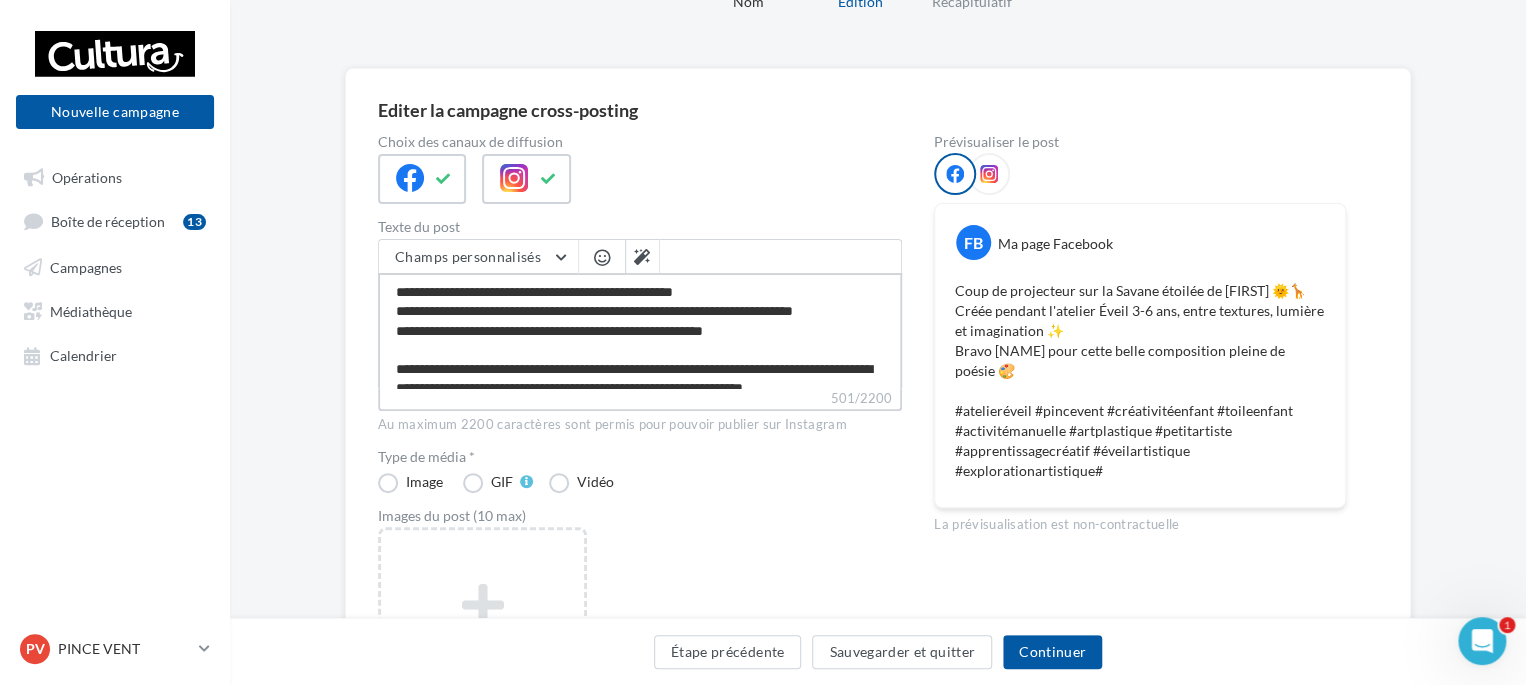 type on "**********" 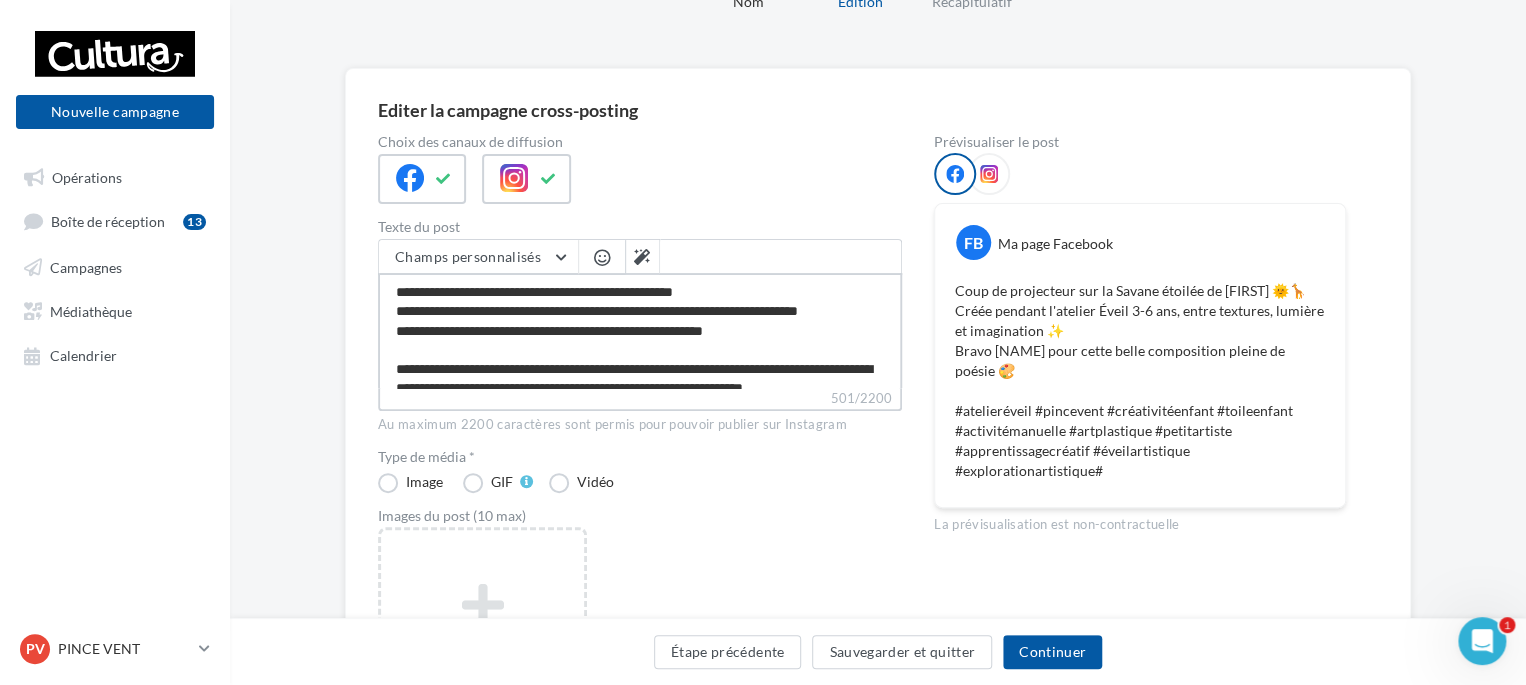 type on "**********" 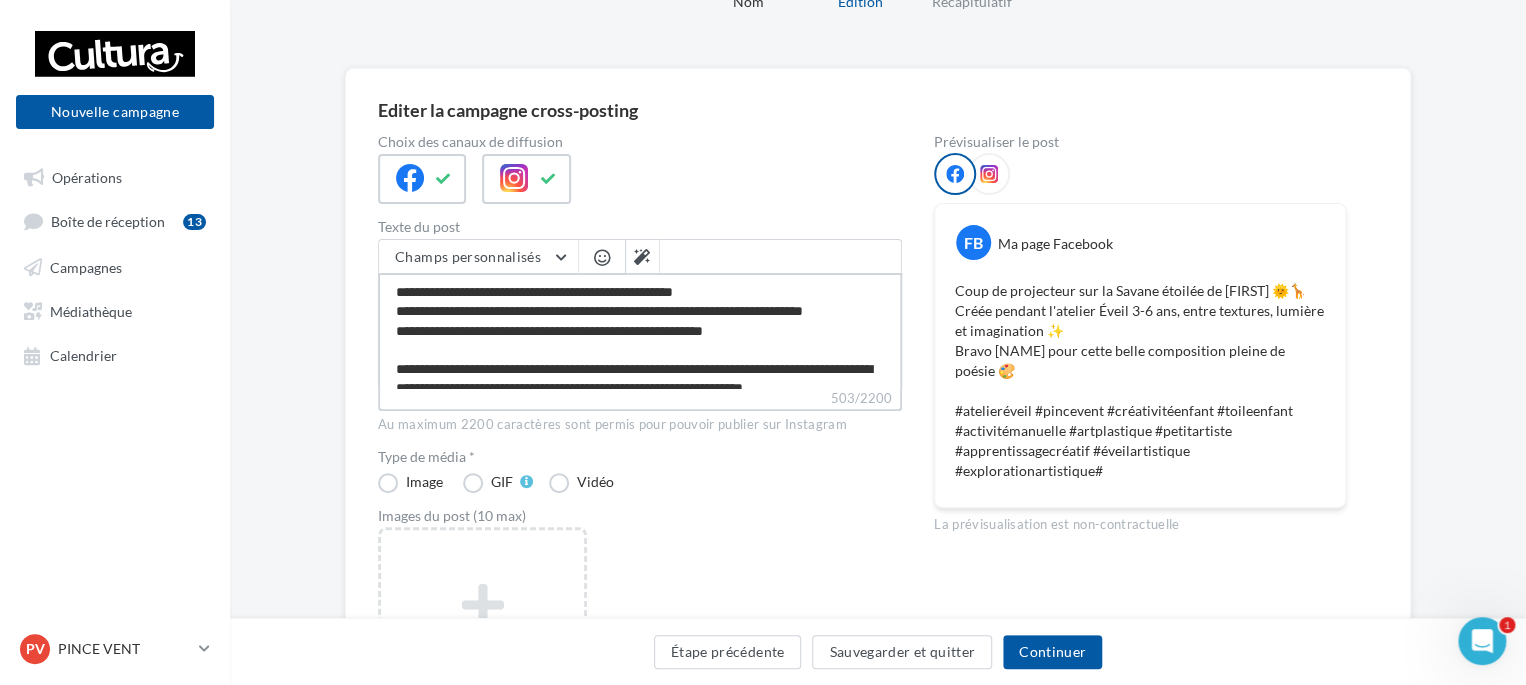 type on "**********" 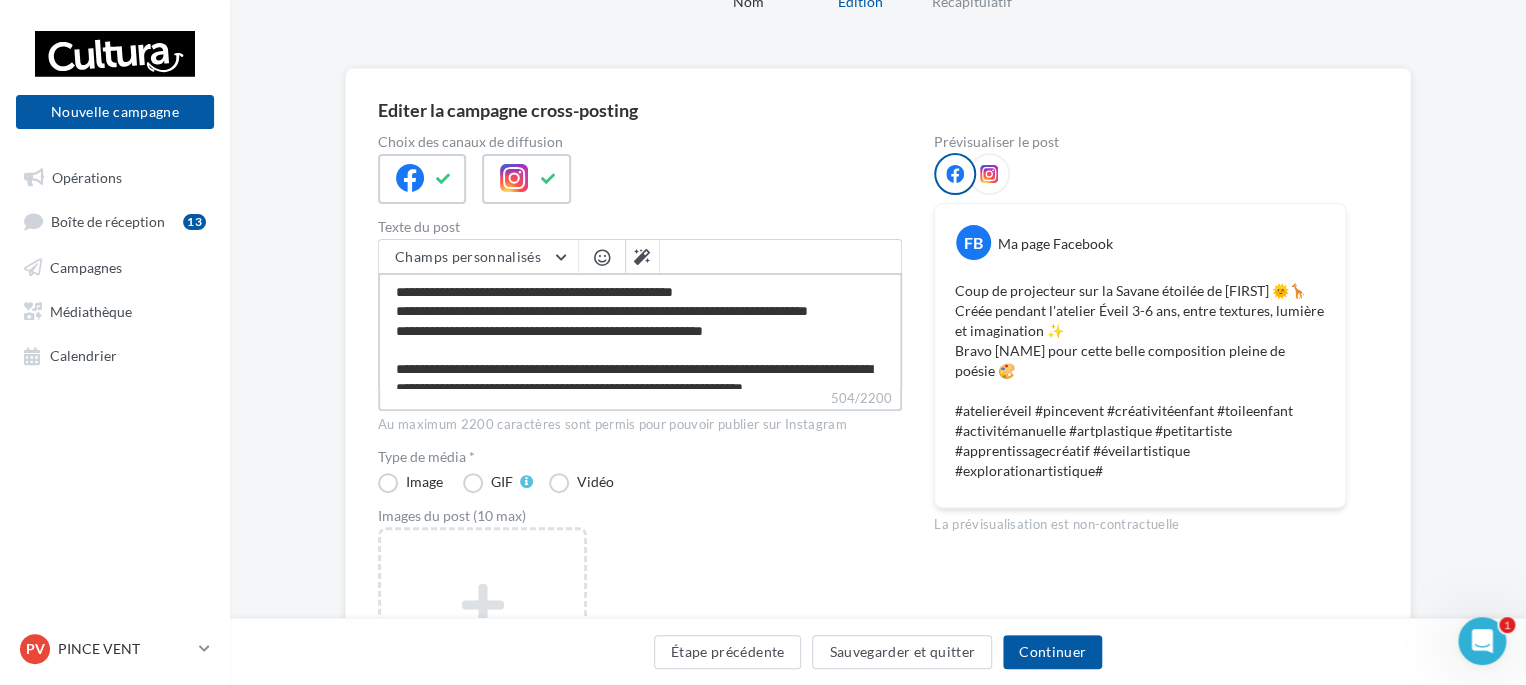 type on "**********" 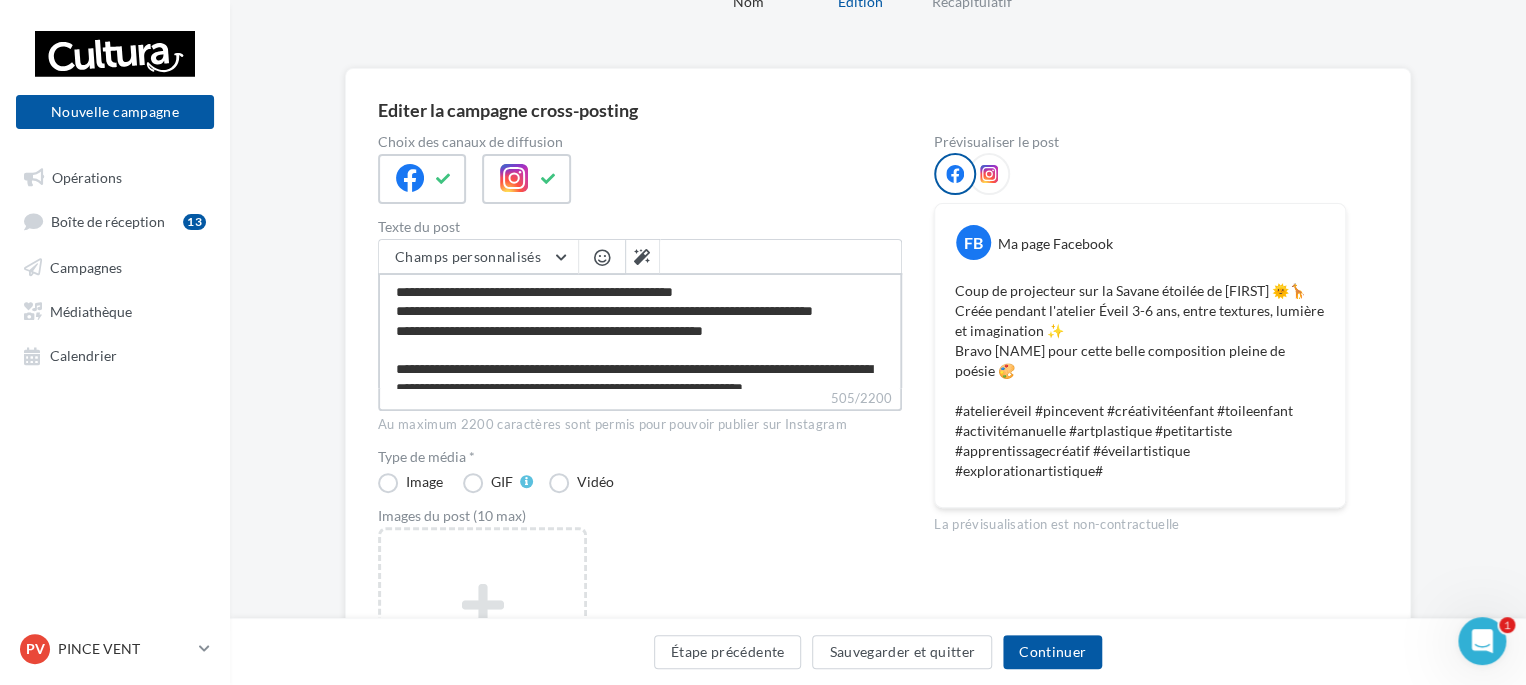 type on "**********" 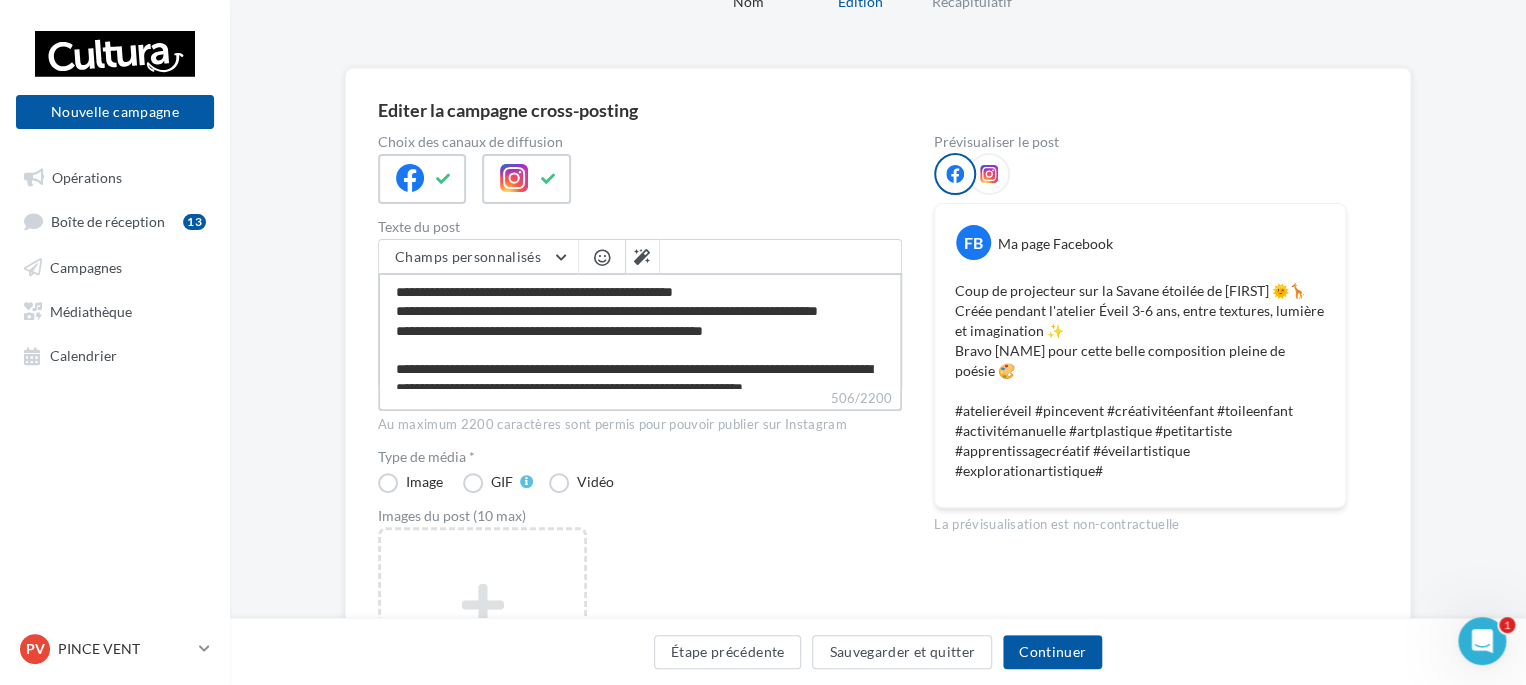 type on "**********" 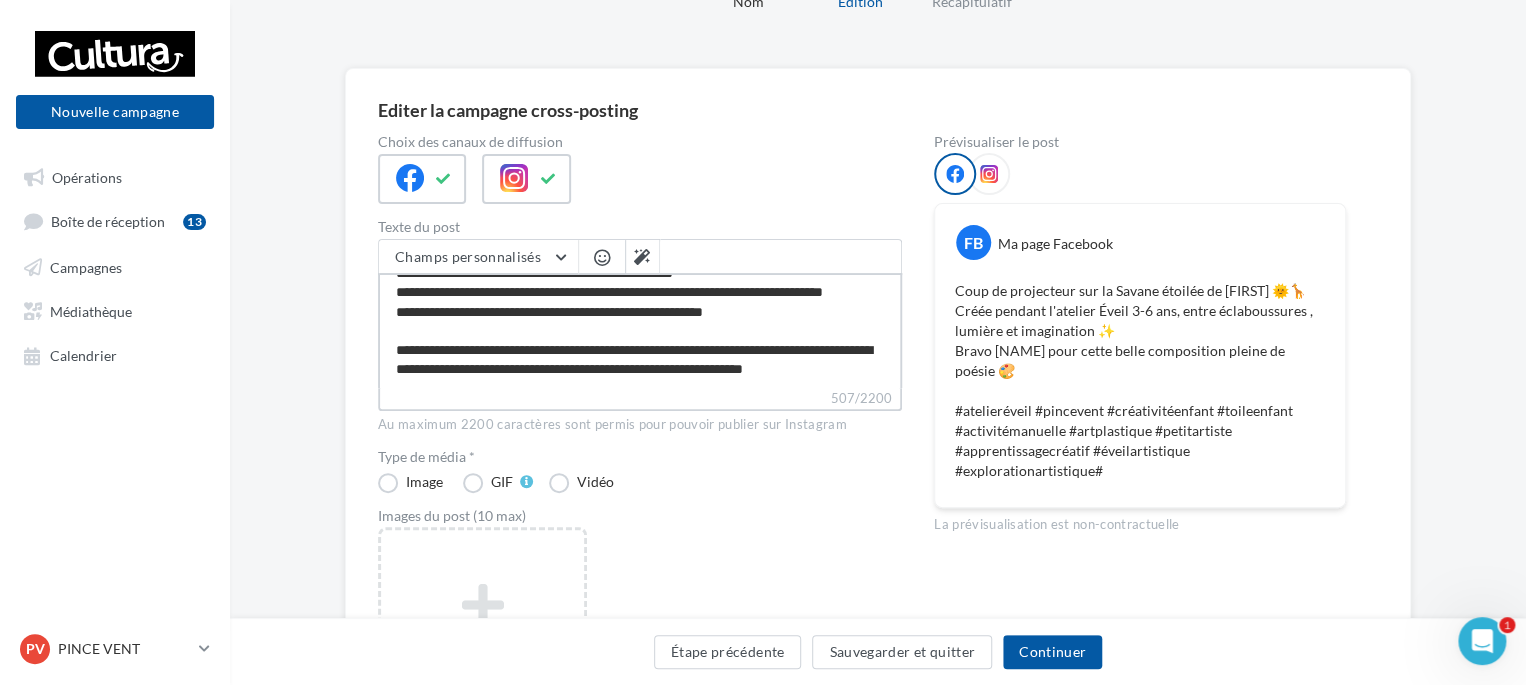 scroll, scrollTop: 0, scrollLeft: 0, axis: both 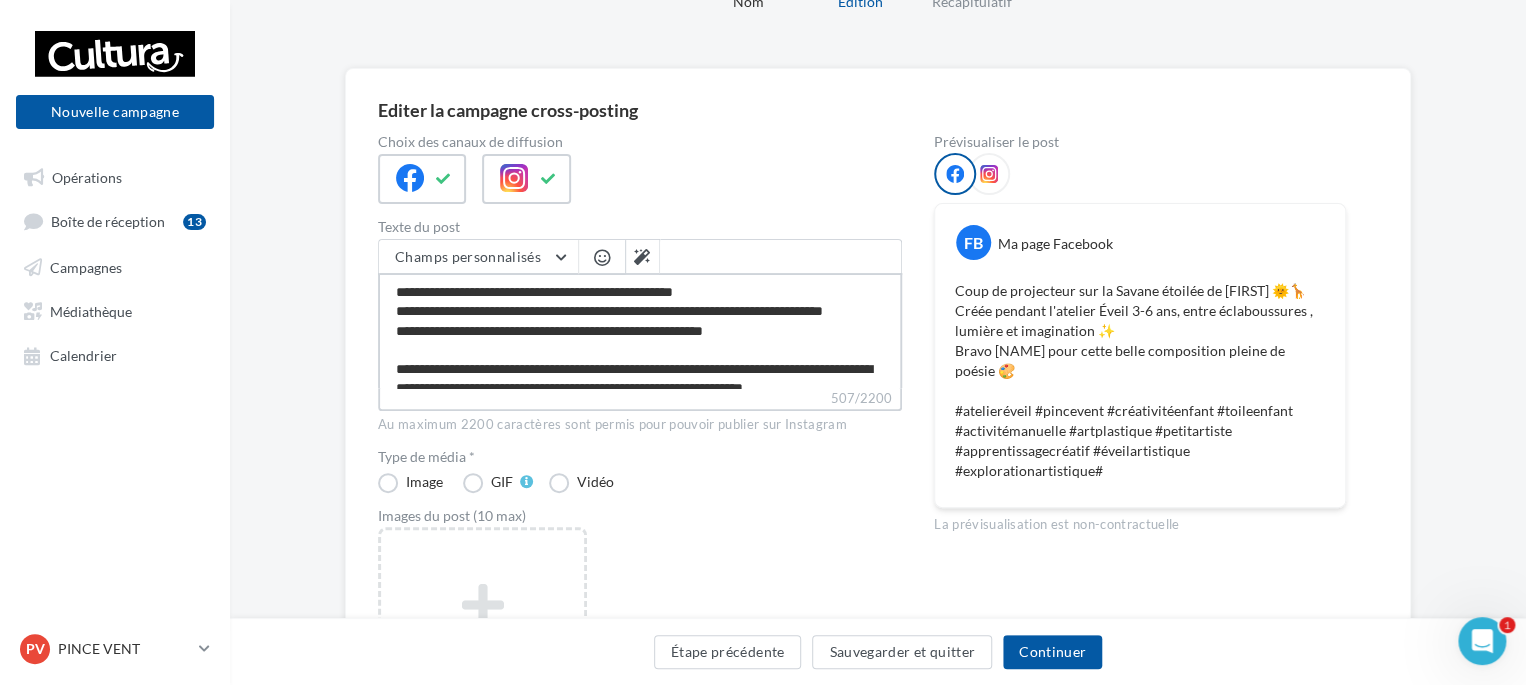 click on "**********" at bounding box center [640, 330] 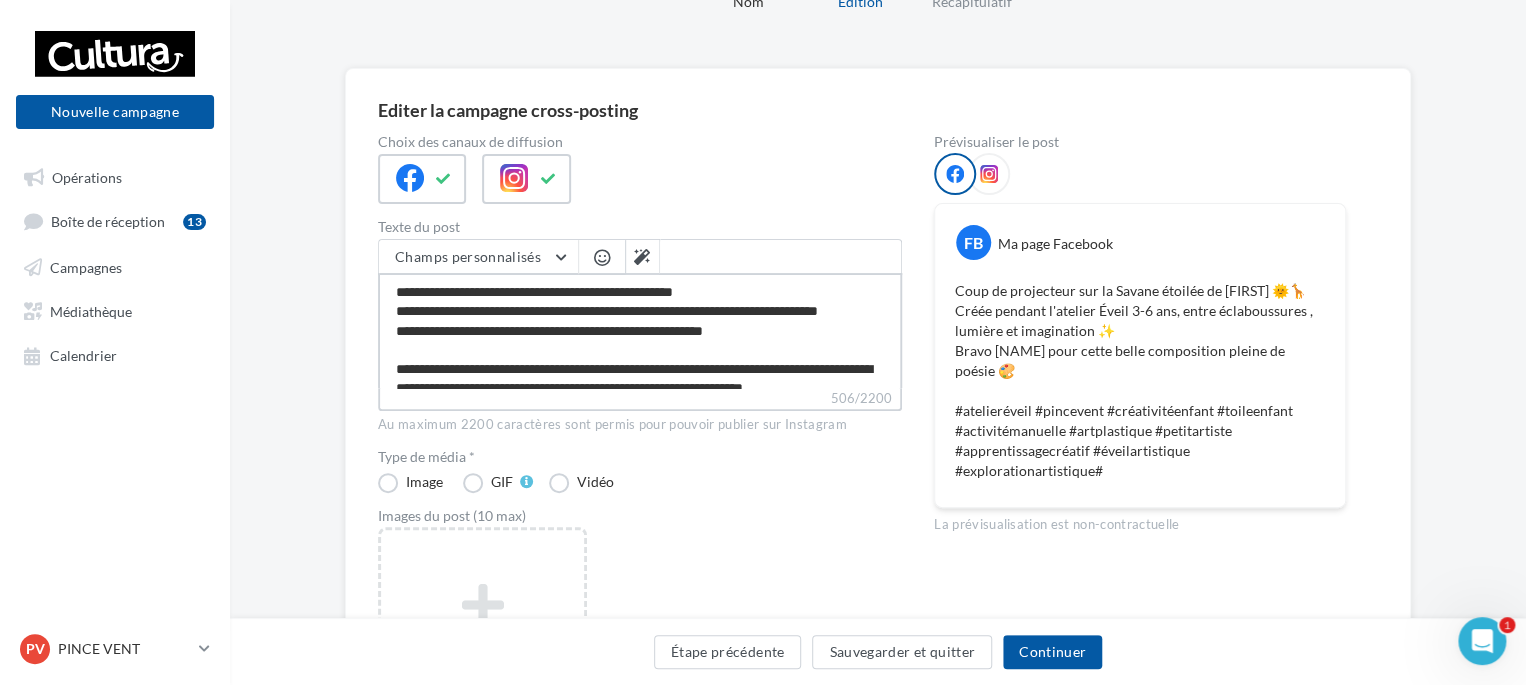 click on "**********" at bounding box center (640, 330) 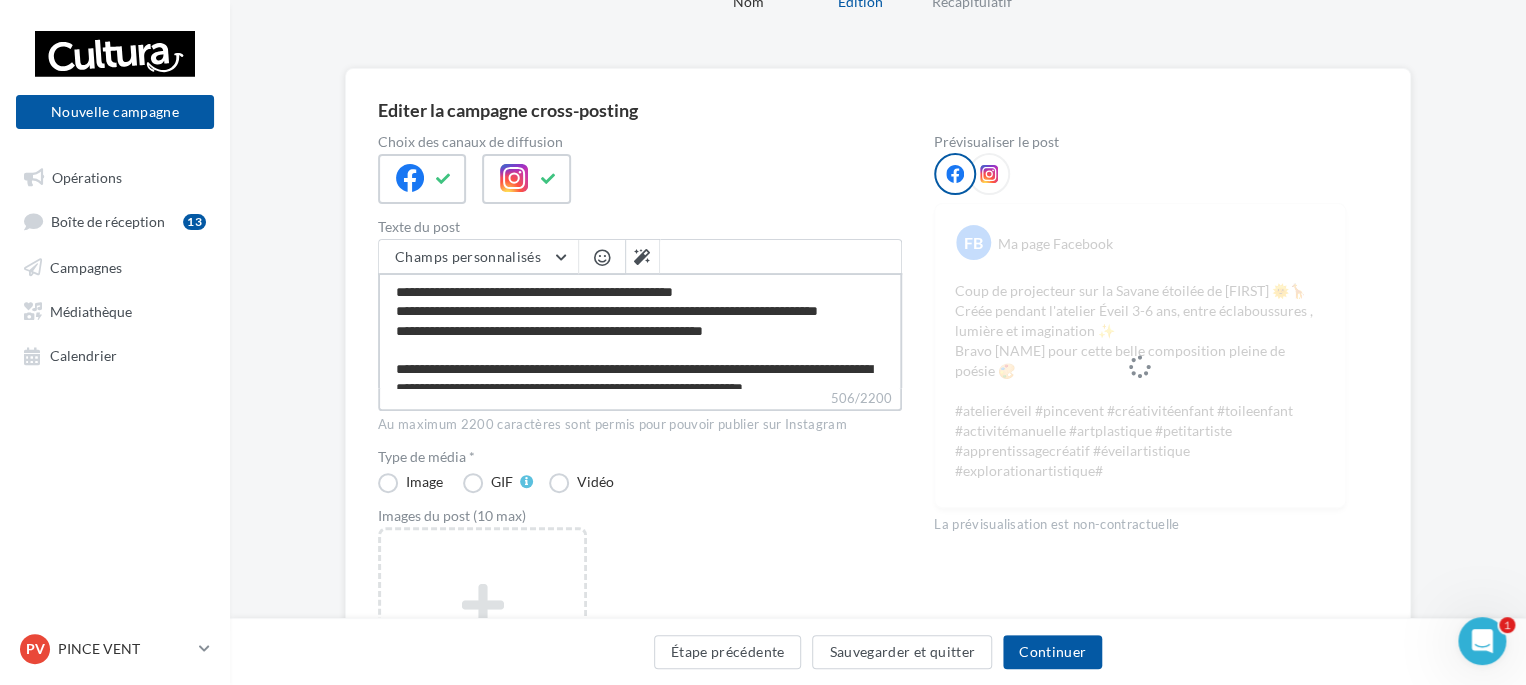 click on "**********" at bounding box center [640, 330] 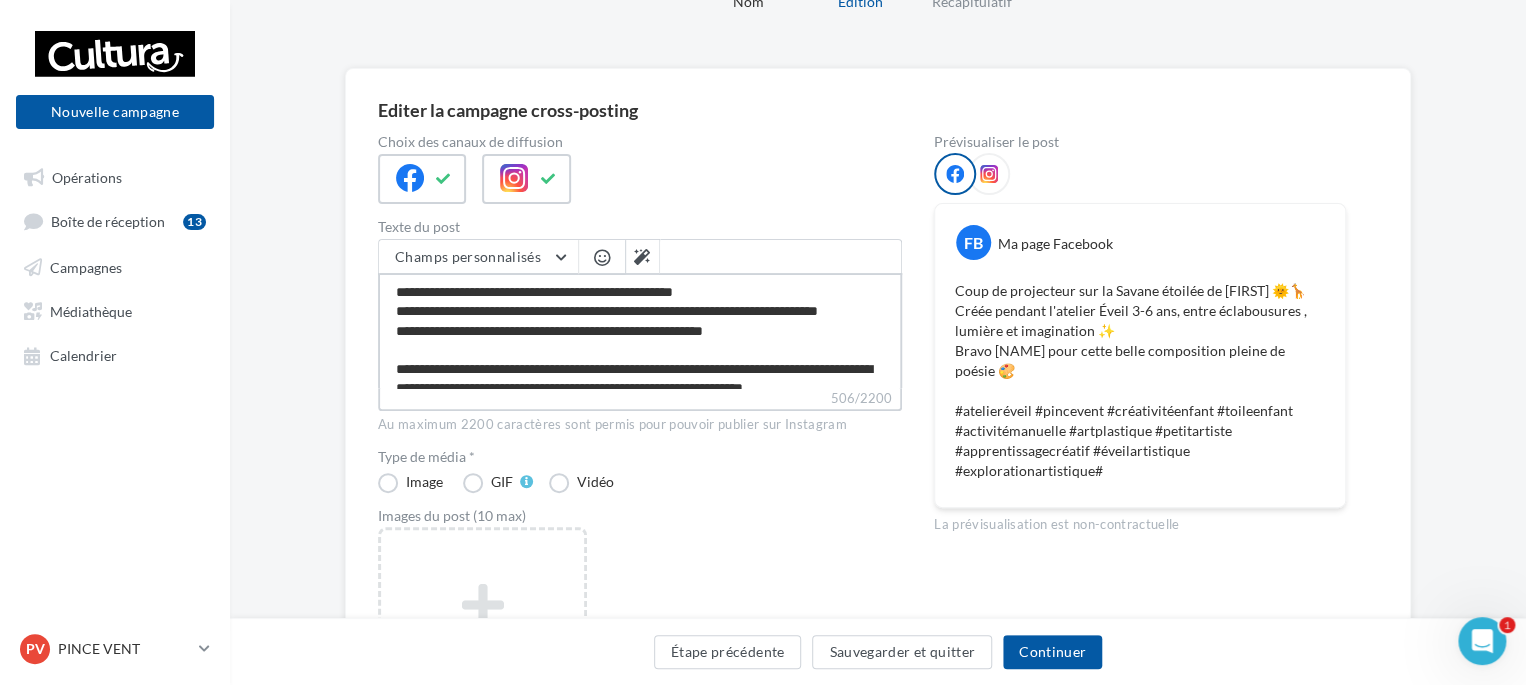 type on "**********" 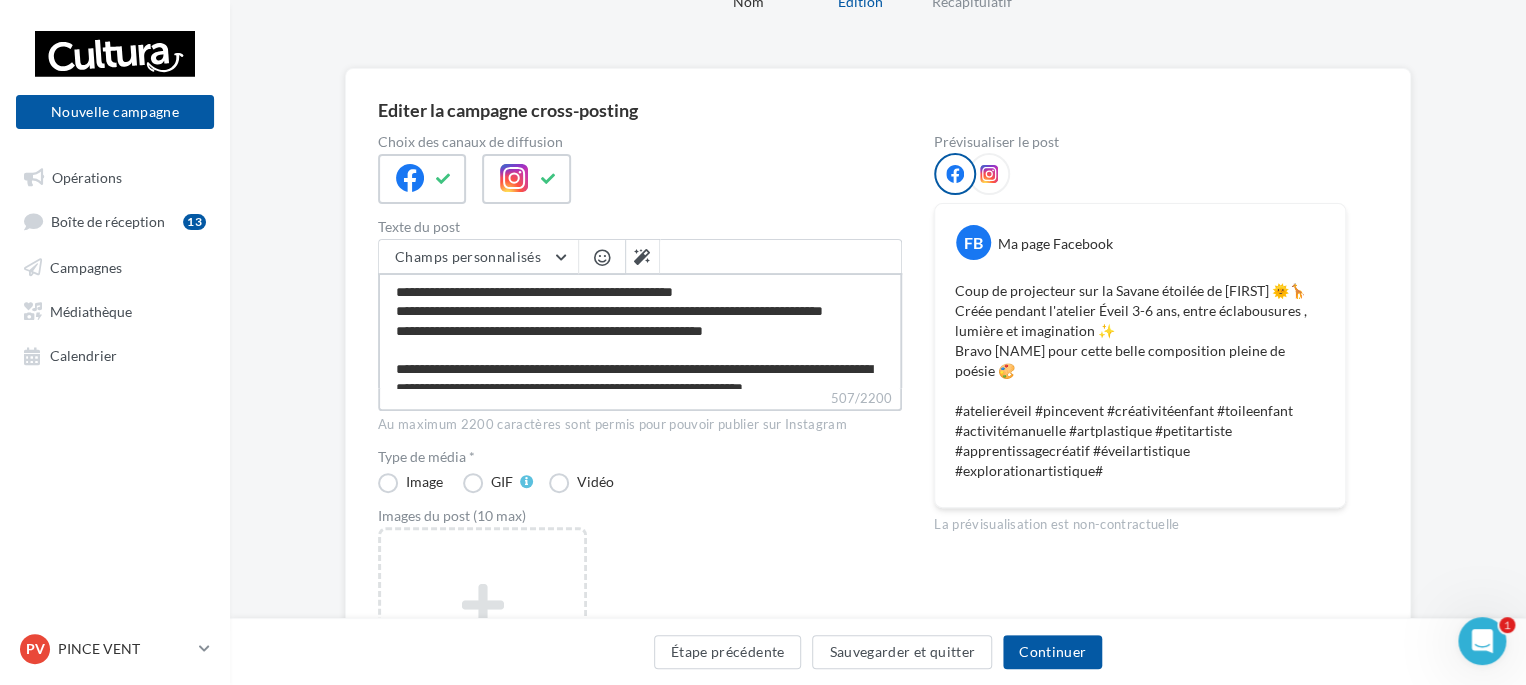 scroll, scrollTop: 56, scrollLeft: 0, axis: vertical 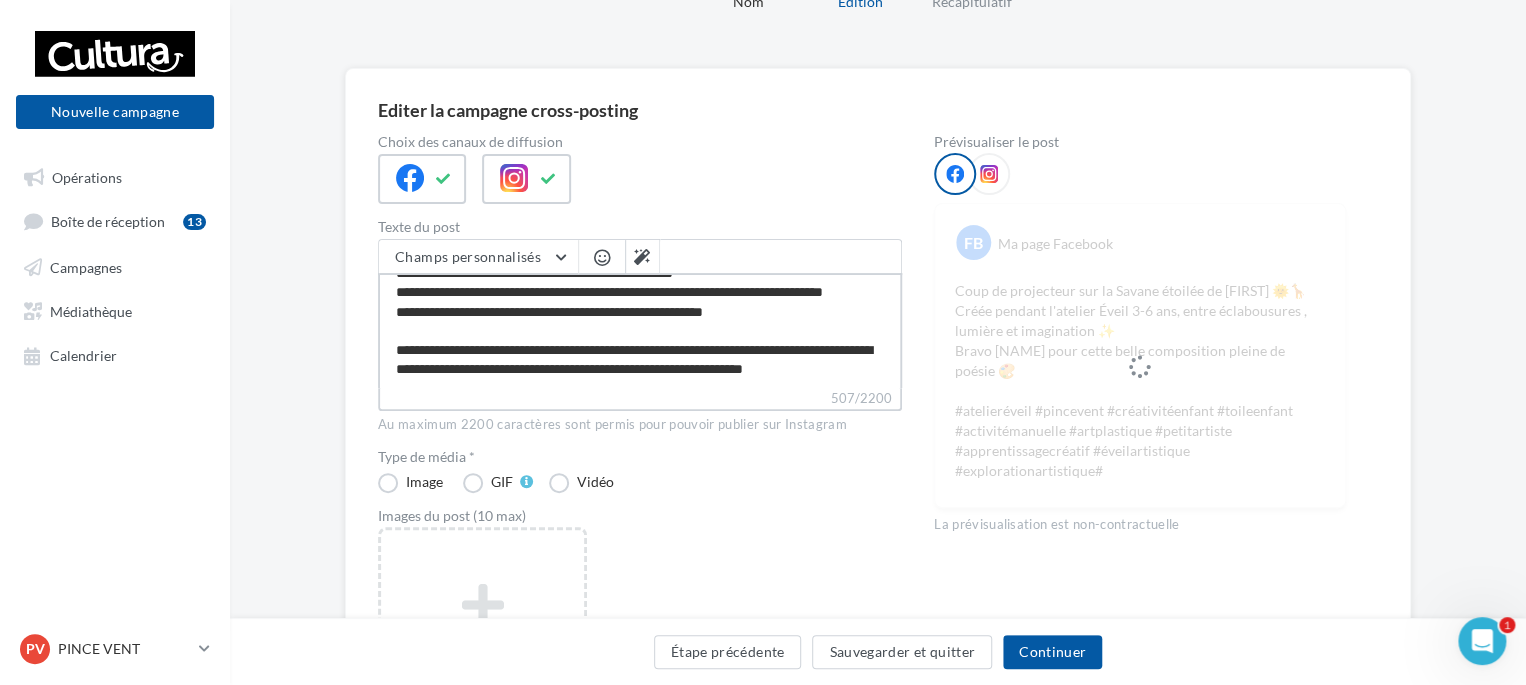 click on "**********" at bounding box center (640, 330) 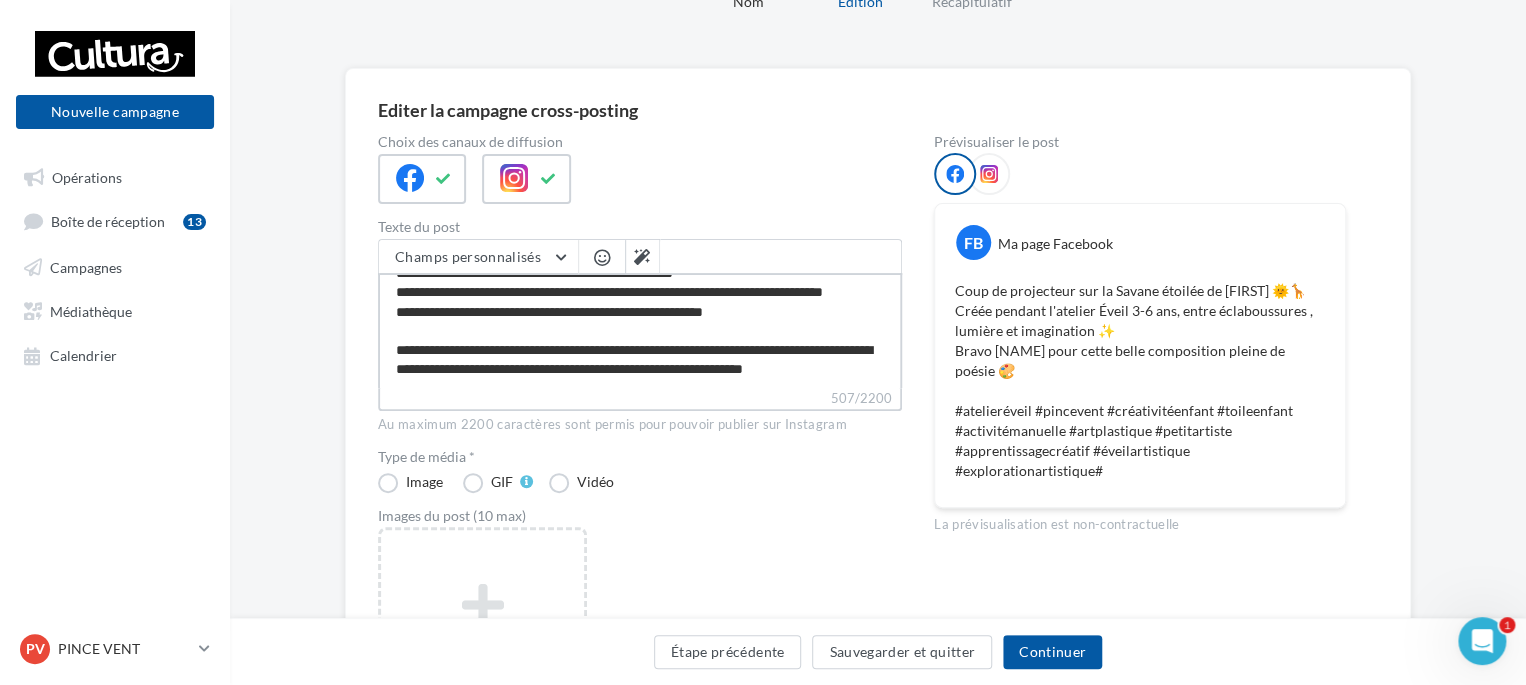 type on "**********" 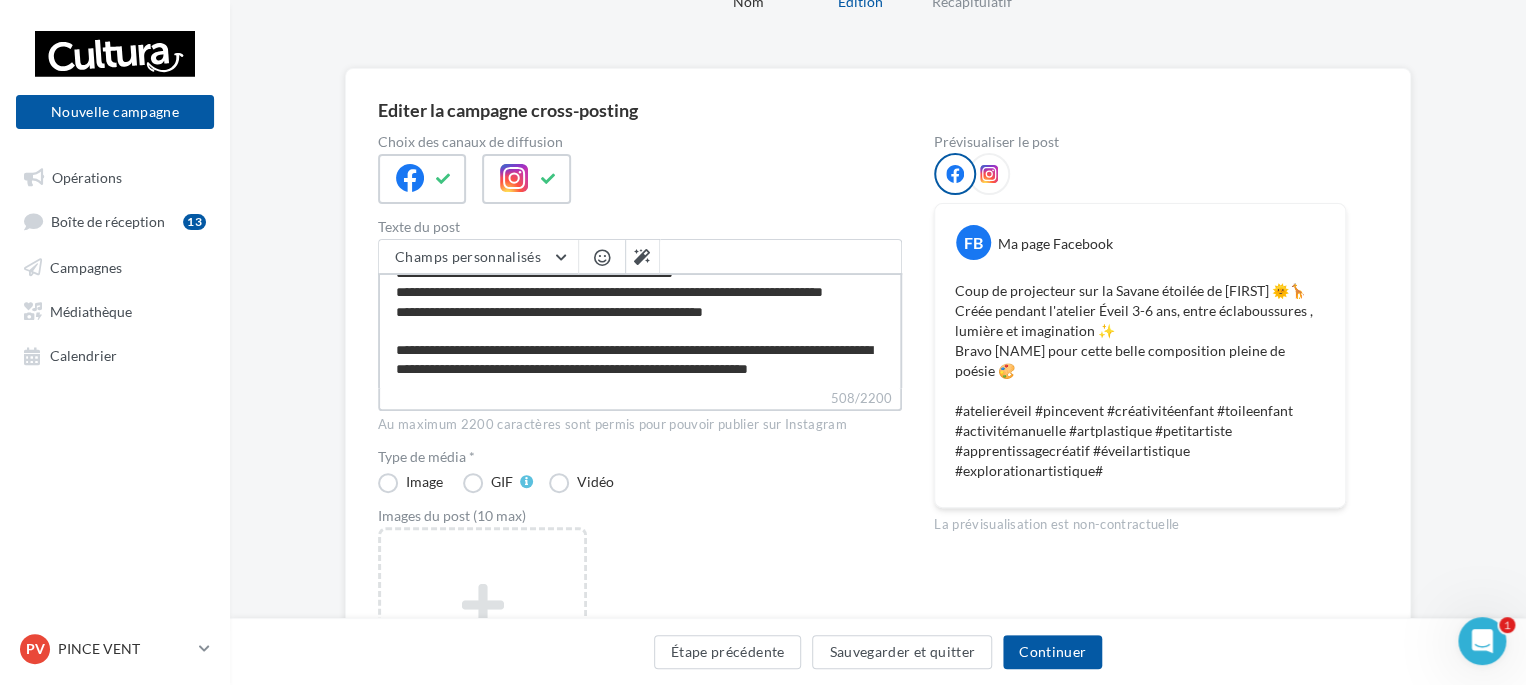 type on "**********" 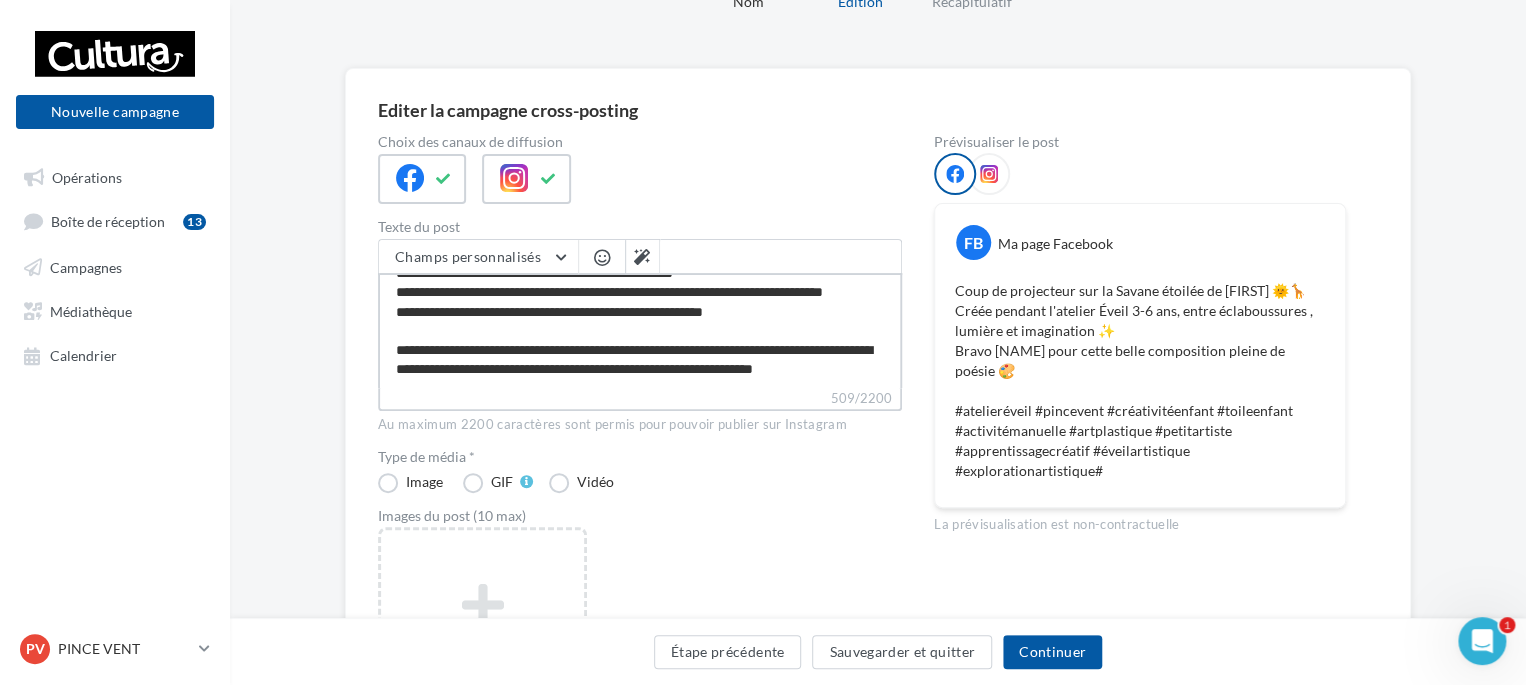 type on "**********" 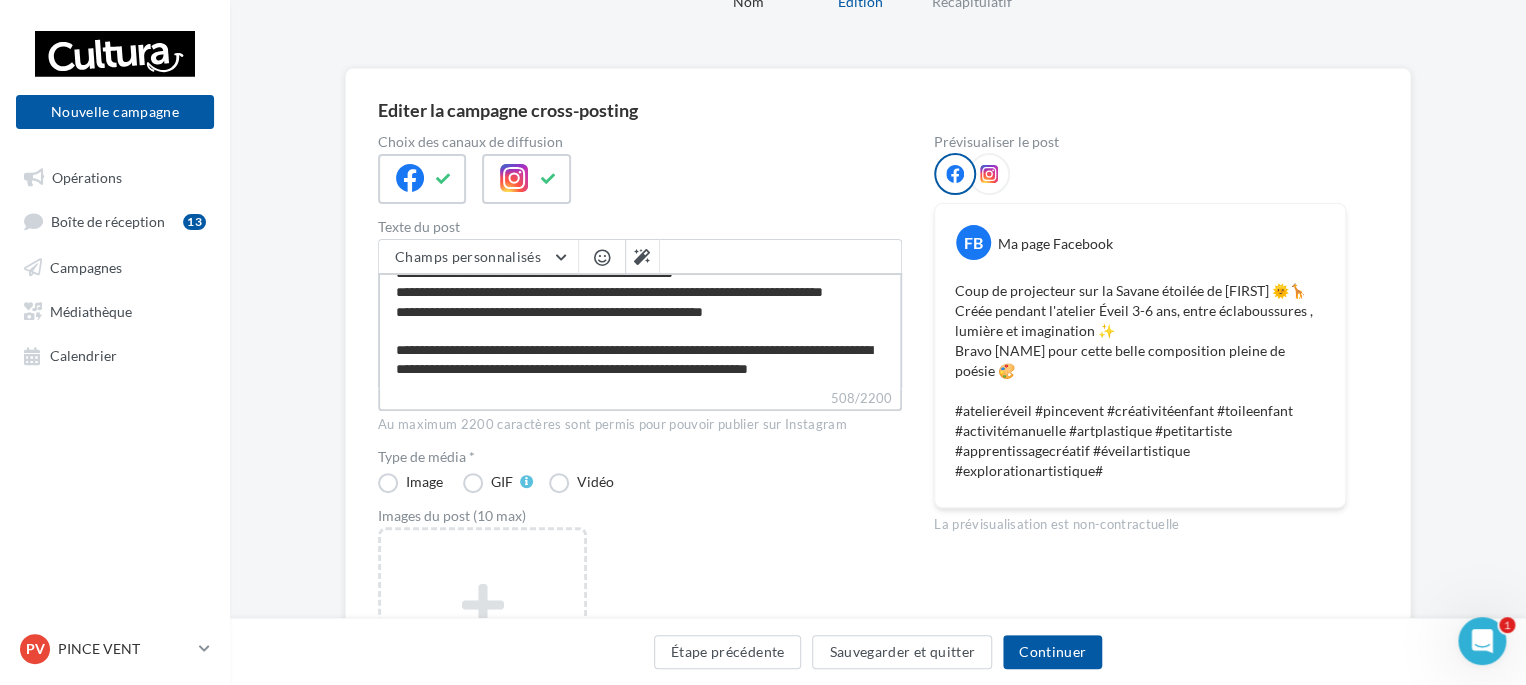 type on "**********" 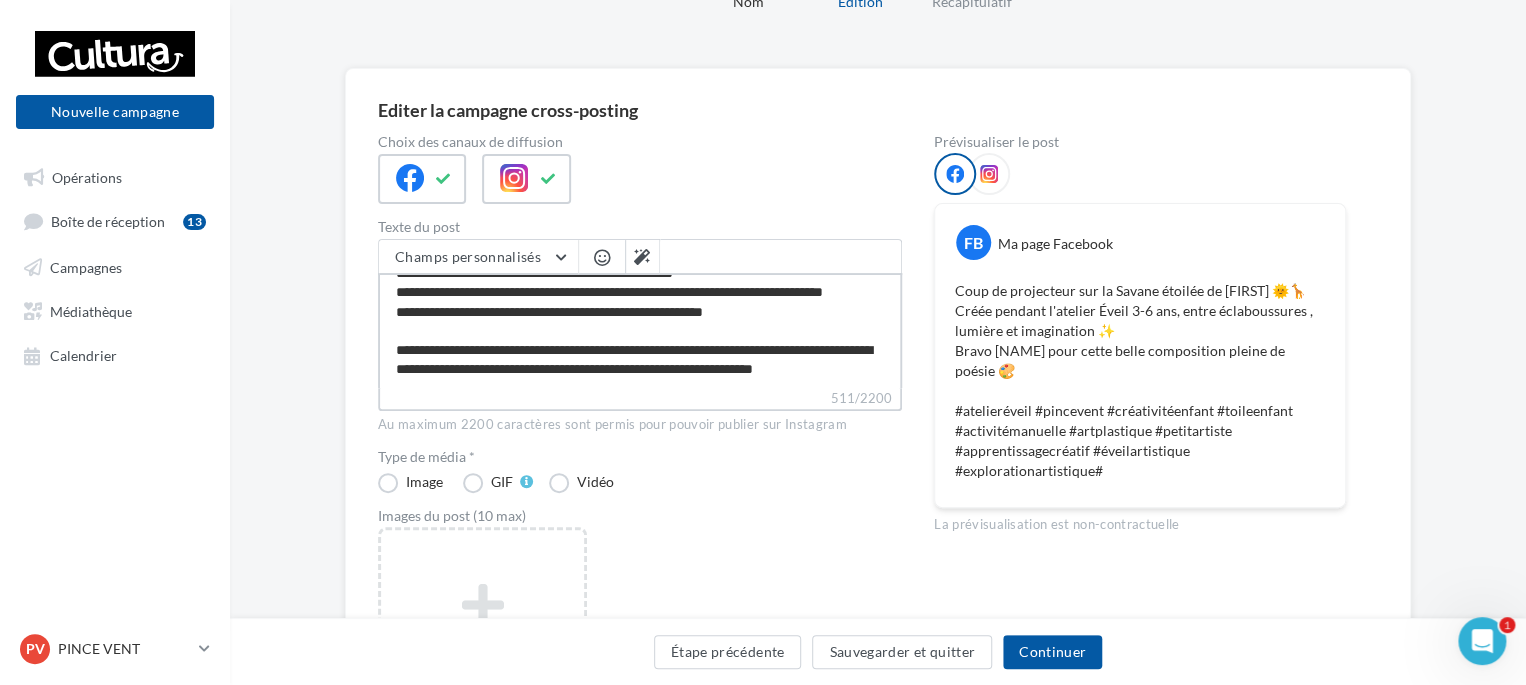 type on "**********" 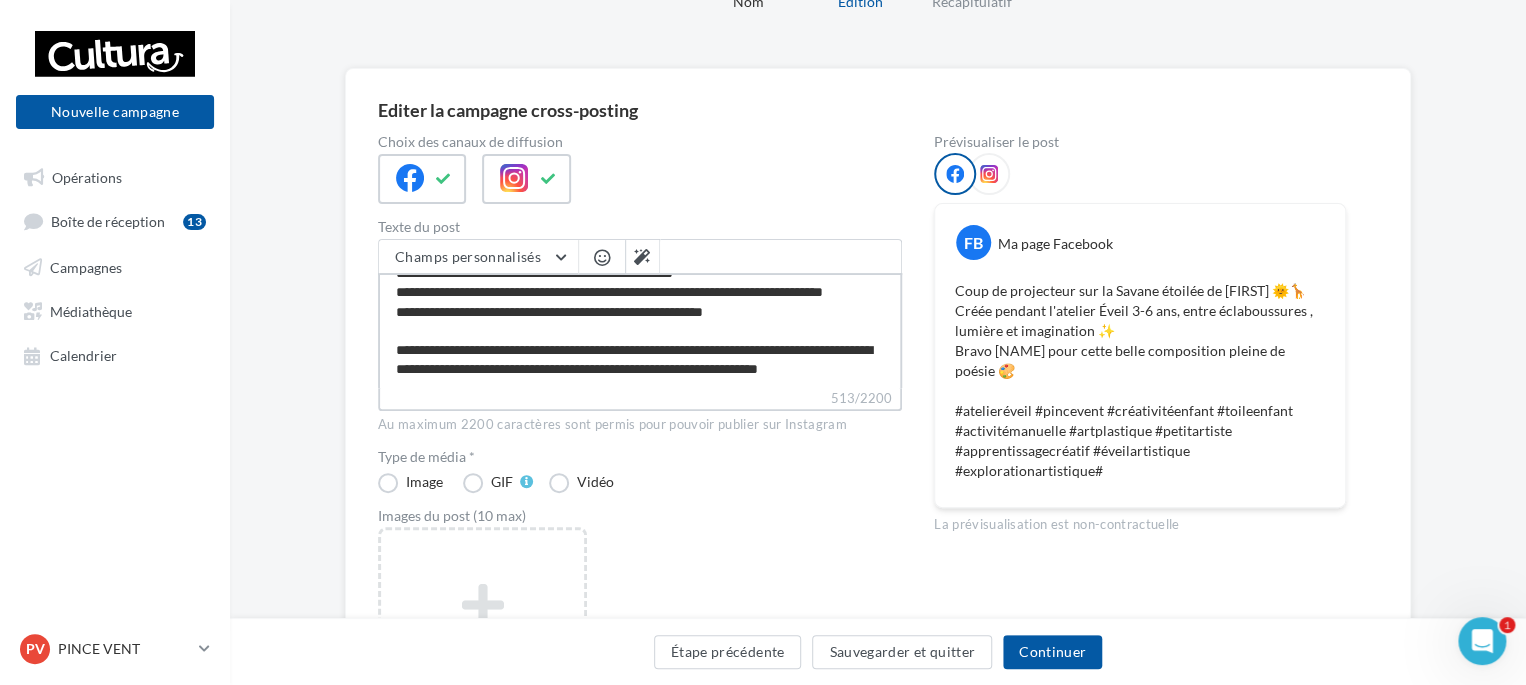 type on "**********" 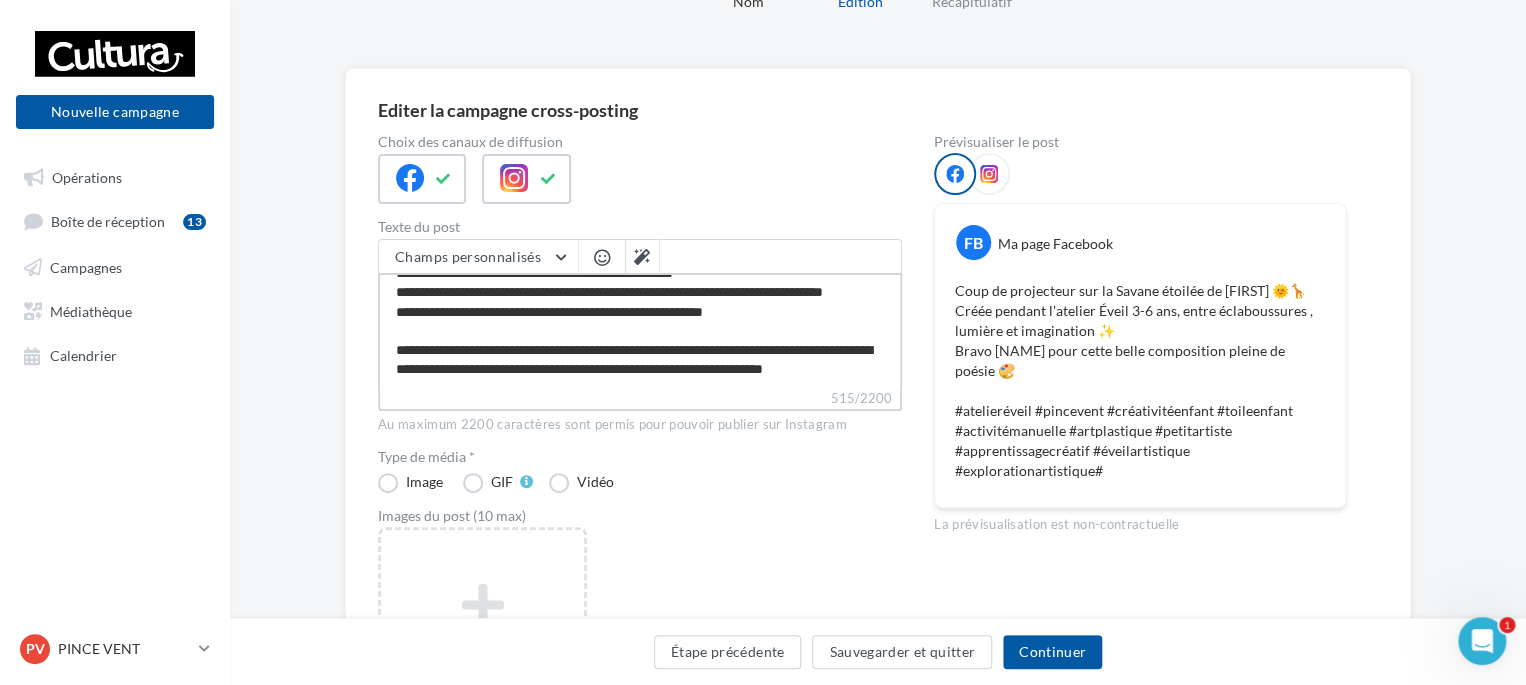 type on "**********" 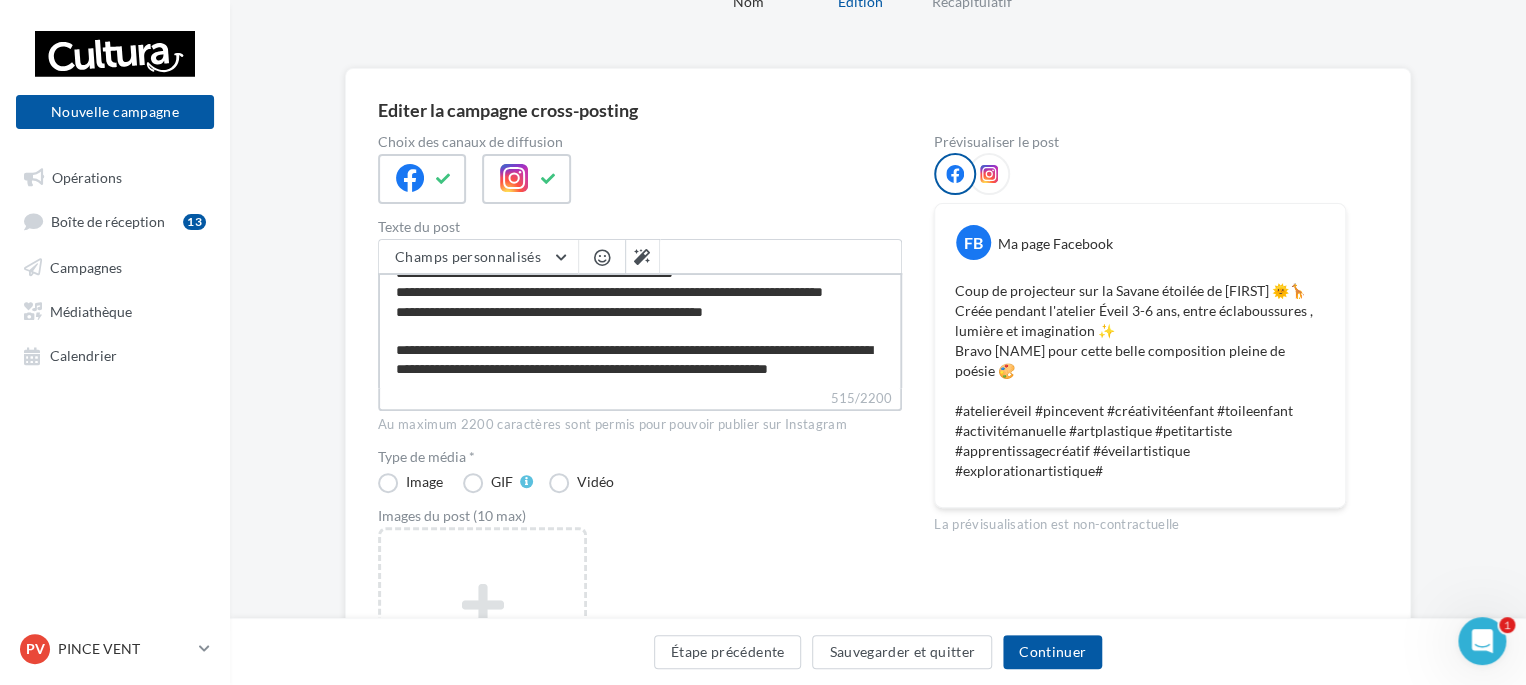 type on "**********" 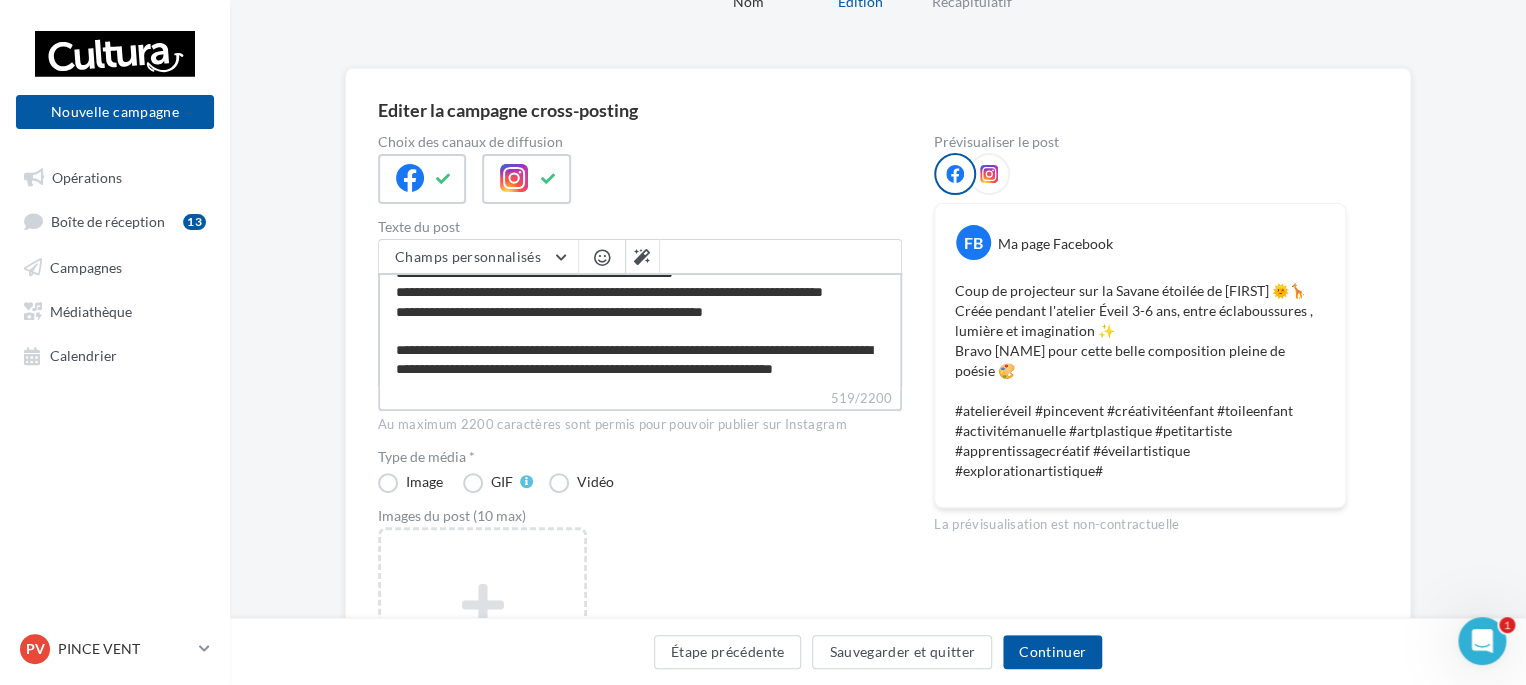 type on "**********" 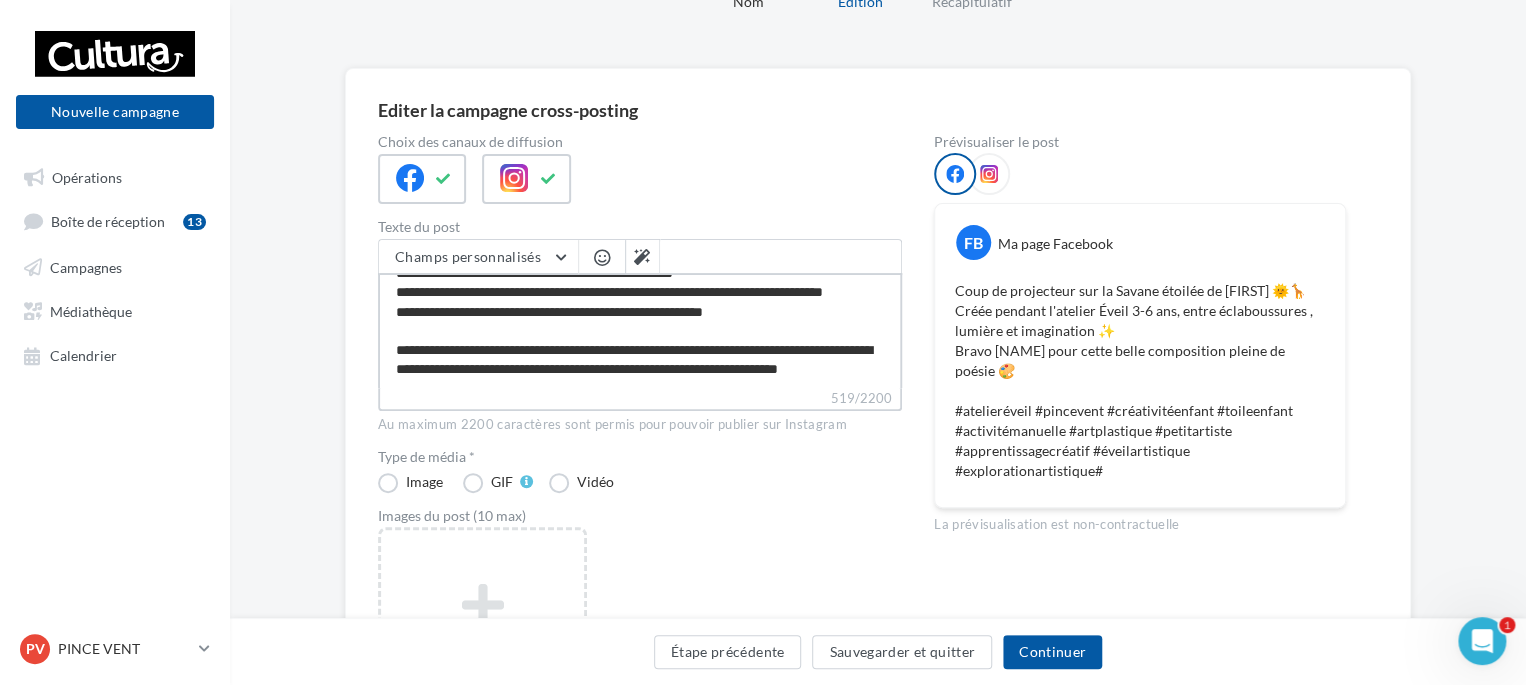 type on "**********" 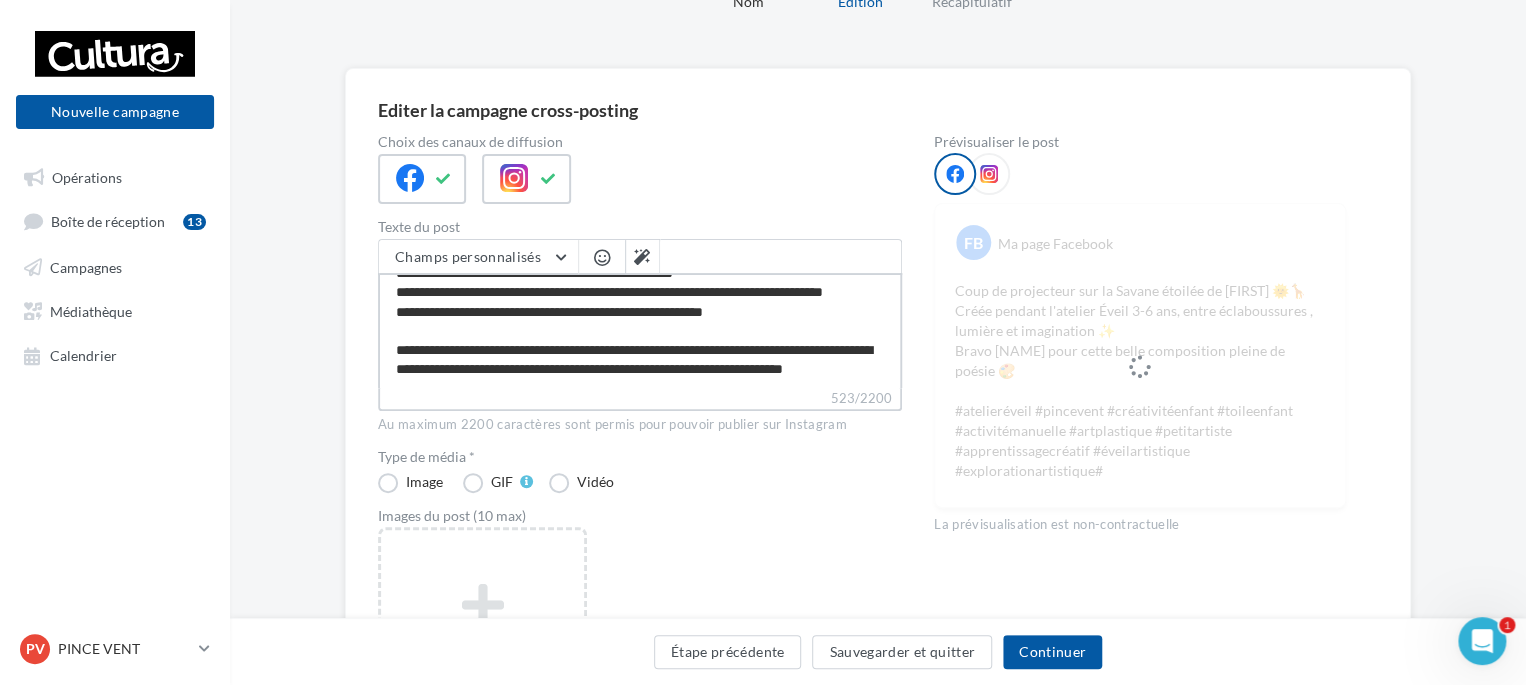 drag, startPoint x: 537, startPoint y: 357, endPoint x: 534, endPoint y: 367, distance: 10.440307 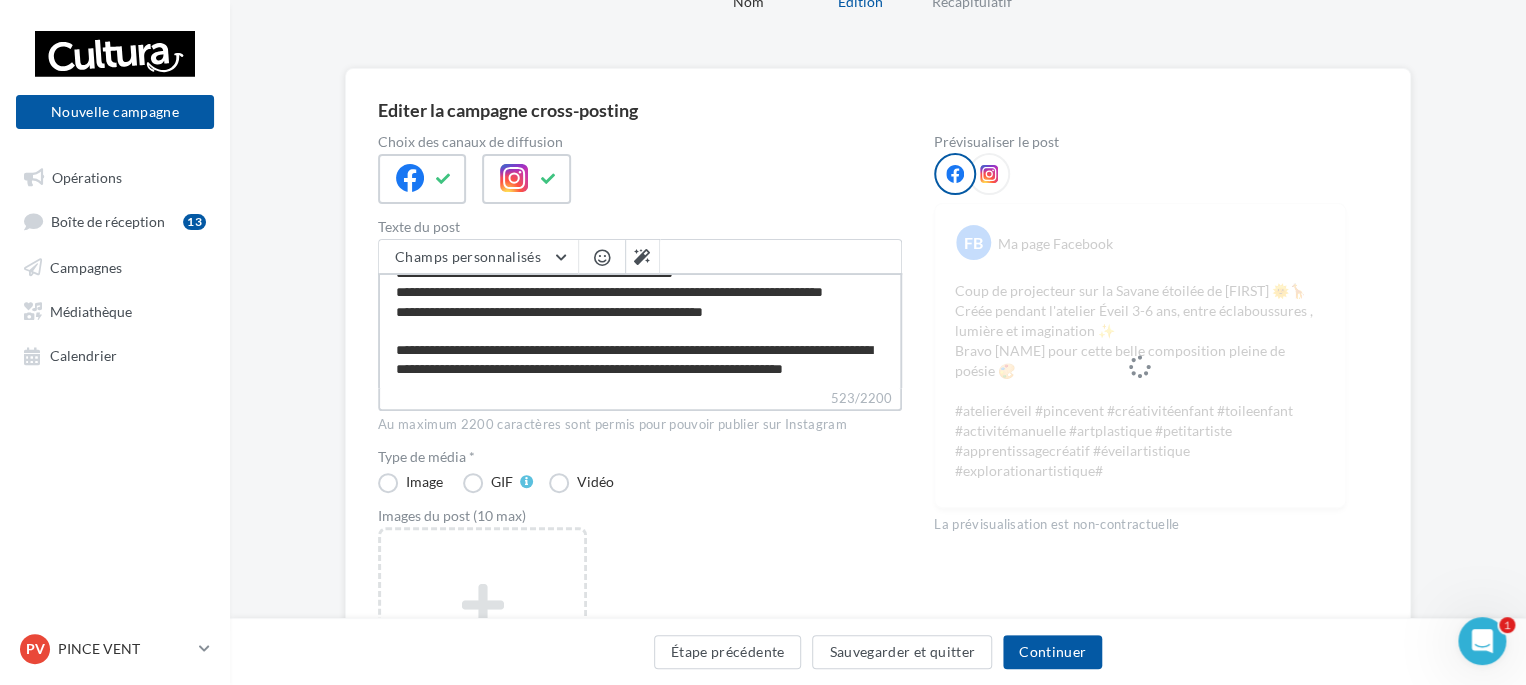 click on "**********" at bounding box center [640, 330] 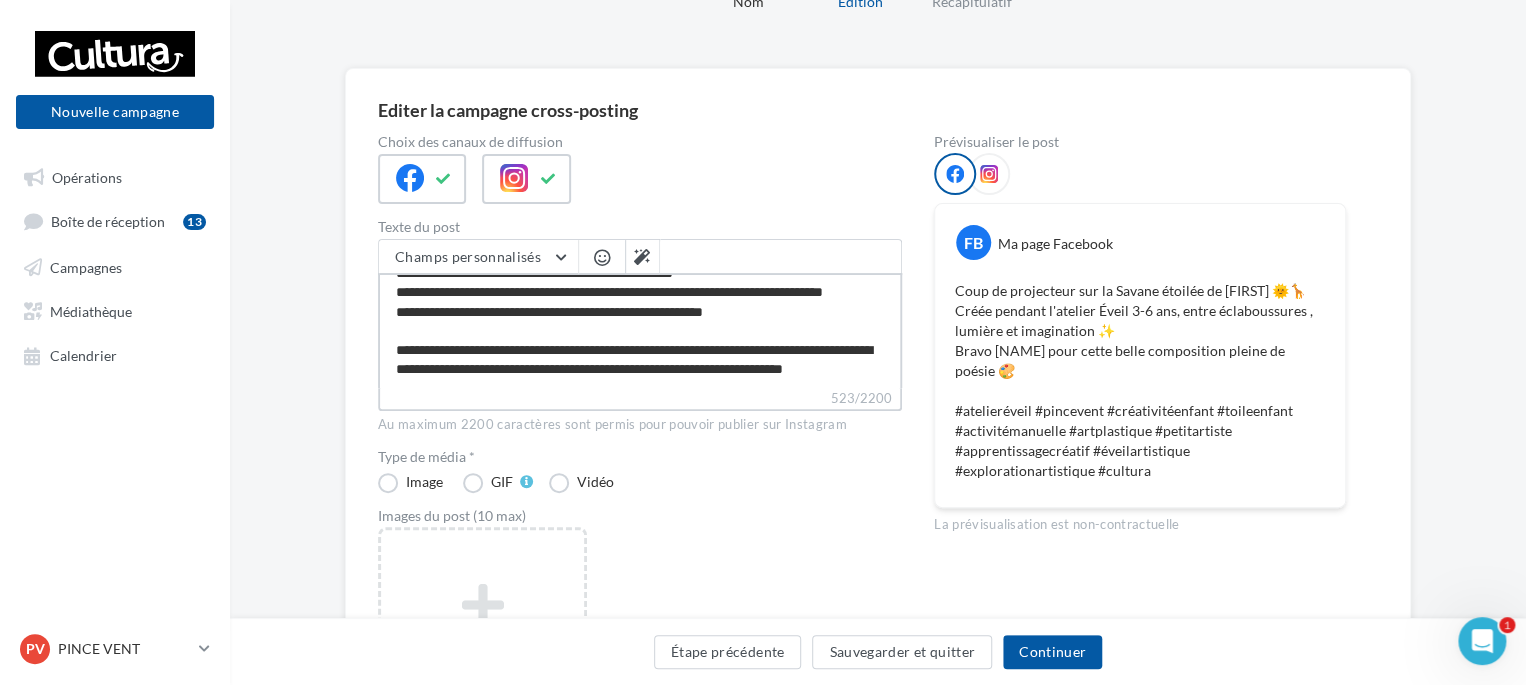 click on "**********" at bounding box center (640, 330) 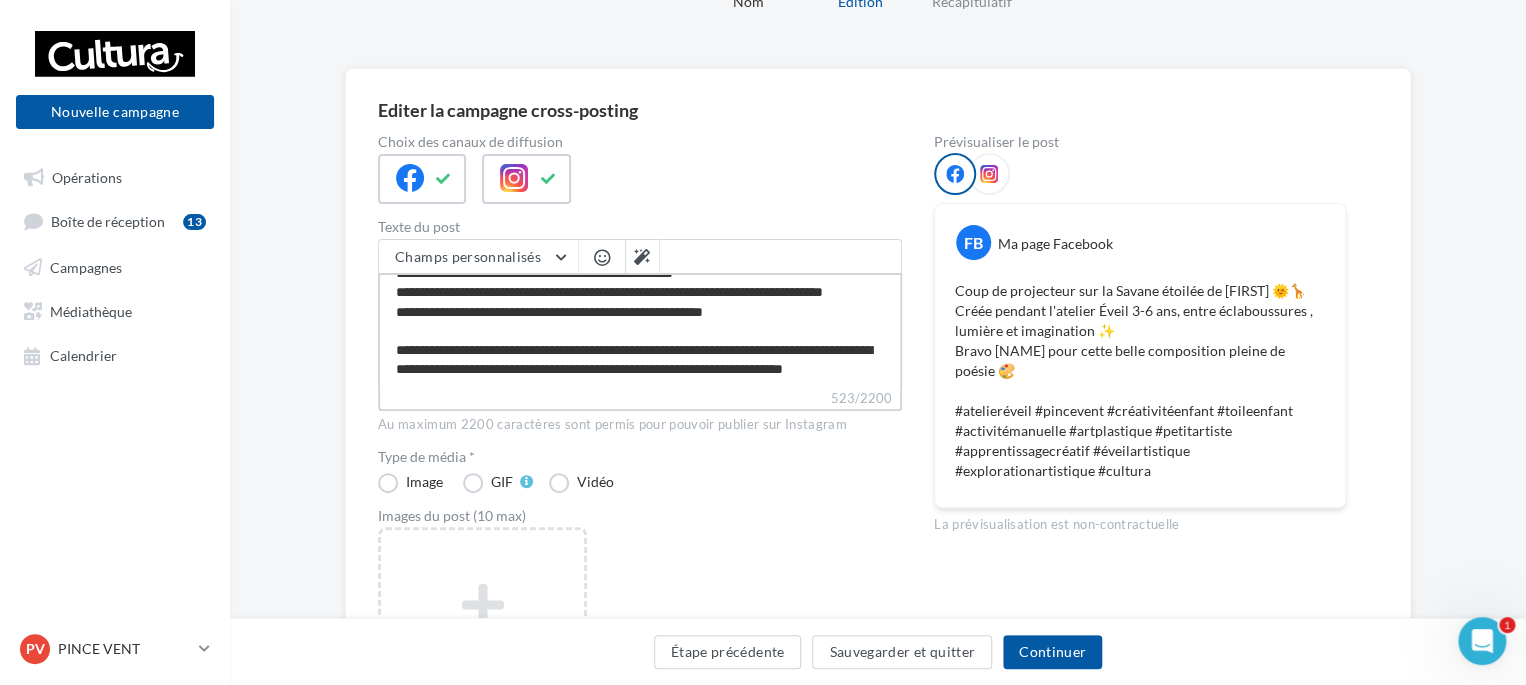 click on "**********" at bounding box center [640, 330] 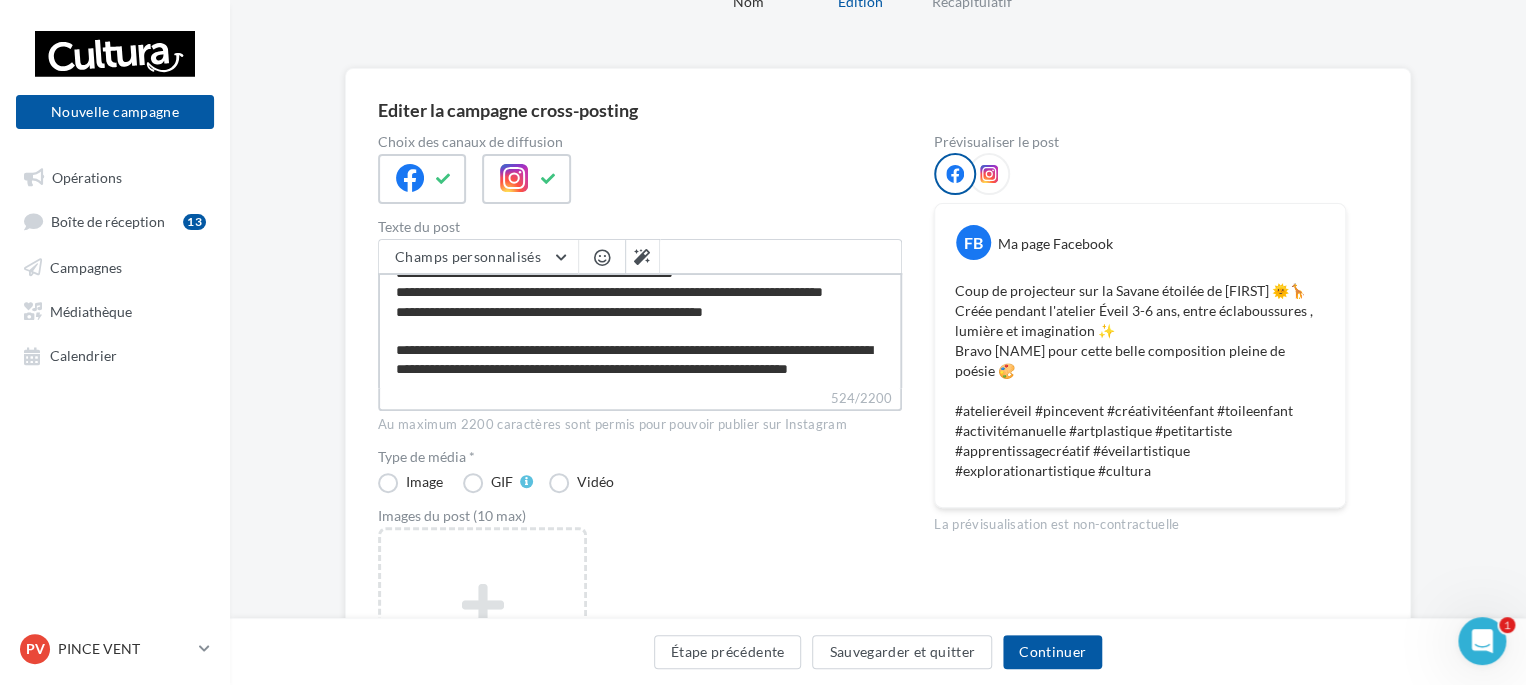 paste on "**" 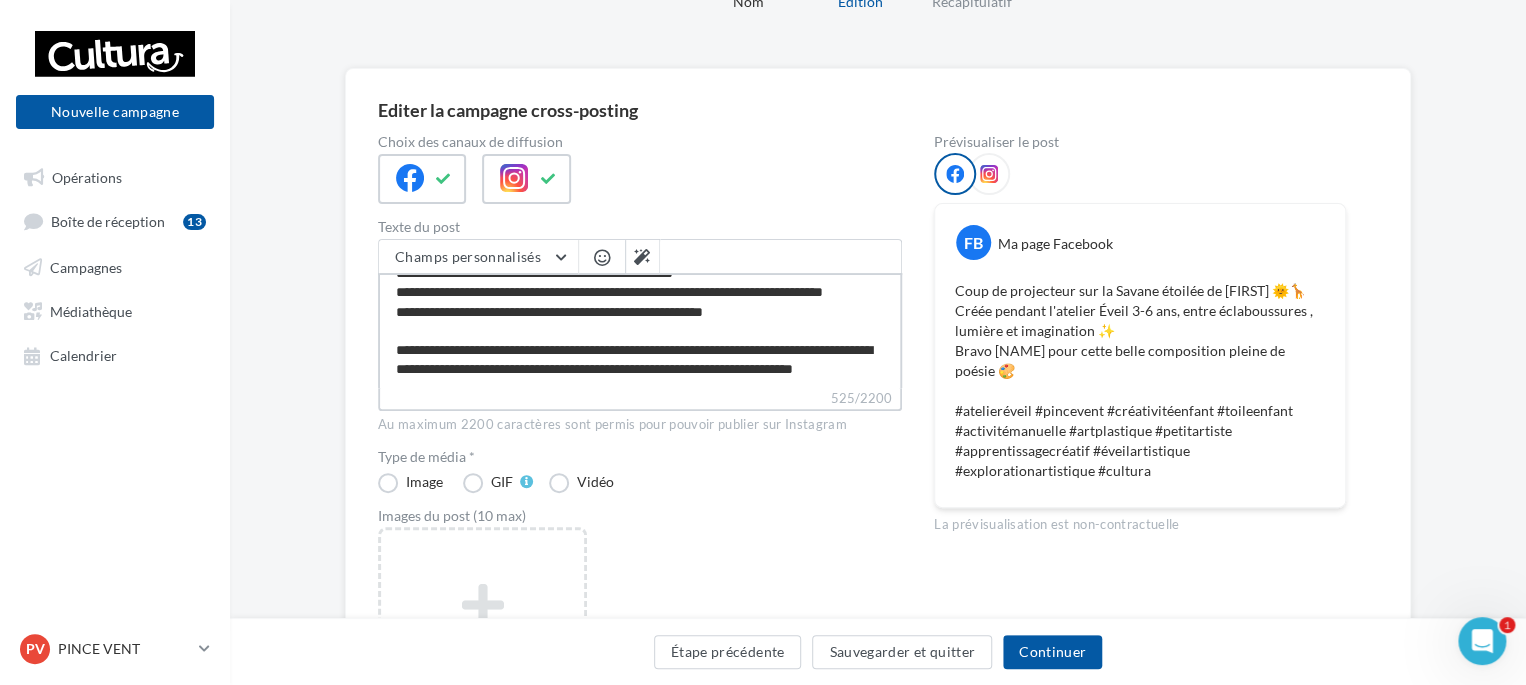 type on "**********" 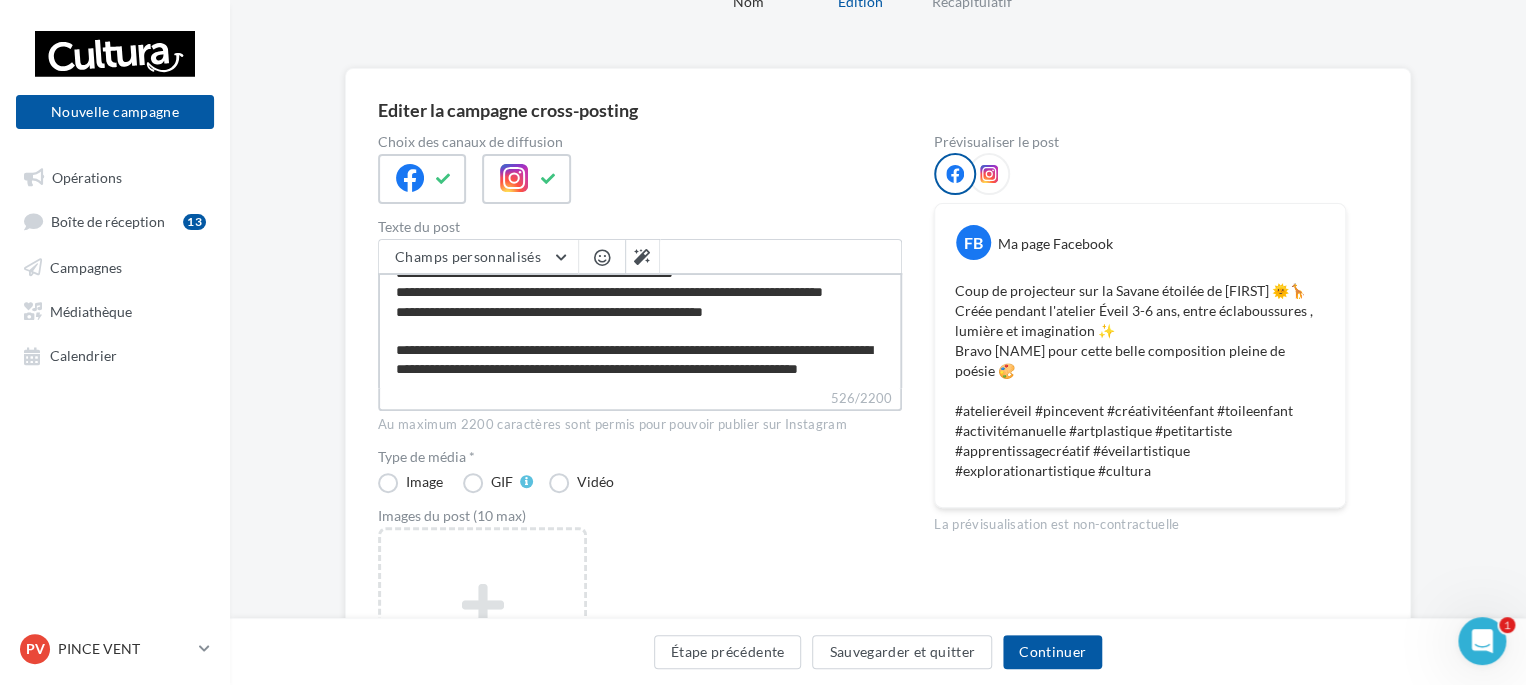 type on "**********" 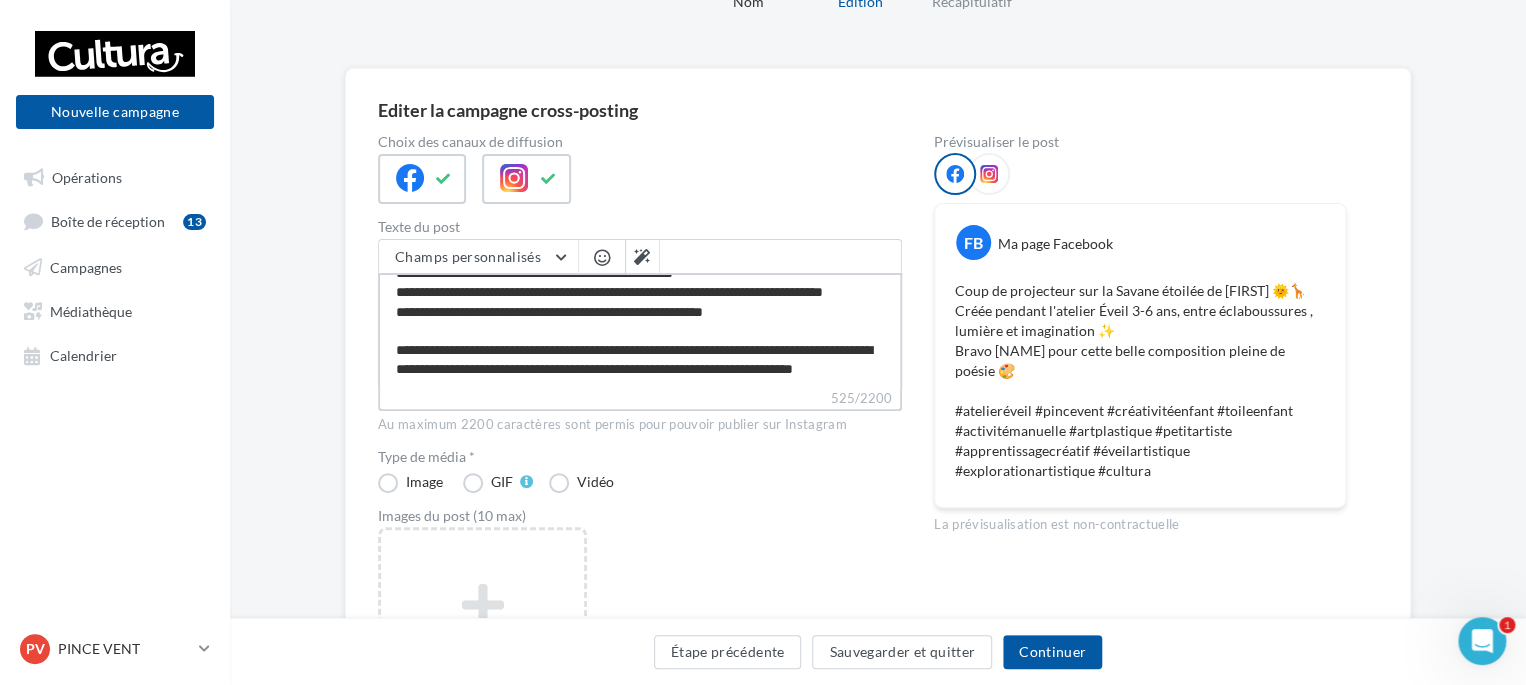 type on "**********" 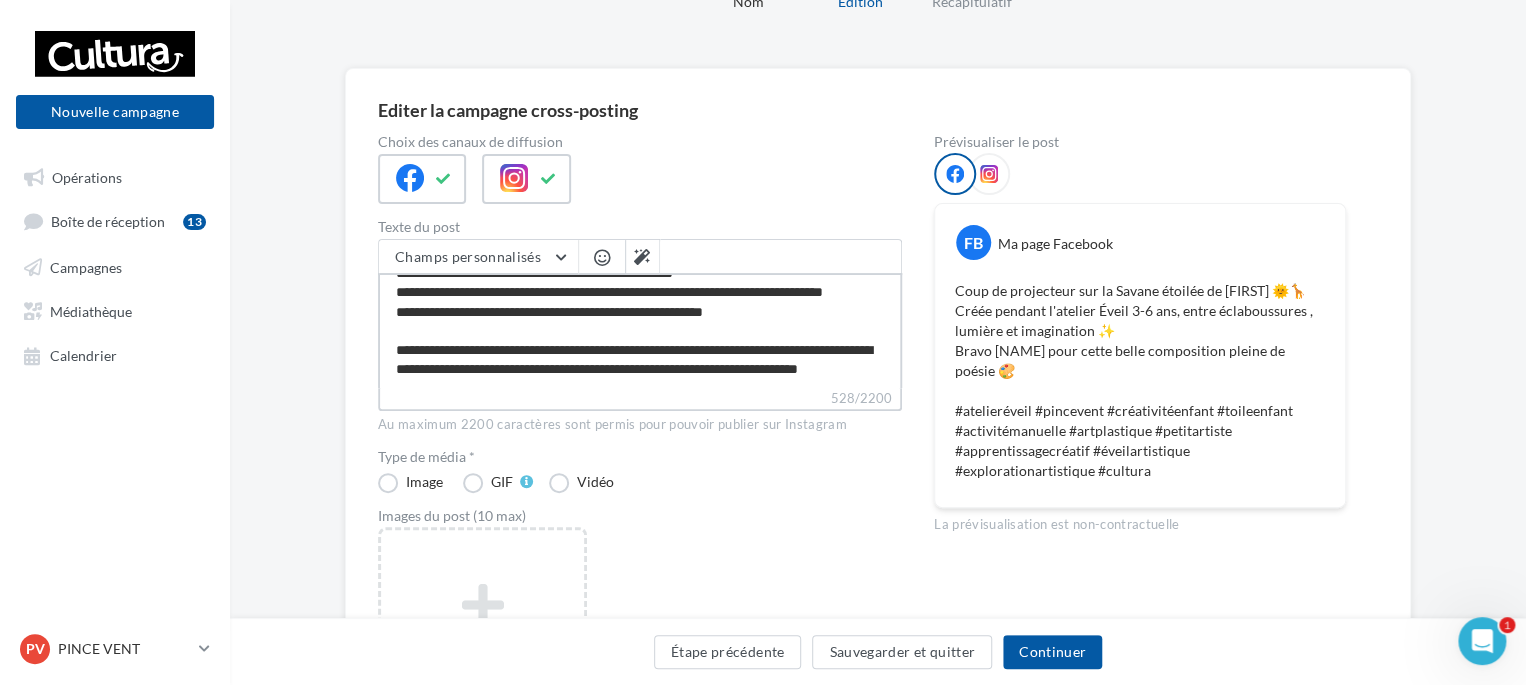 type on "**********" 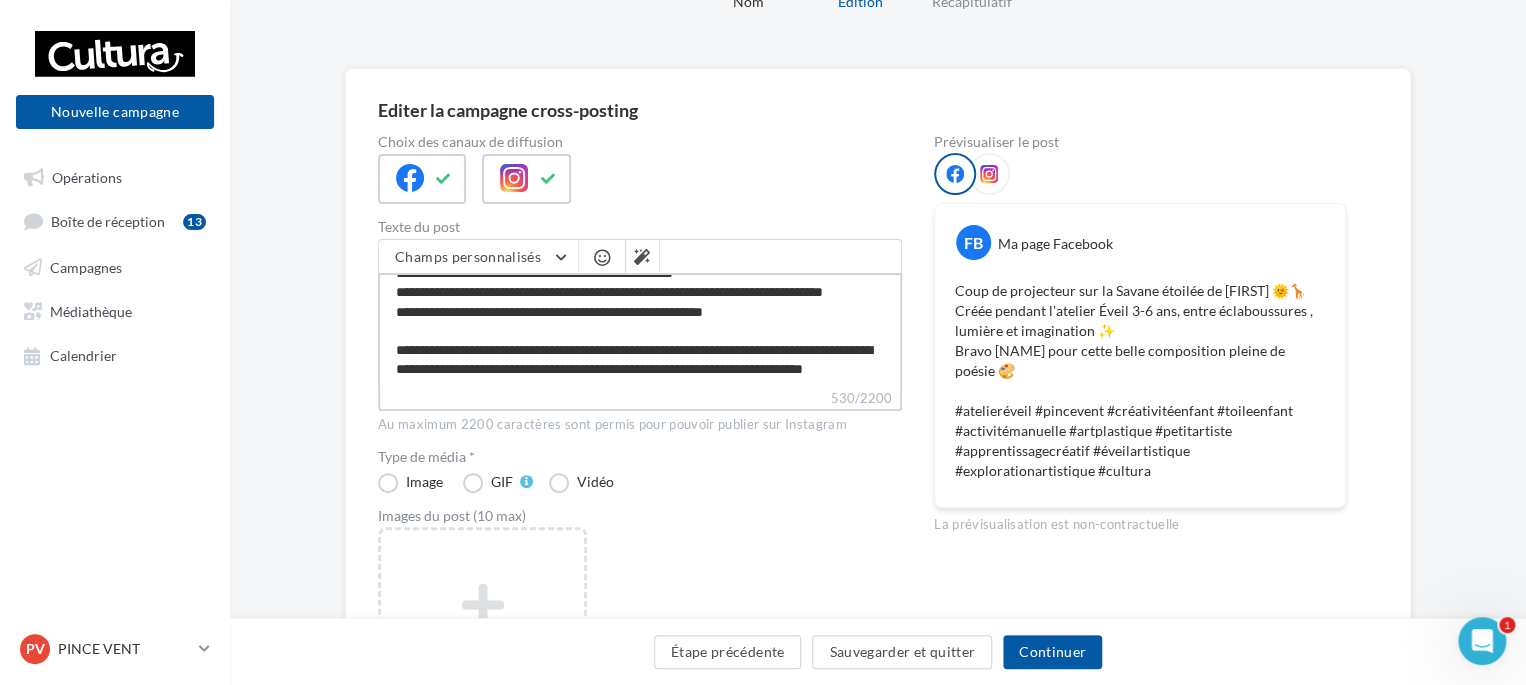 type on "**********" 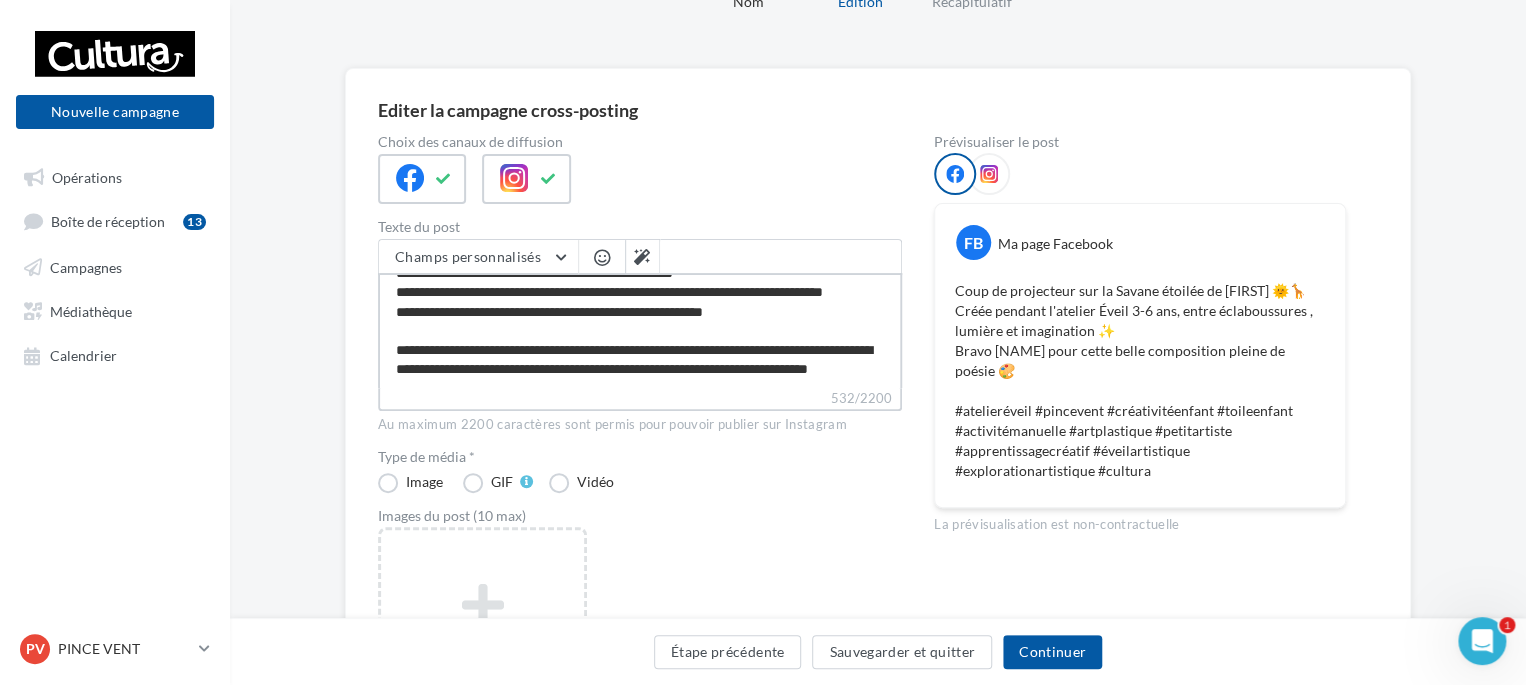 type on "**********" 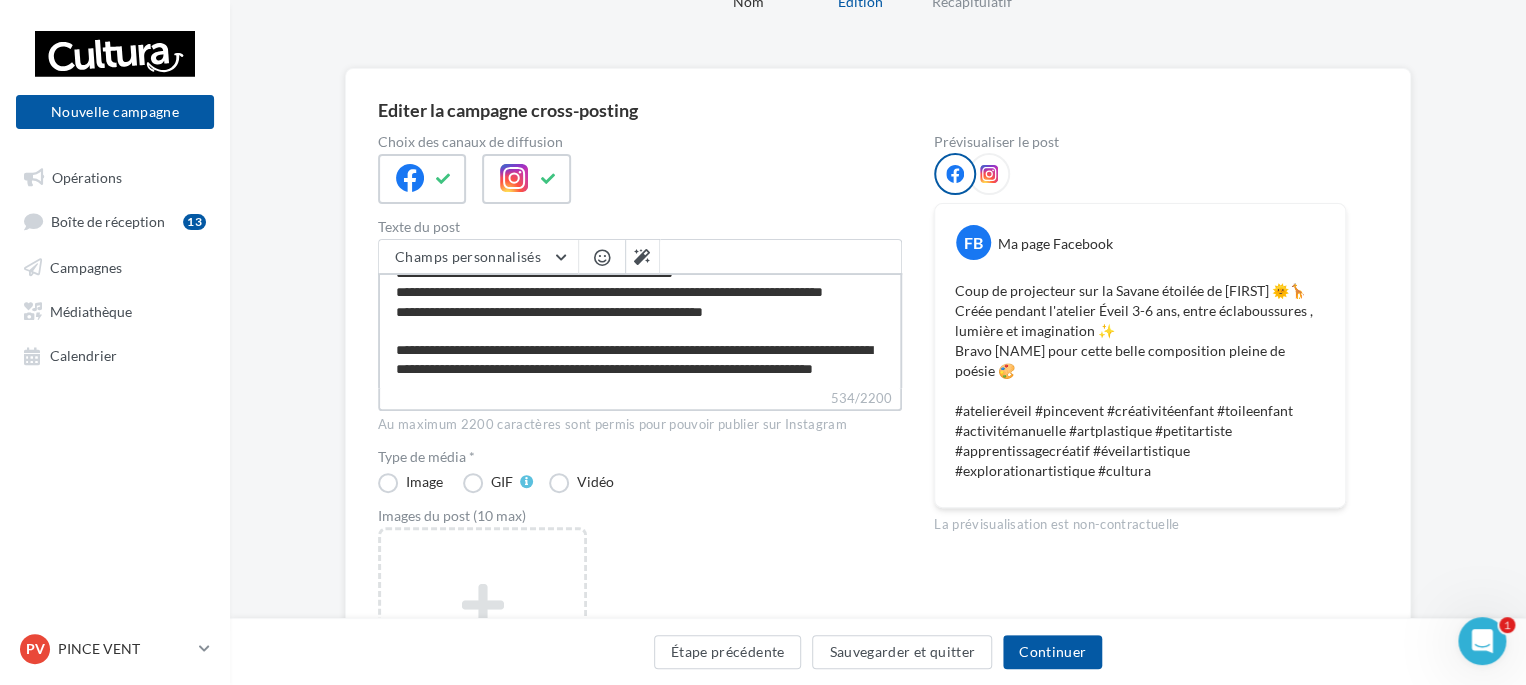 type on "**********" 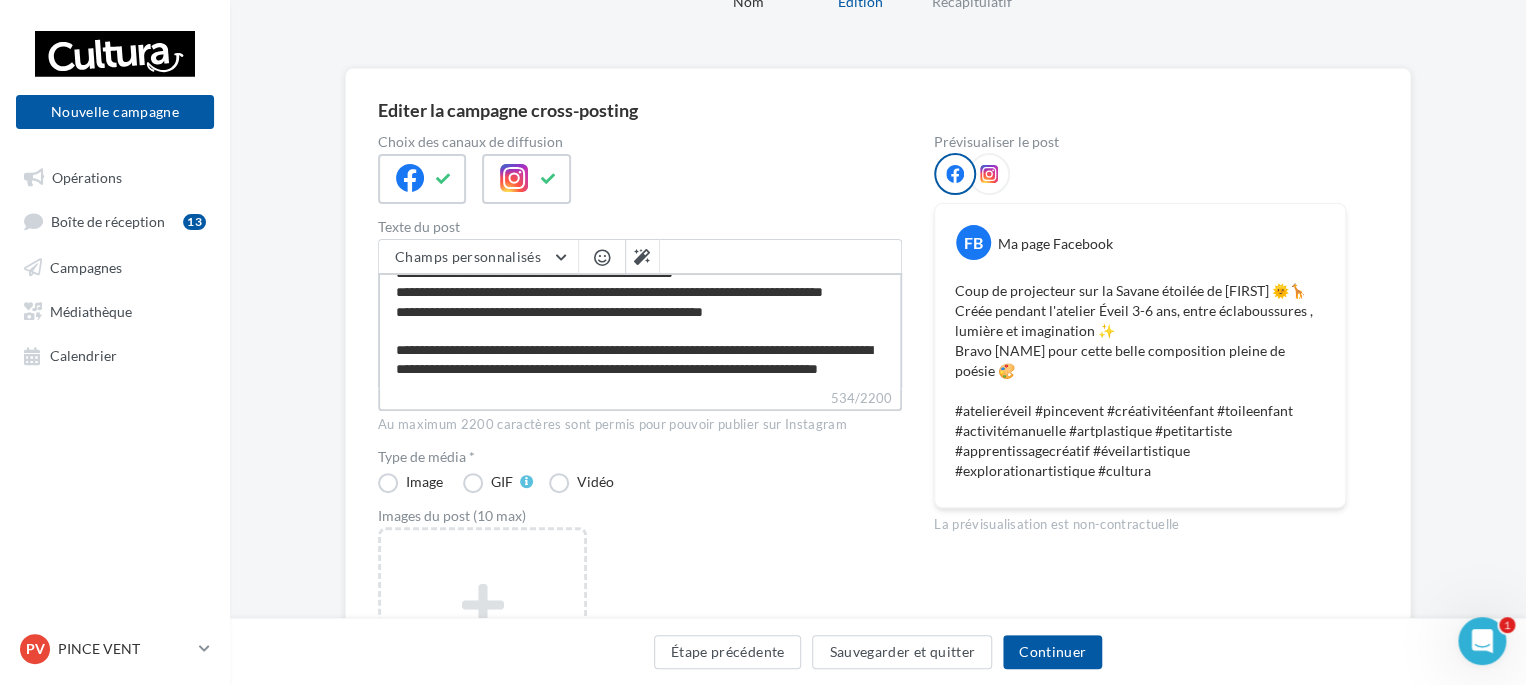 type on "**********" 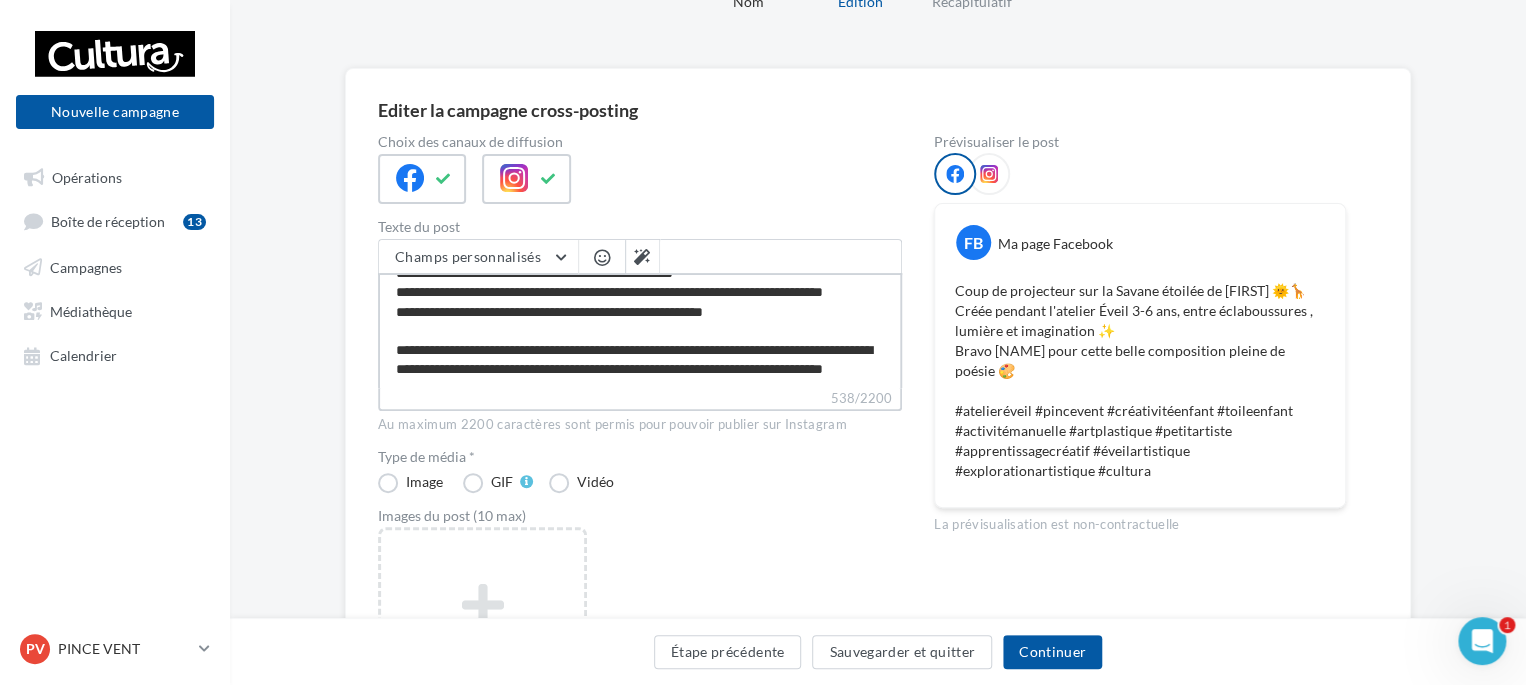 type on "**********" 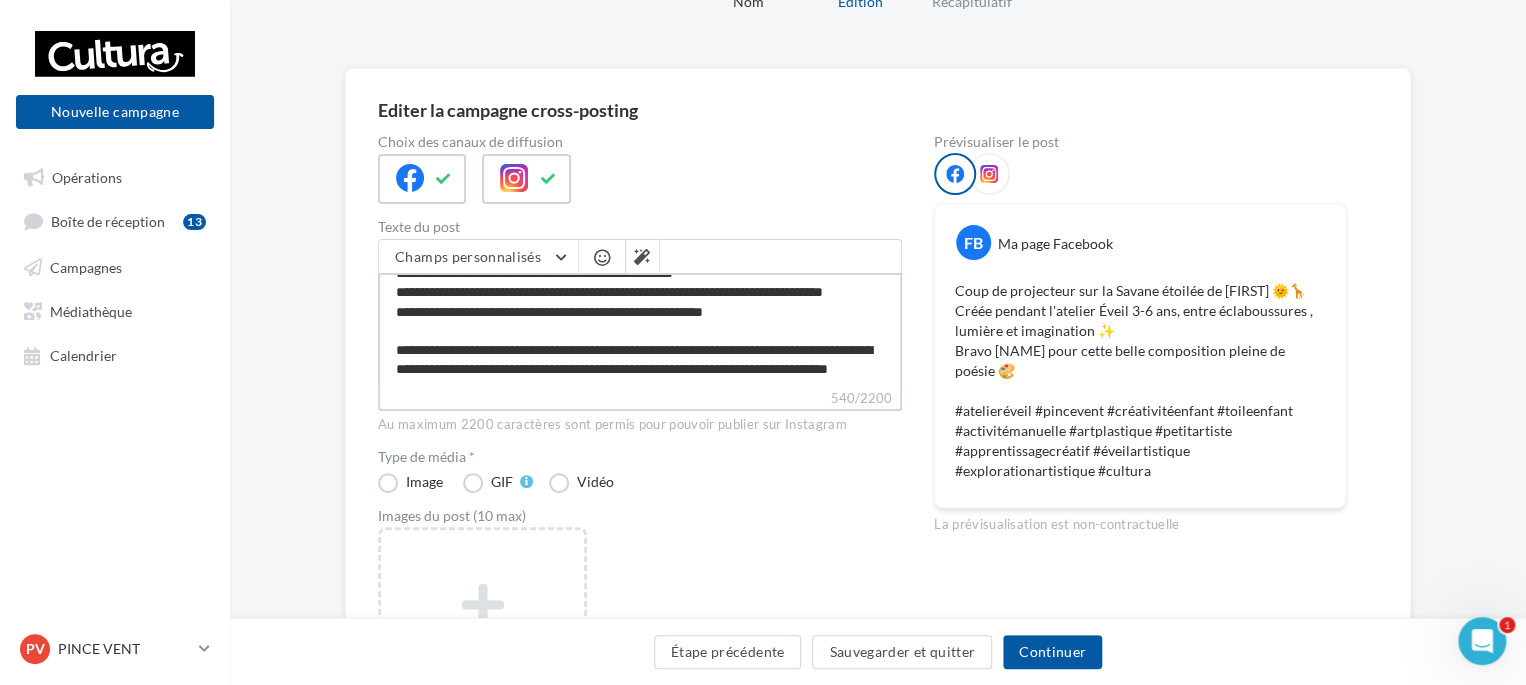 type on "**********" 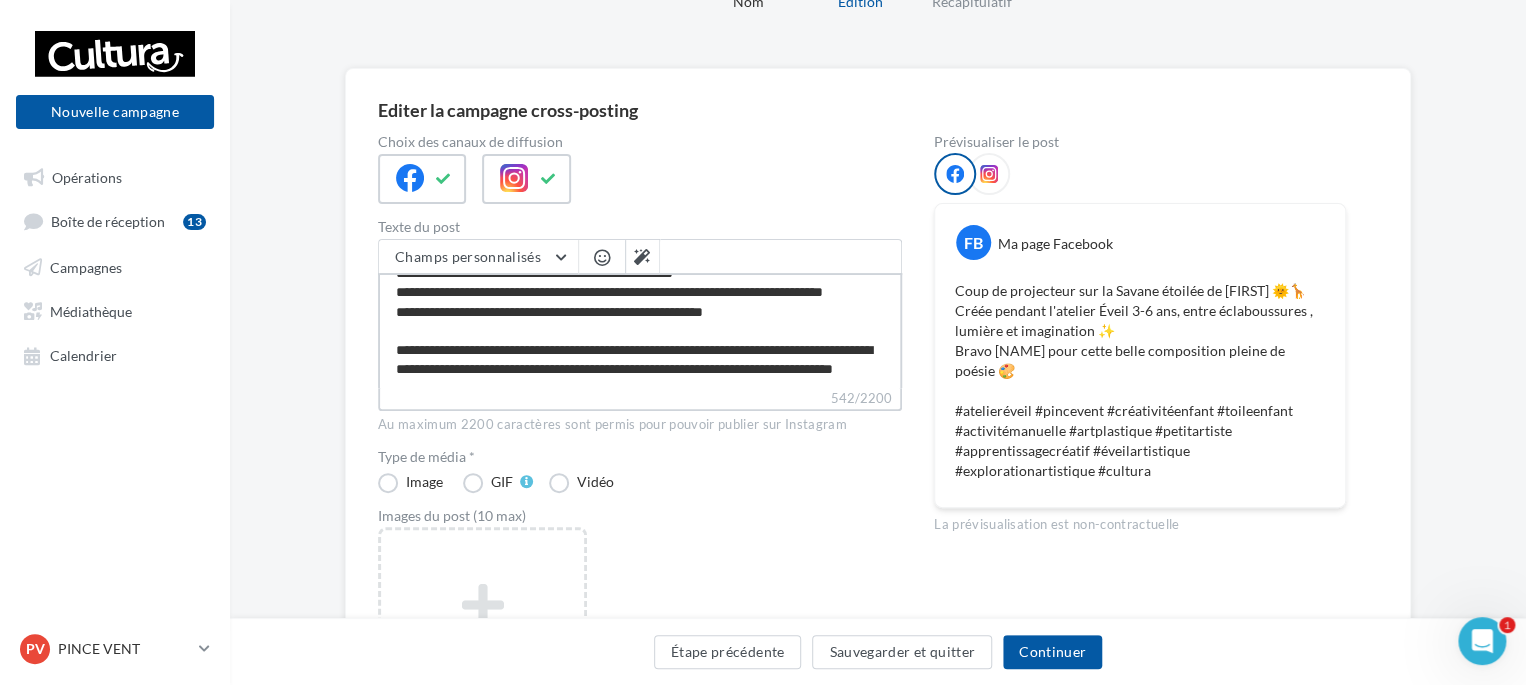 type on "**********" 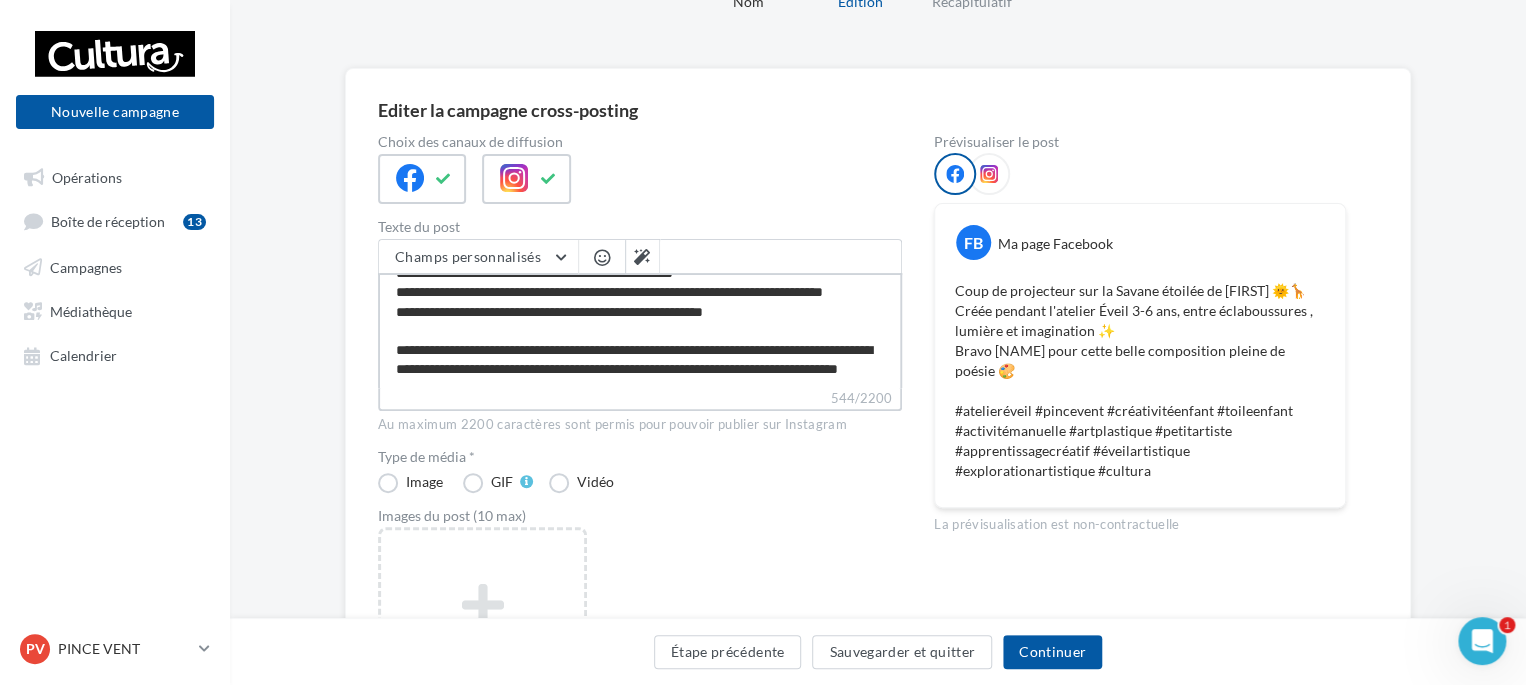 type on "**********" 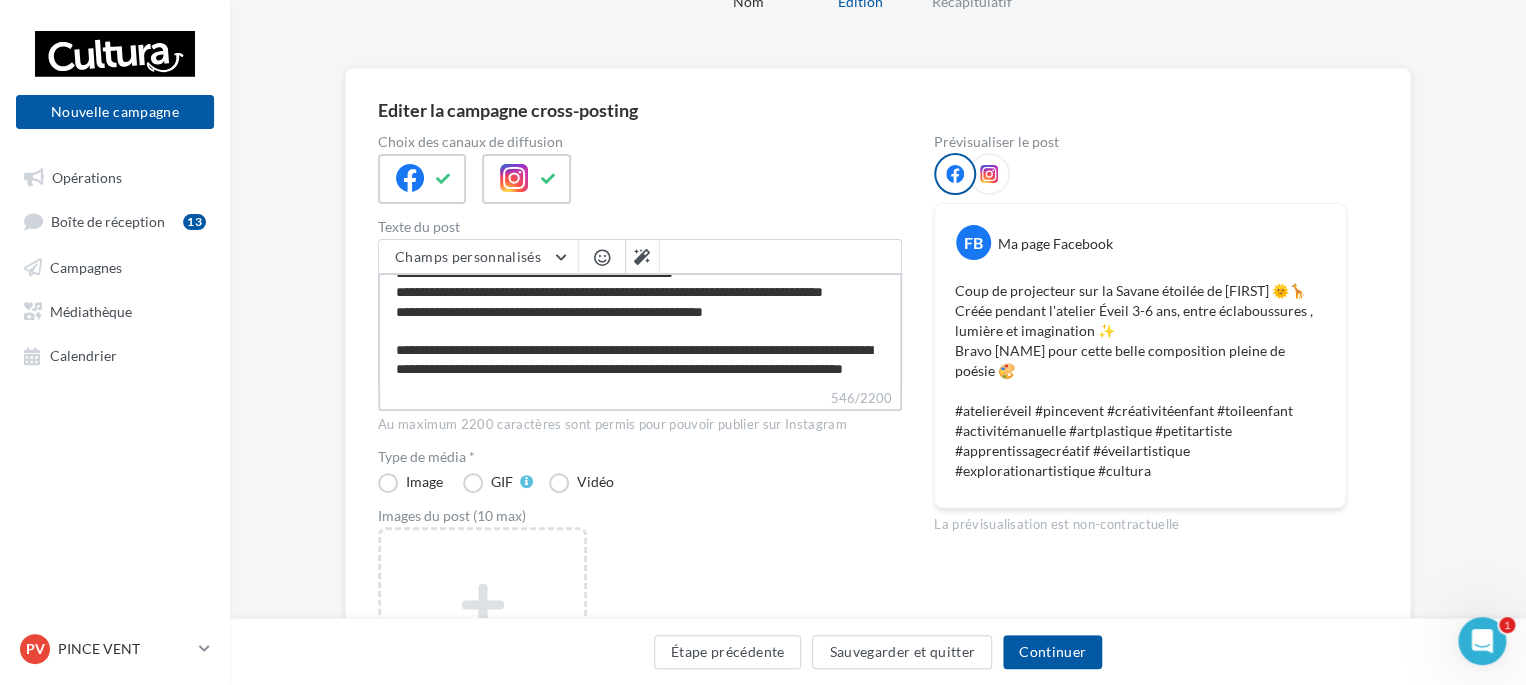 type on "**********" 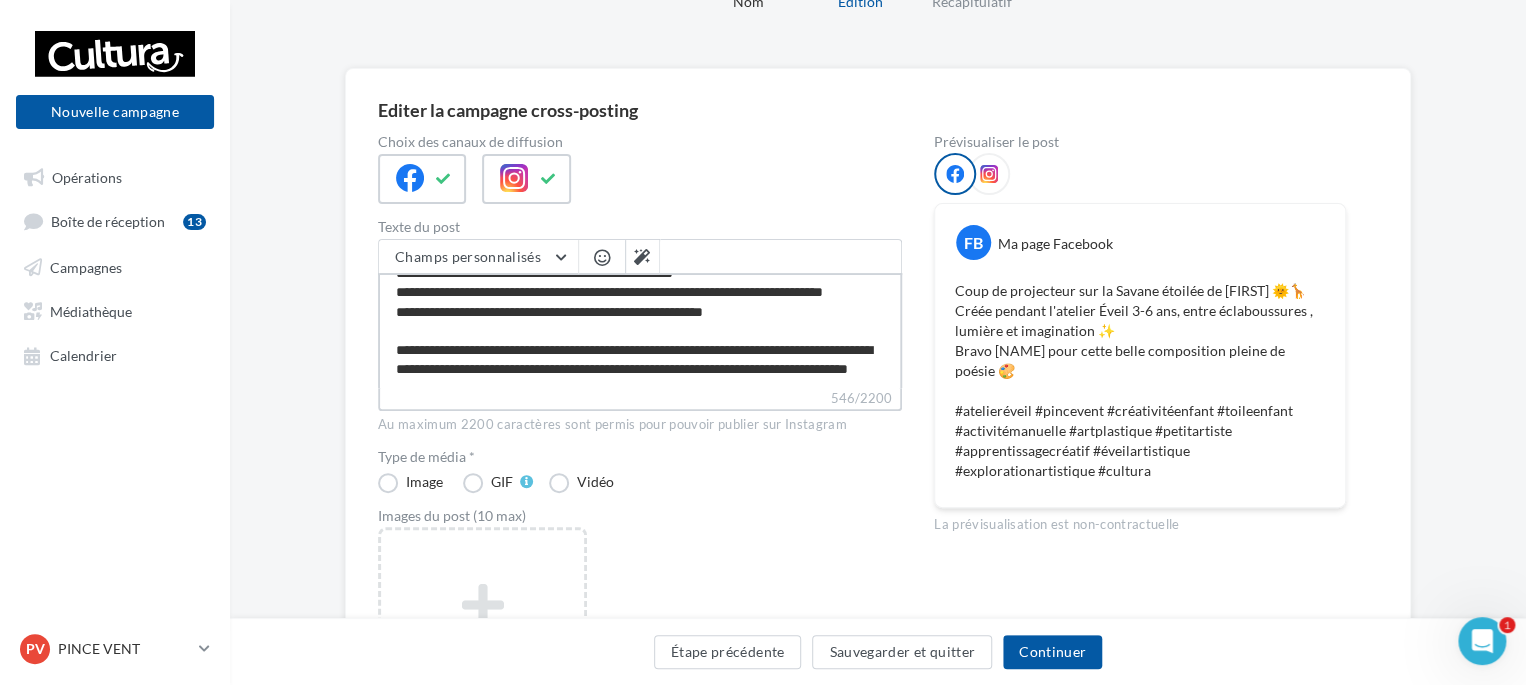 type on "**********" 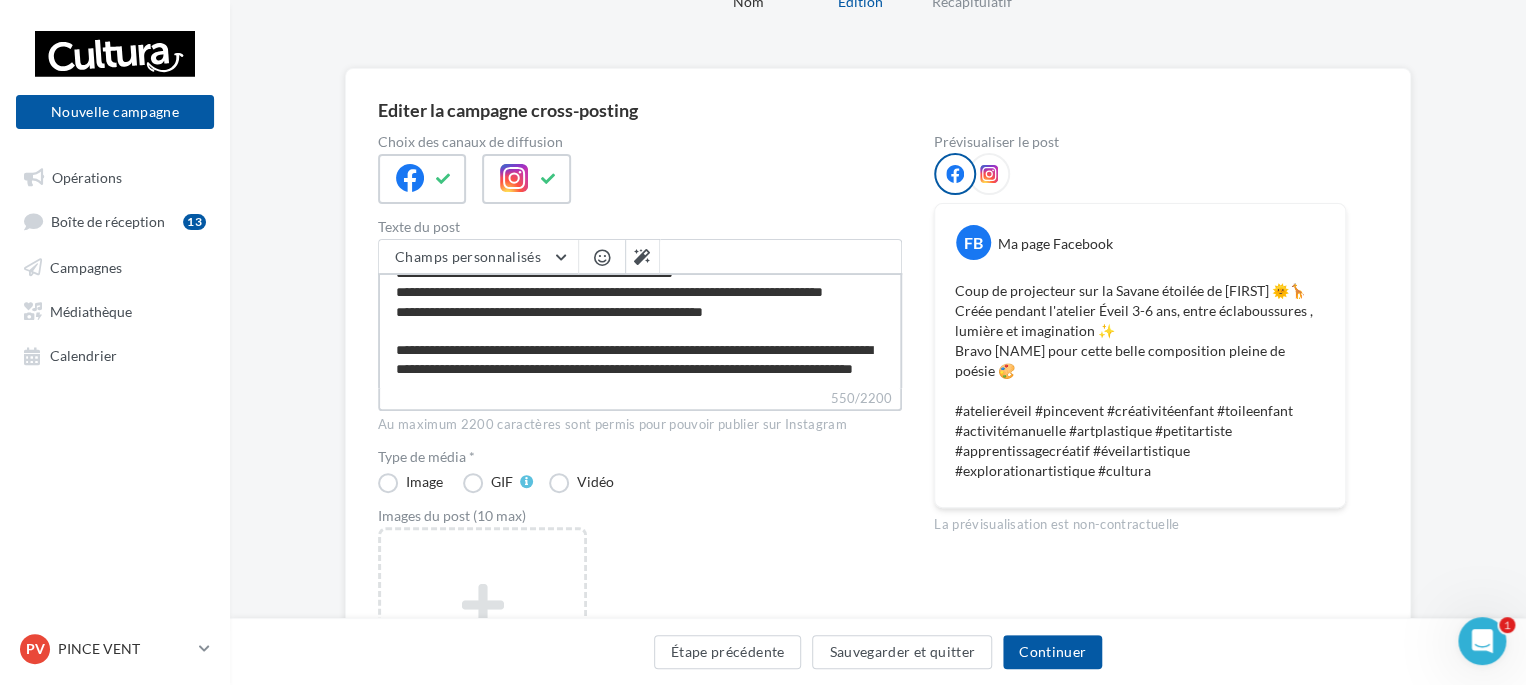 type on "**********" 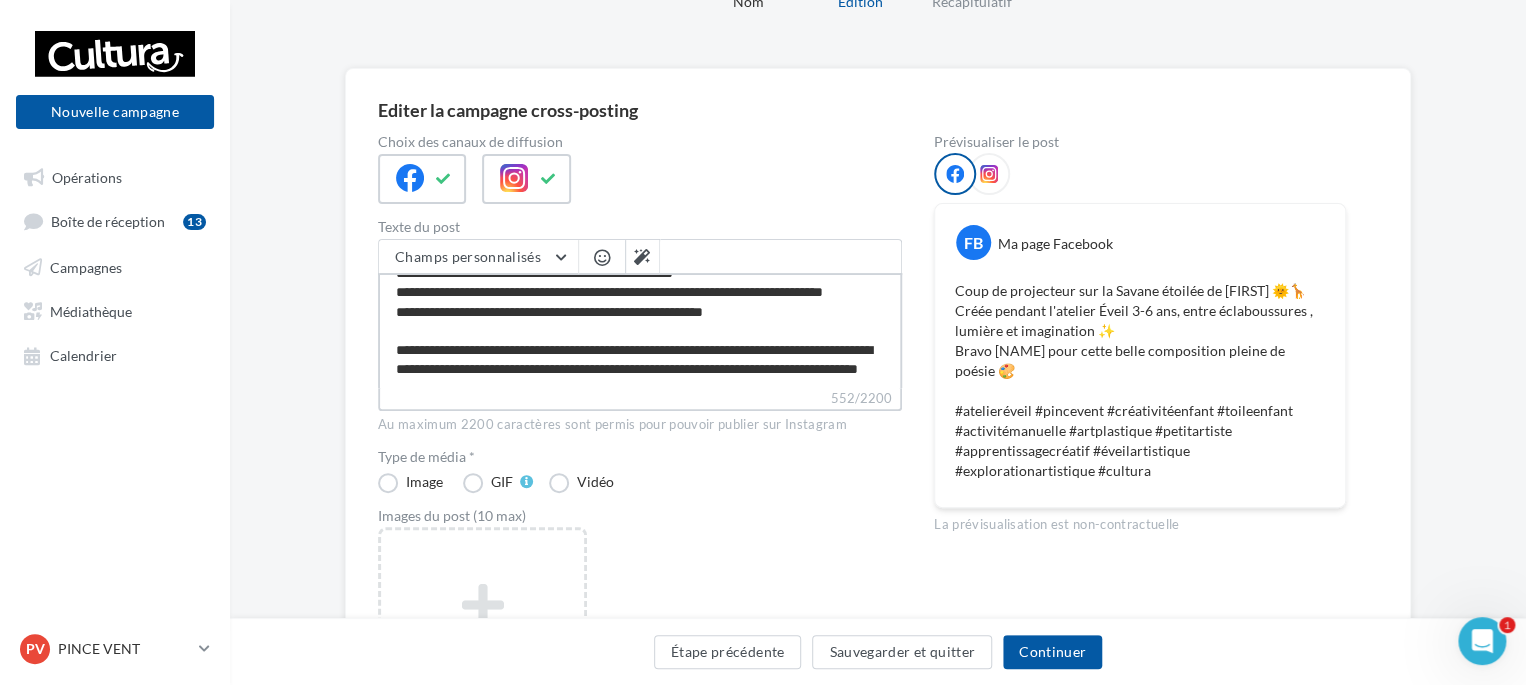 type on "**********" 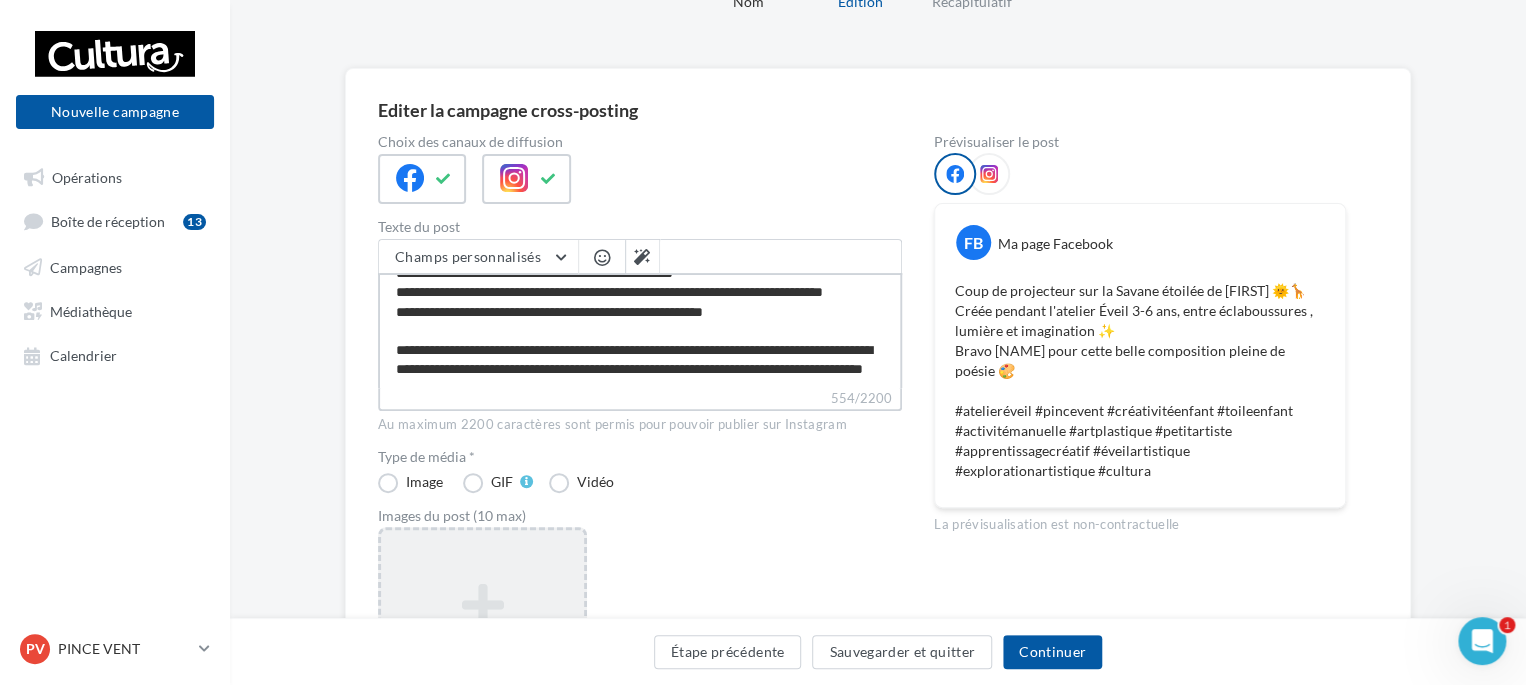 type on "**********" 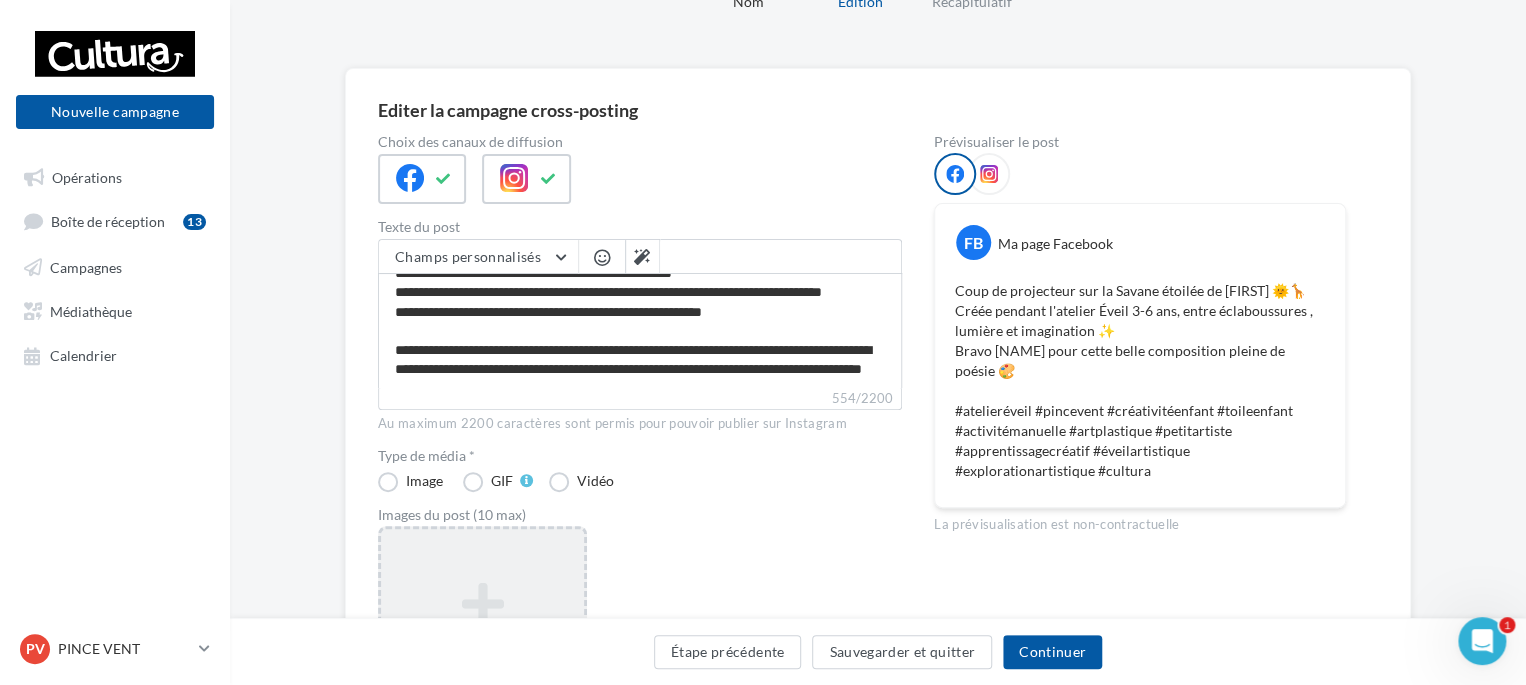 click at bounding box center [482, 604] 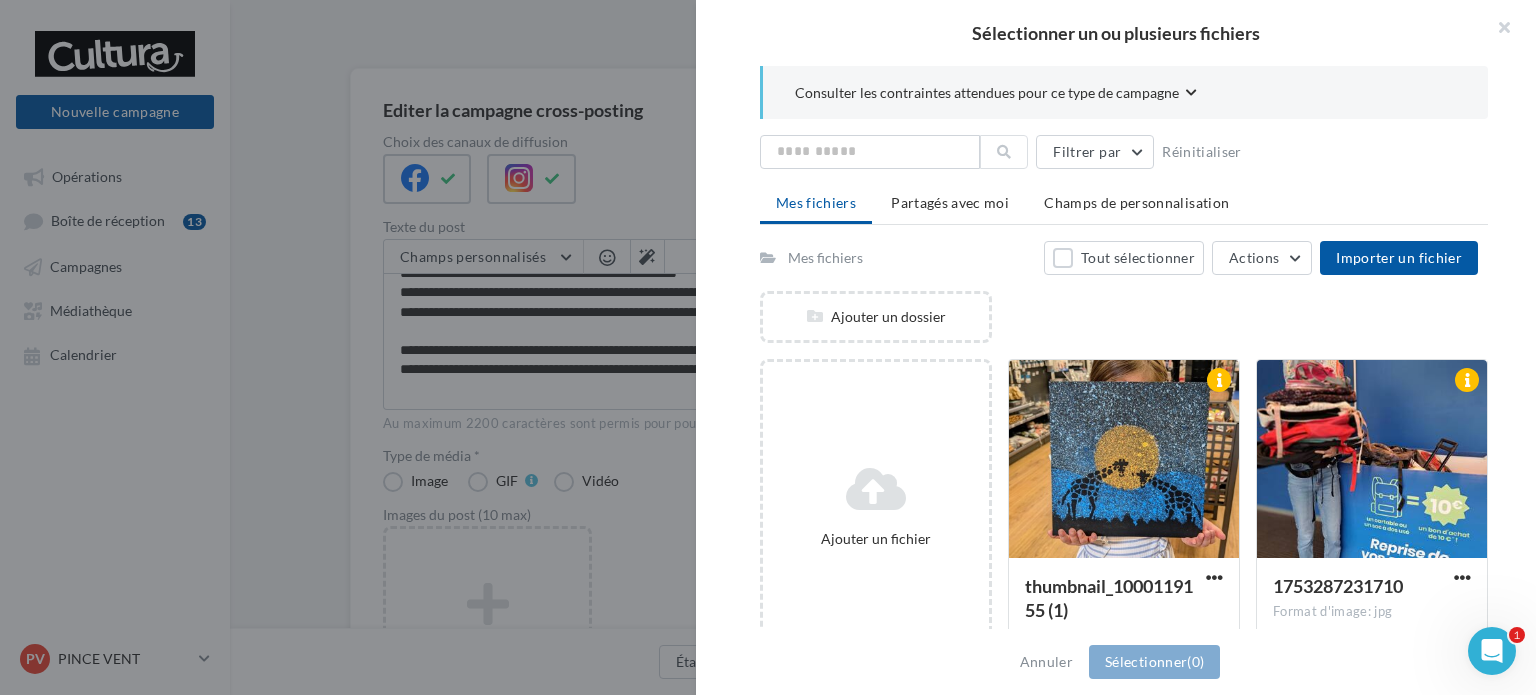 click at bounding box center [1124, 460] 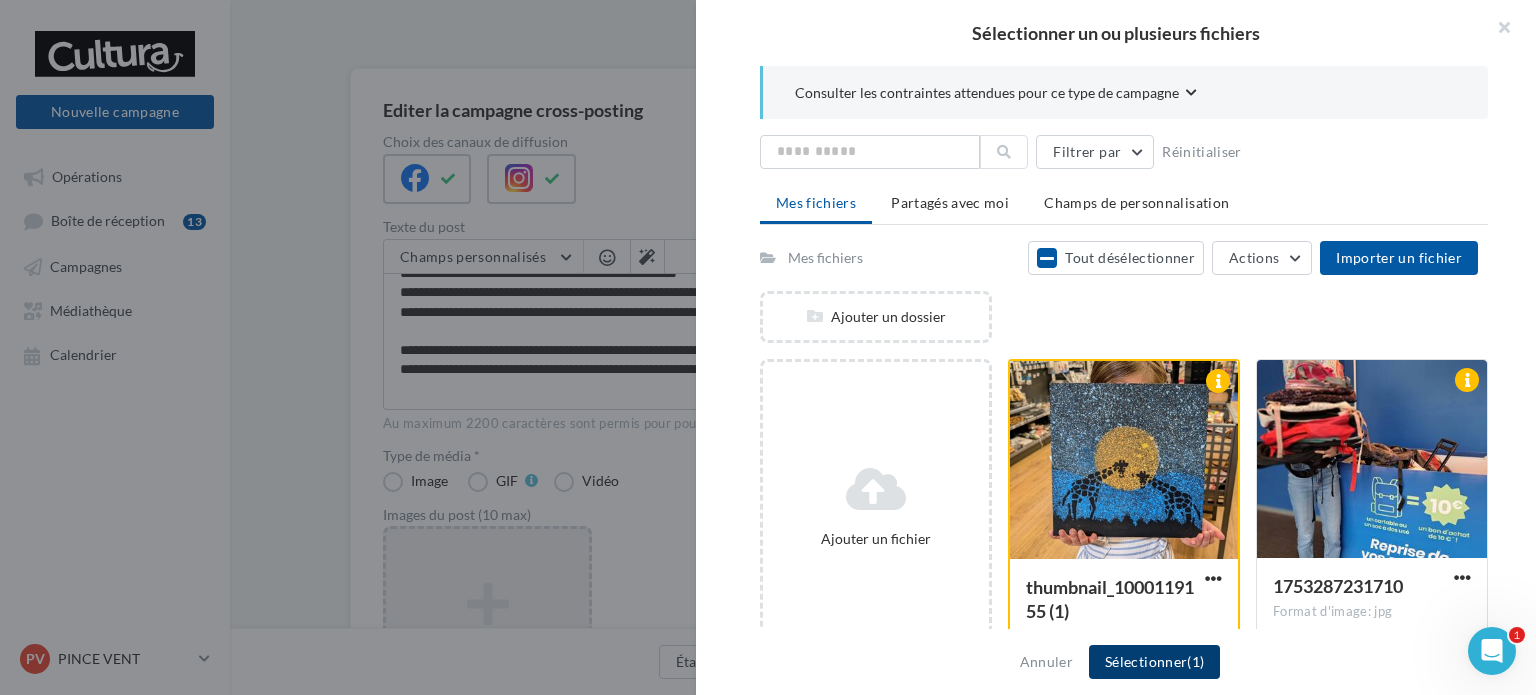 click on "Sélectionner   (1)" at bounding box center (1154, 662) 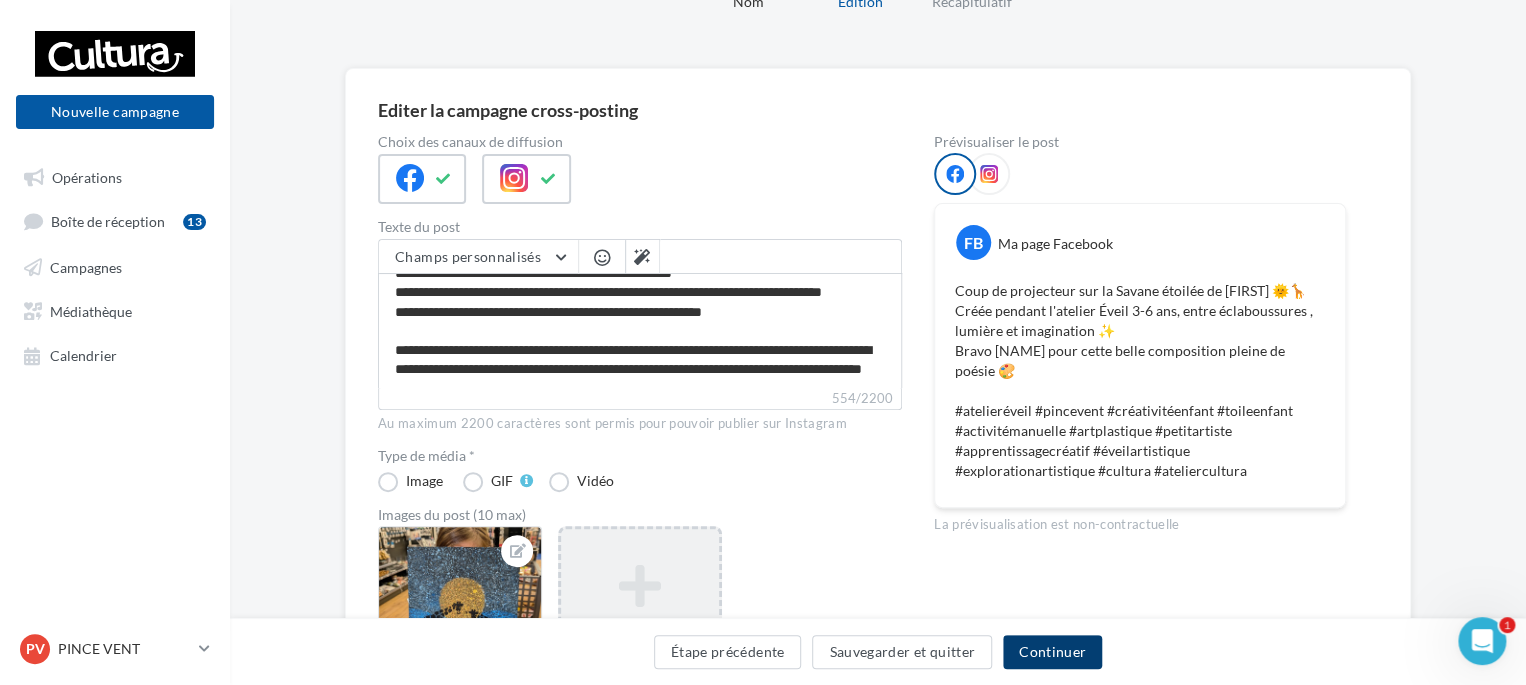 click on "Continuer" at bounding box center [1052, 652] 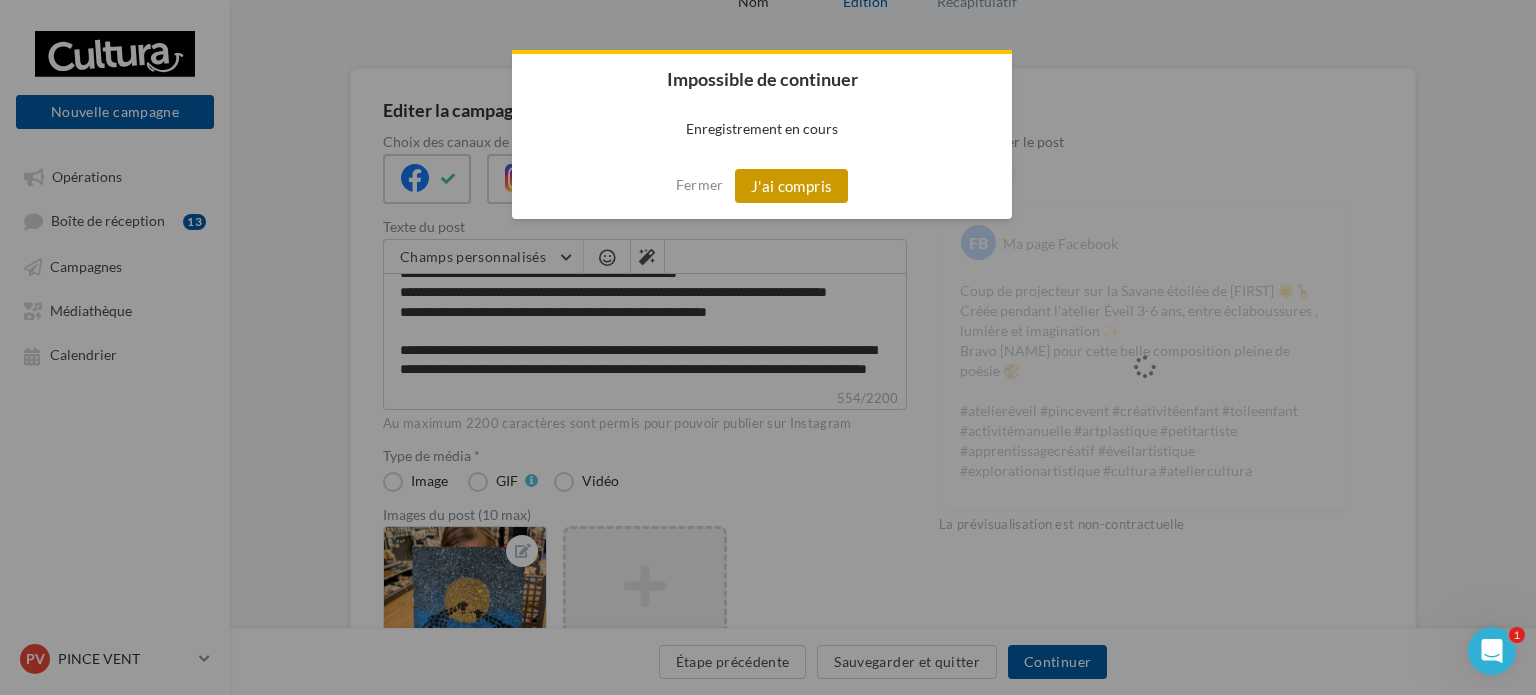 click on "J'ai compris" at bounding box center [792, 186] 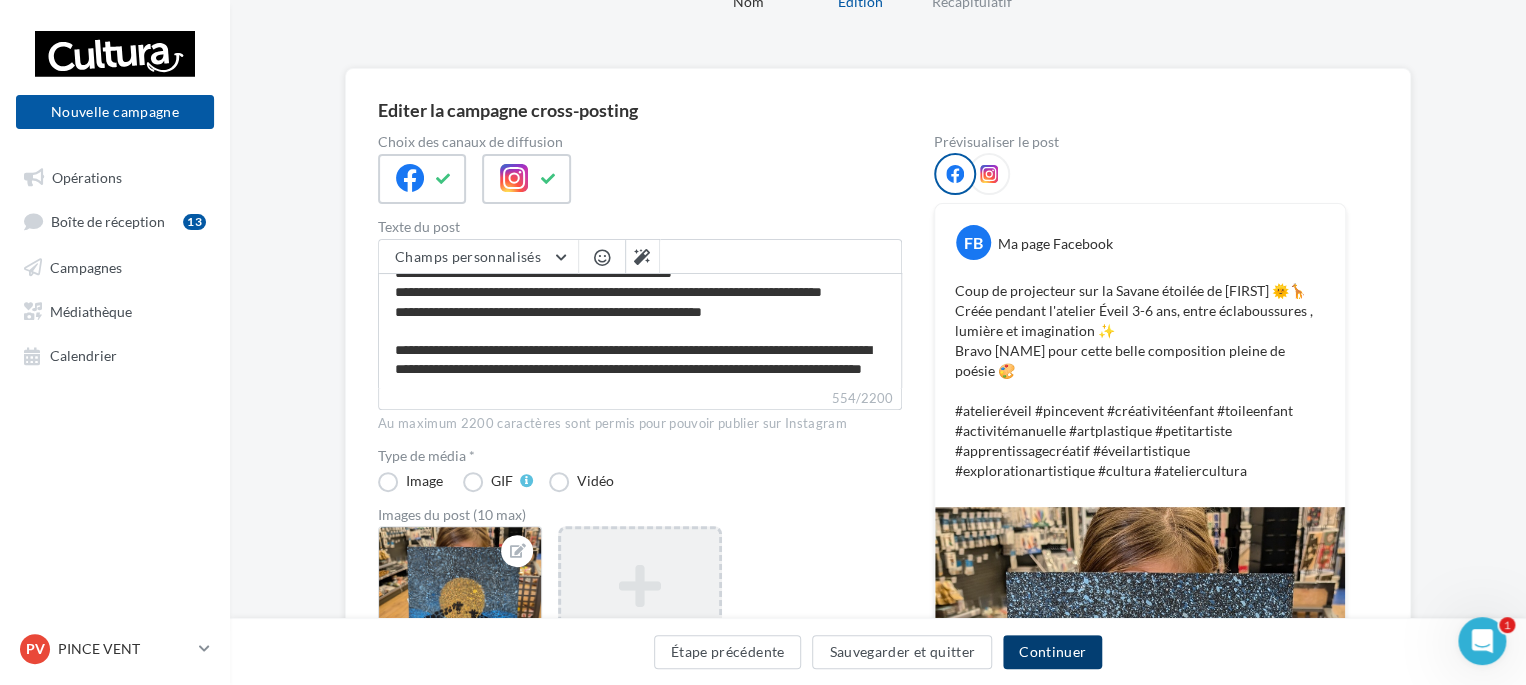 click on "Continuer" at bounding box center (1052, 652) 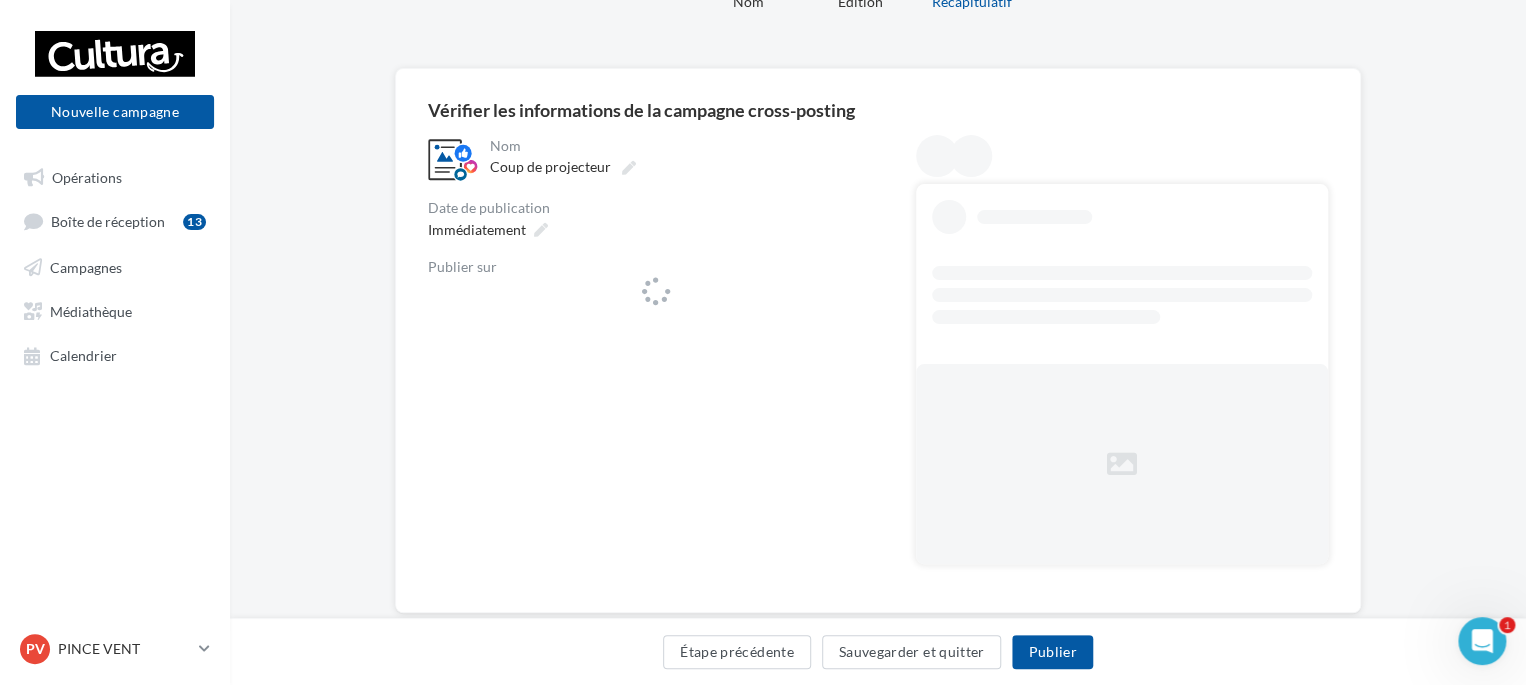 scroll, scrollTop: 0, scrollLeft: 0, axis: both 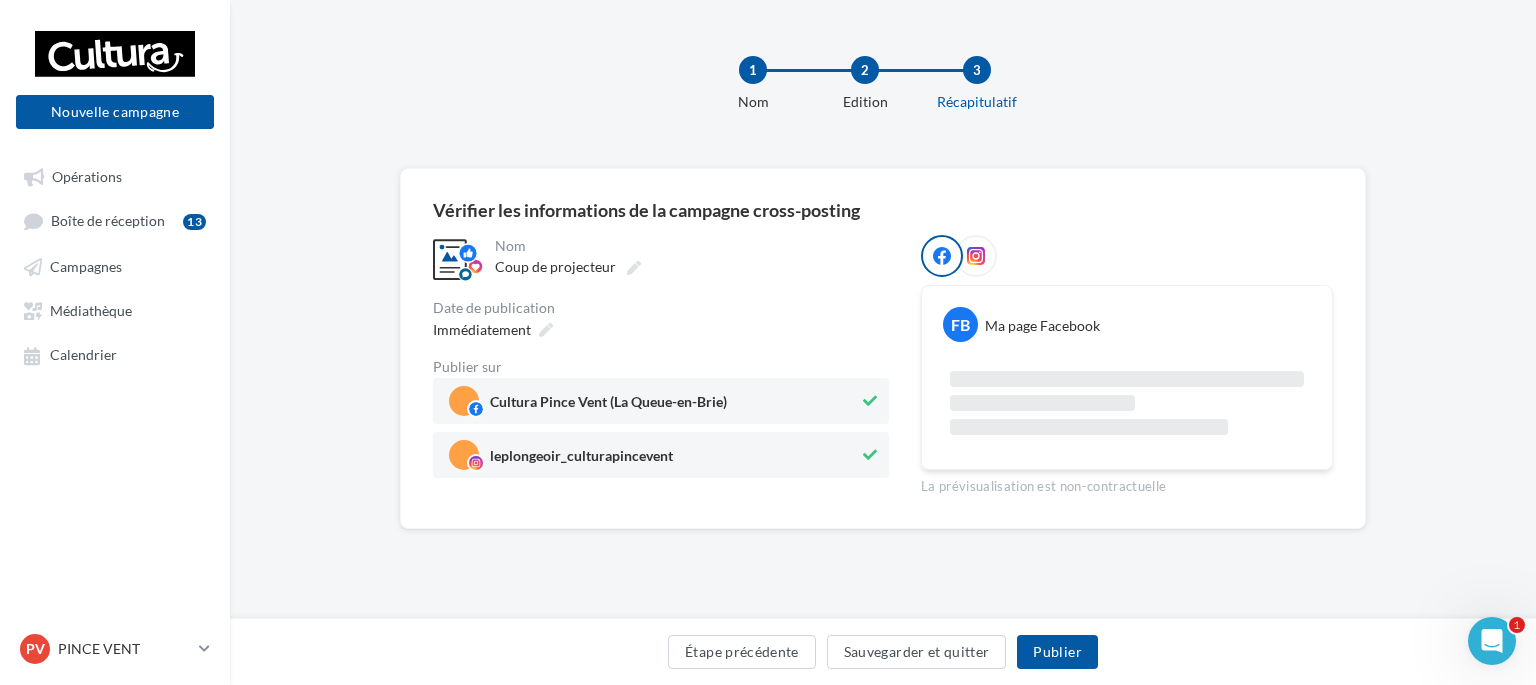 click on "Cultura Pince Vent (La Queue-en-Brie)" at bounding box center (661, 401) 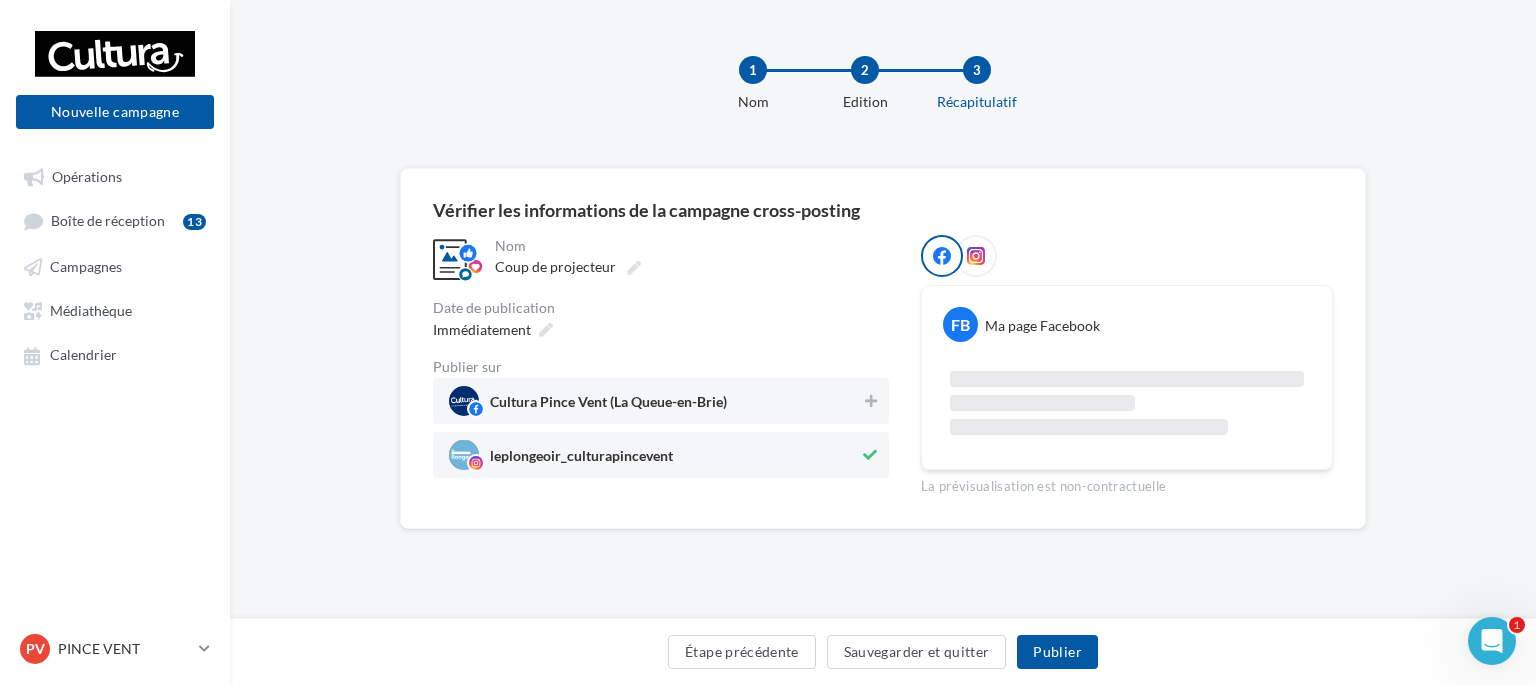 click on "Cultura Pince Vent (La Queue-en-Brie)" at bounding box center [608, 406] 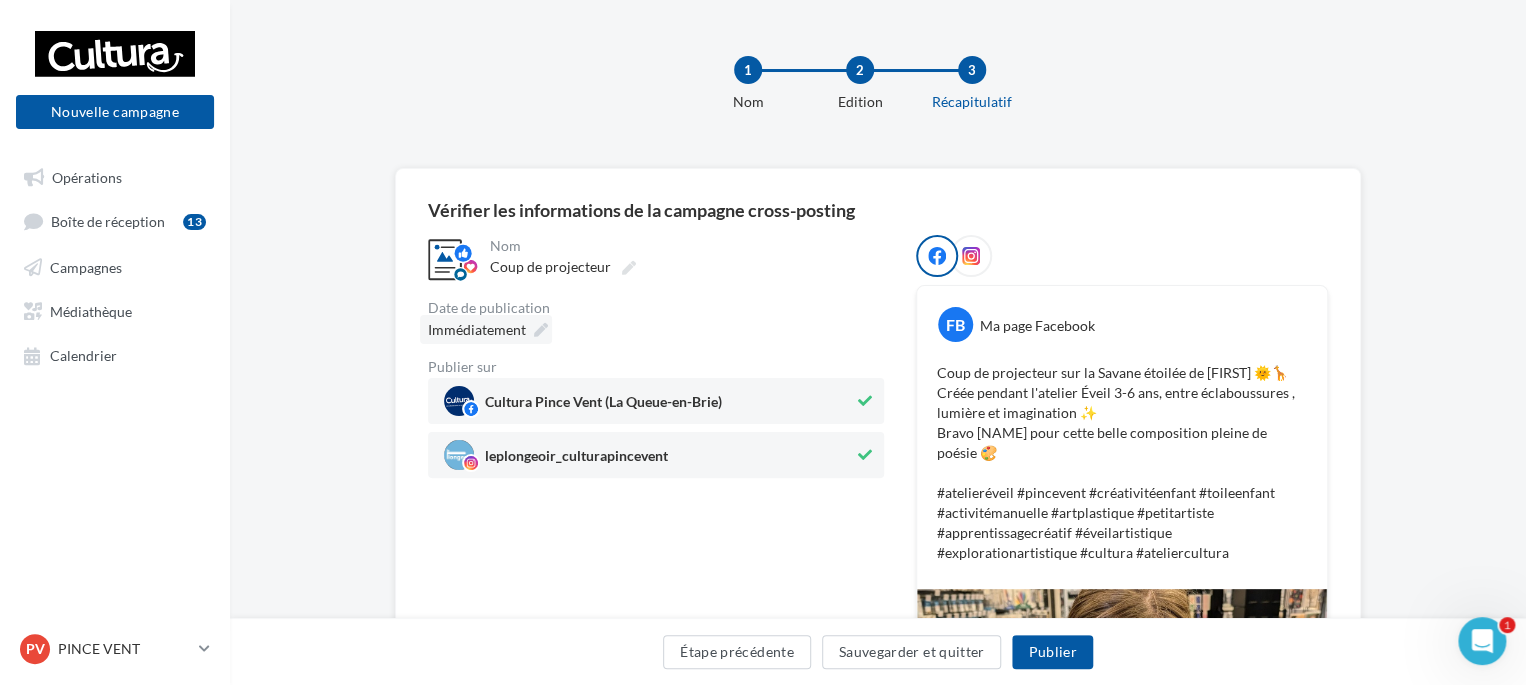 click at bounding box center [541, 330] 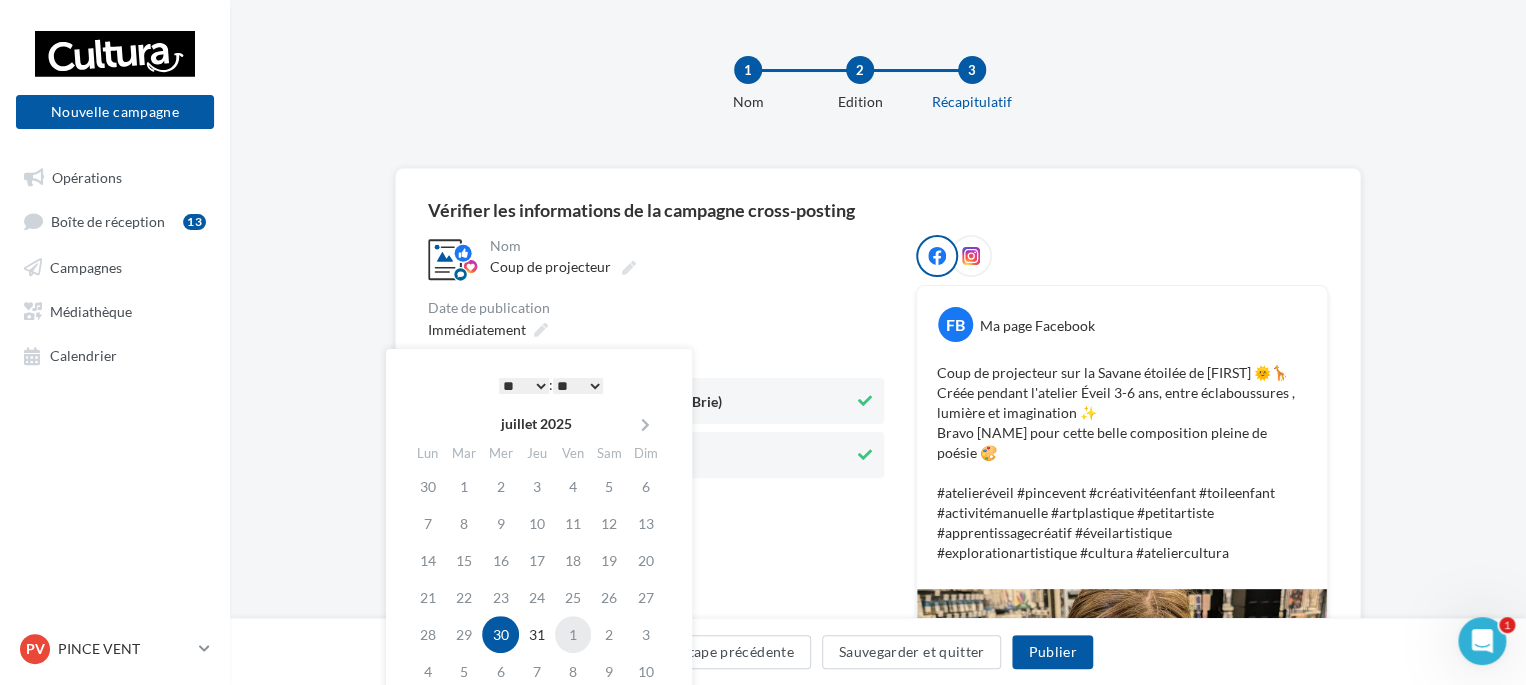 click on "1" at bounding box center (573, 634) 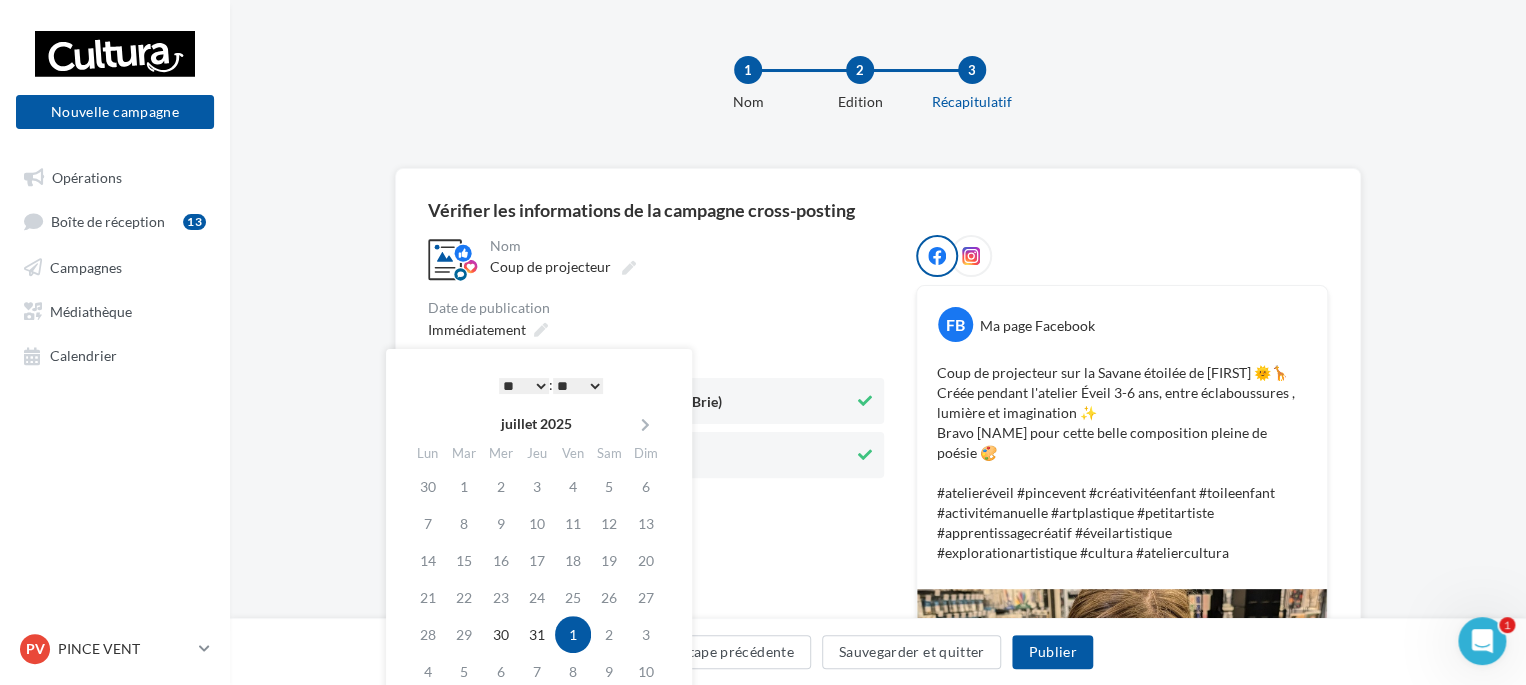 click on "* * * * * * * * * * ** ** ** ** ** ** ** ** ** ** ** ** ** **" at bounding box center (524, 386) 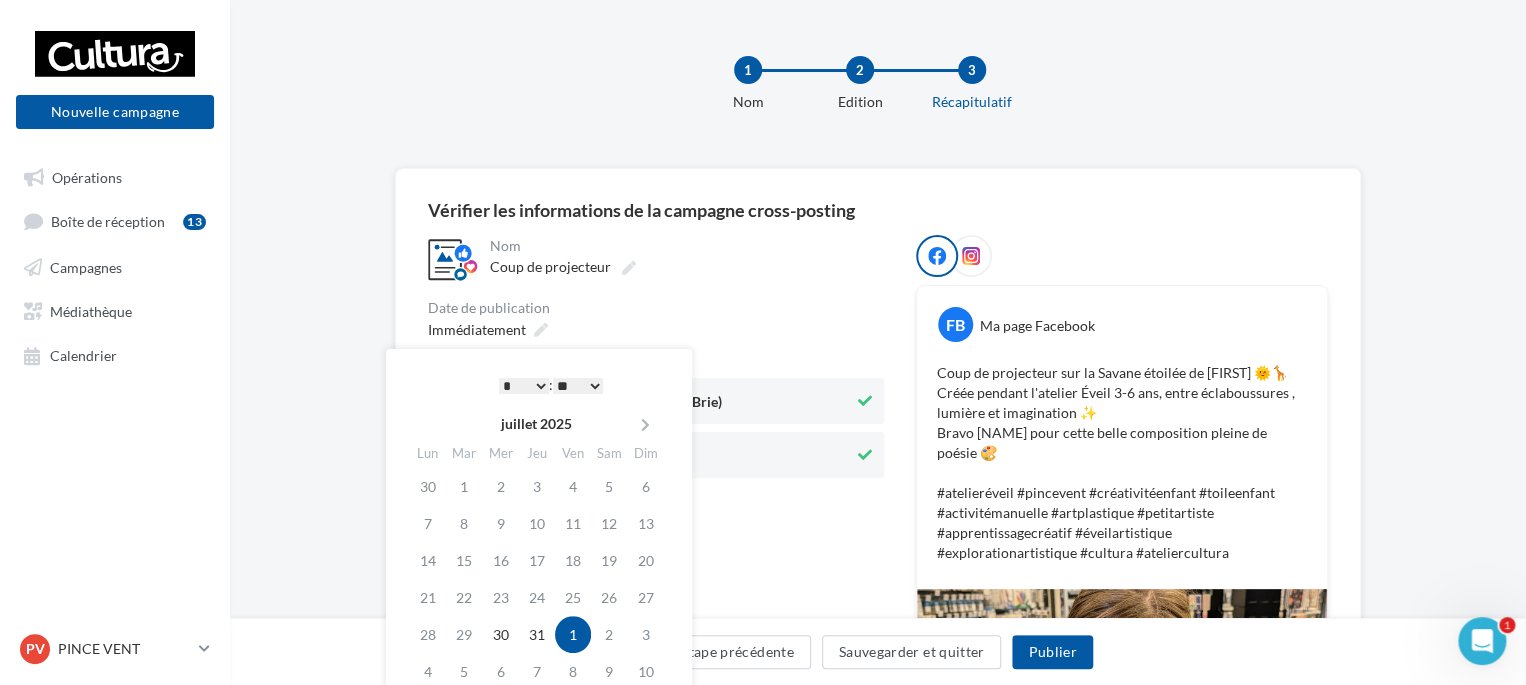click on "** ** ** ** ** **" at bounding box center (578, 386) 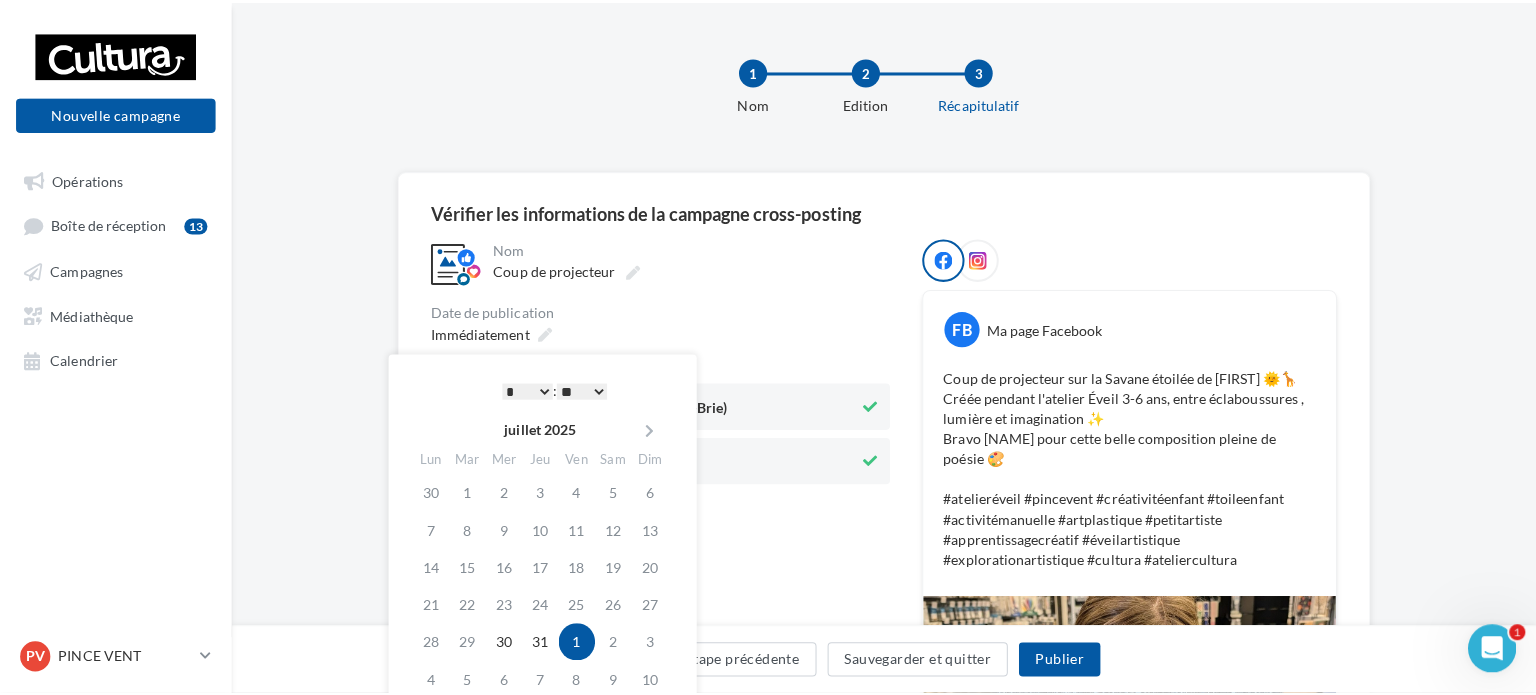 scroll, scrollTop: 100, scrollLeft: 0, axis: vertical 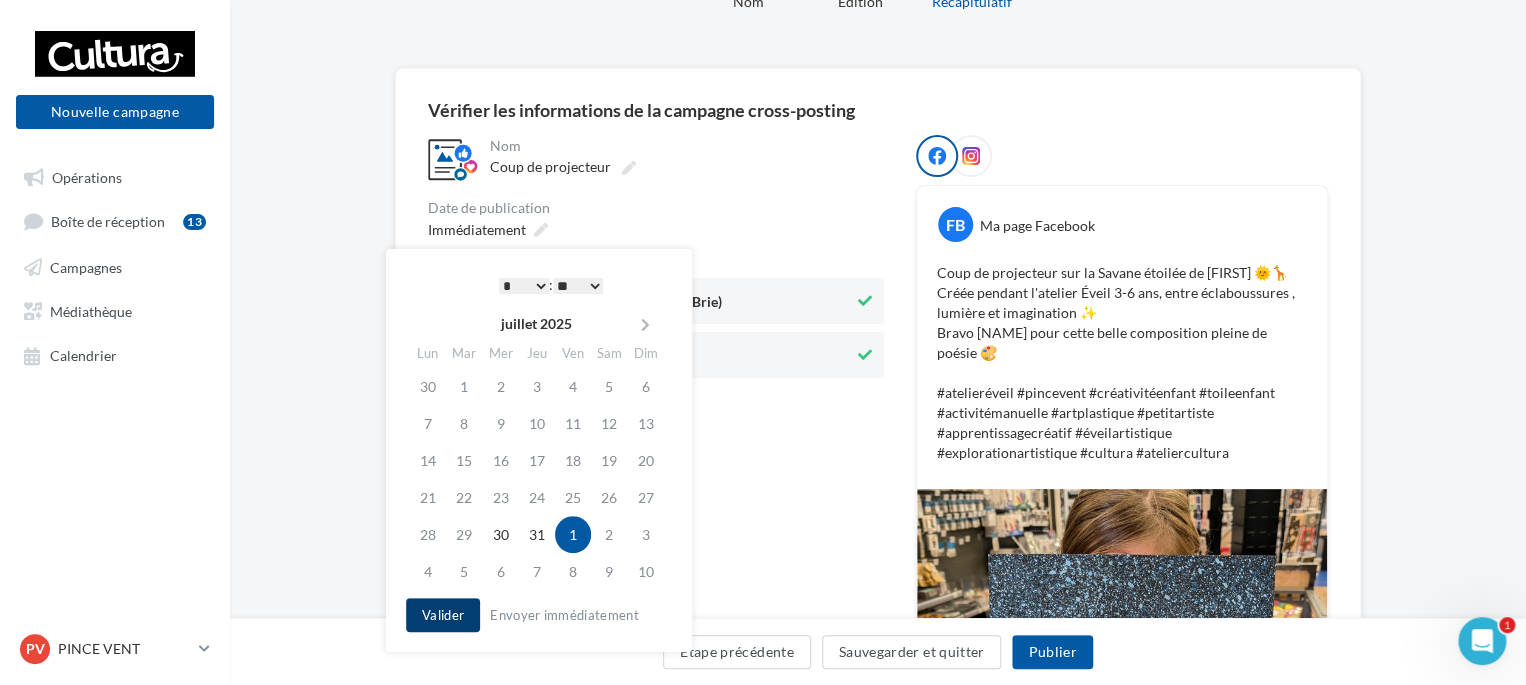 click on "Valider" at bounding box center [443, 615] 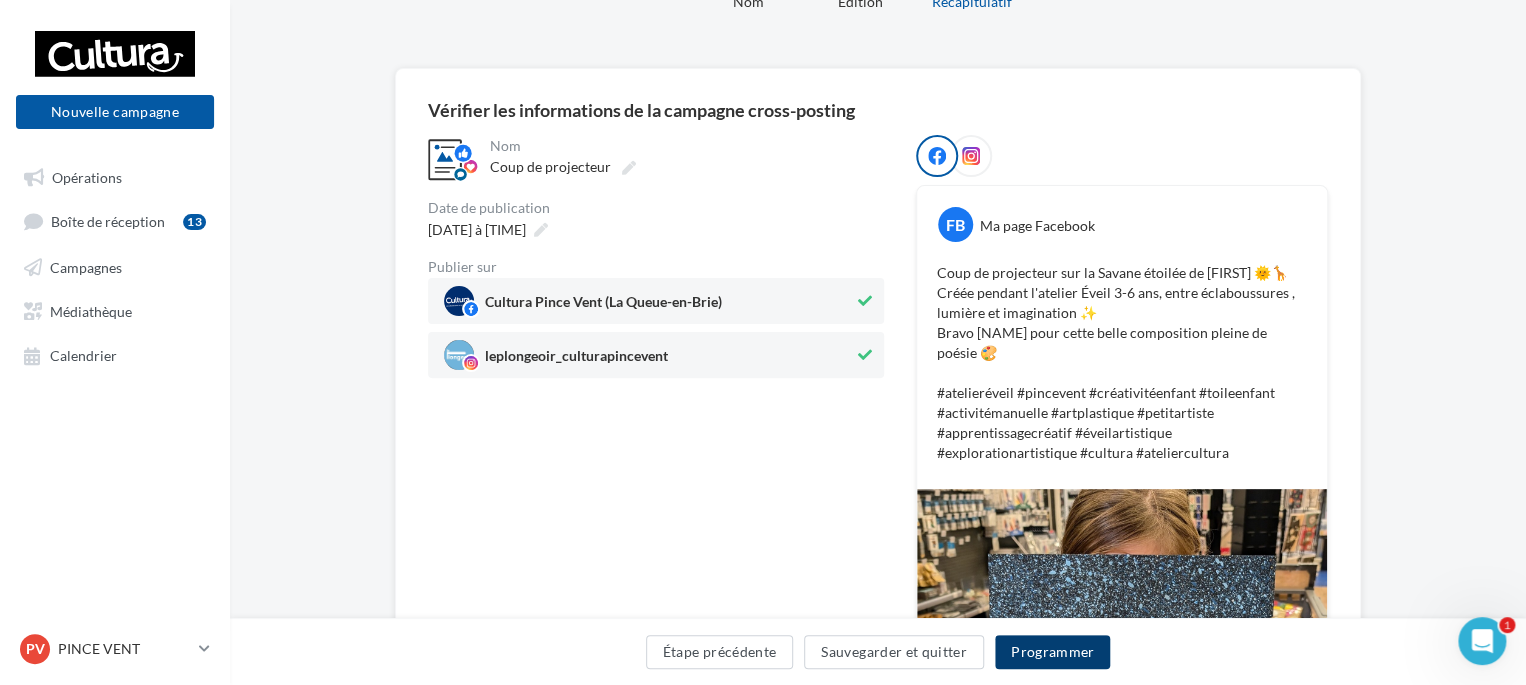click on "Programmer" at bounding box center (1053, 652) 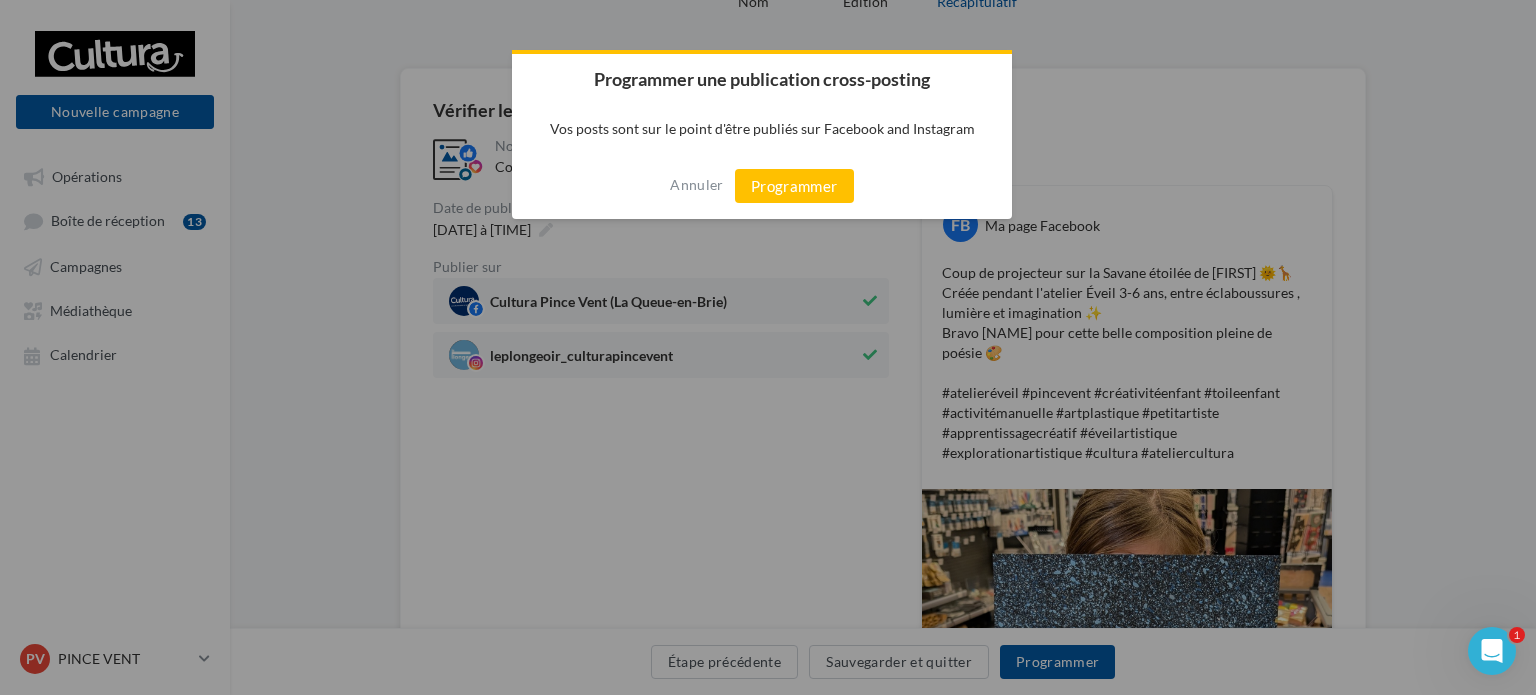 click on "Annuler
Programmer" at bounding box center [762, 186] 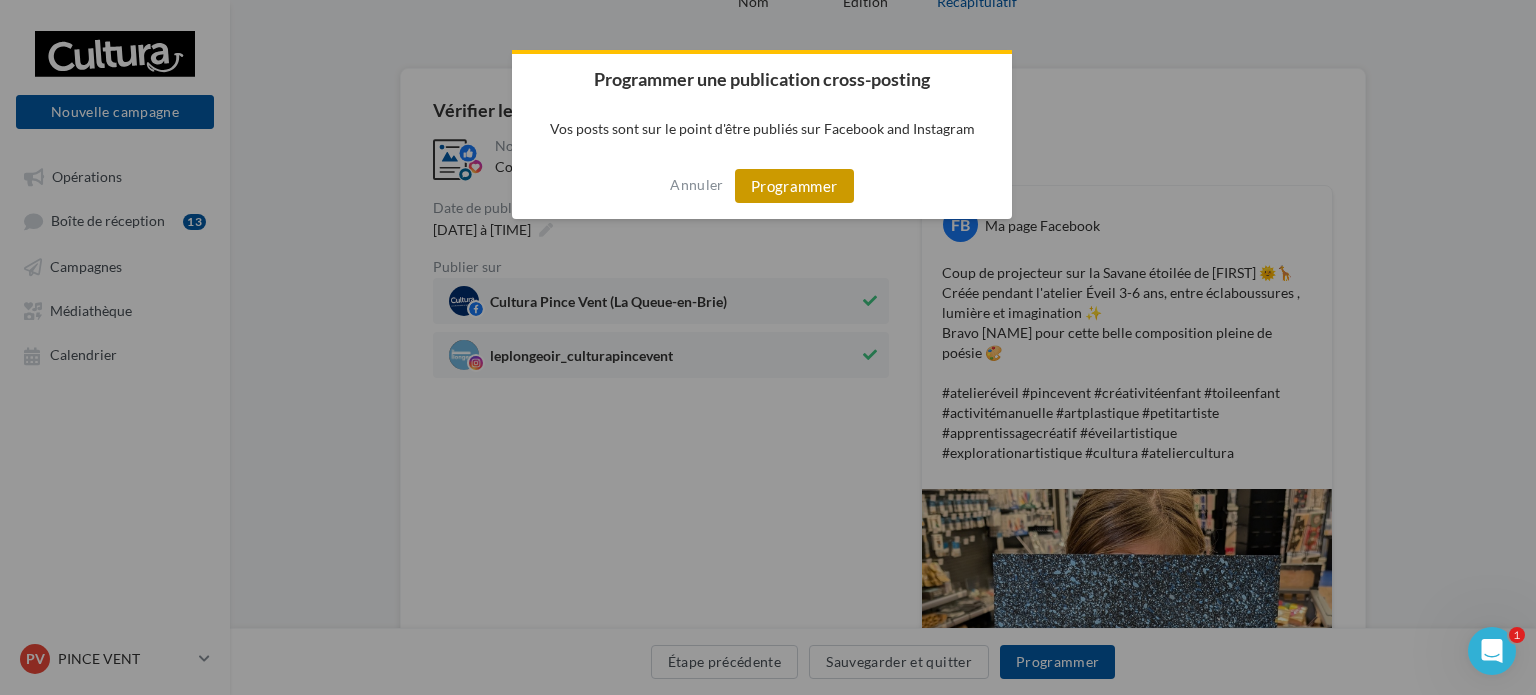 click on "Programmer" at bounding box center (794, 186) 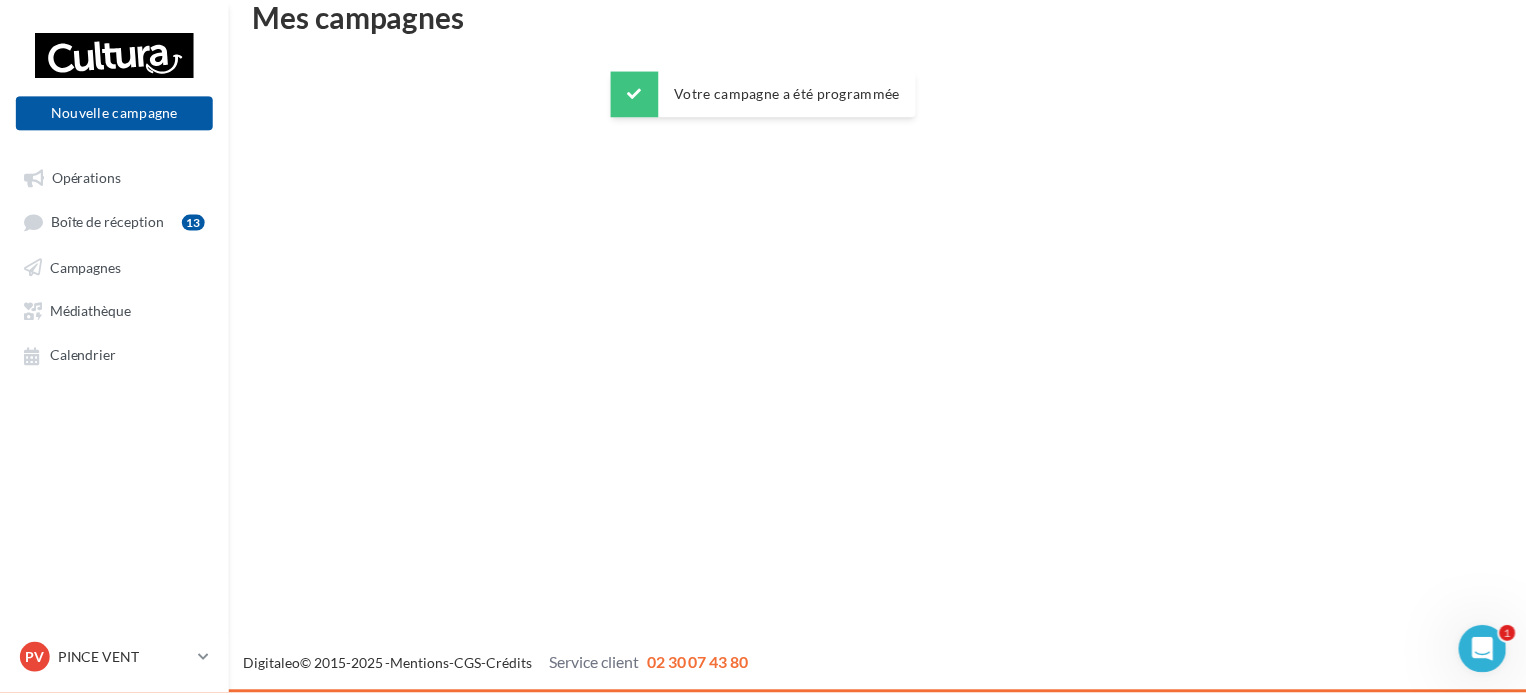 scroll, scrollTop: 32, scrollLeft: 0, axis: vertical 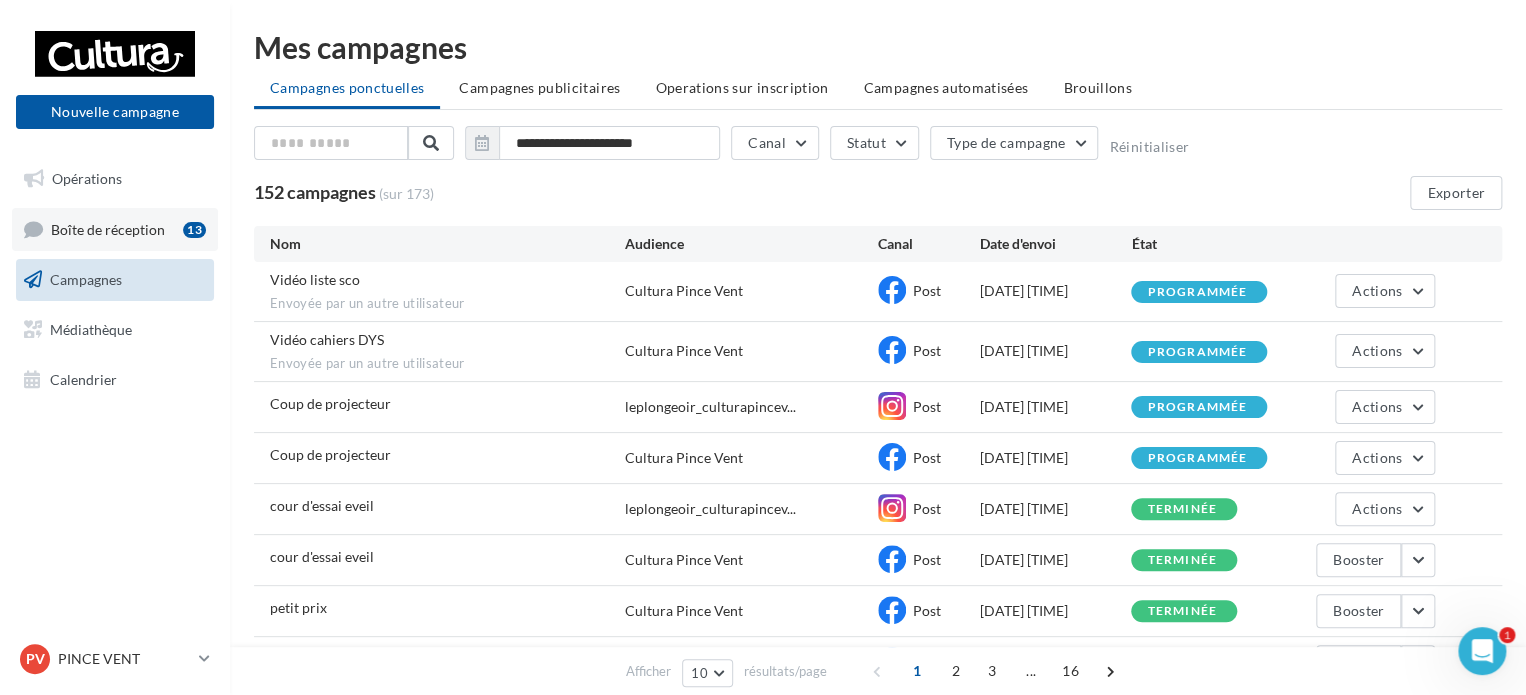 click on "Boîte de réception
13" at bounding box center (115, 229) 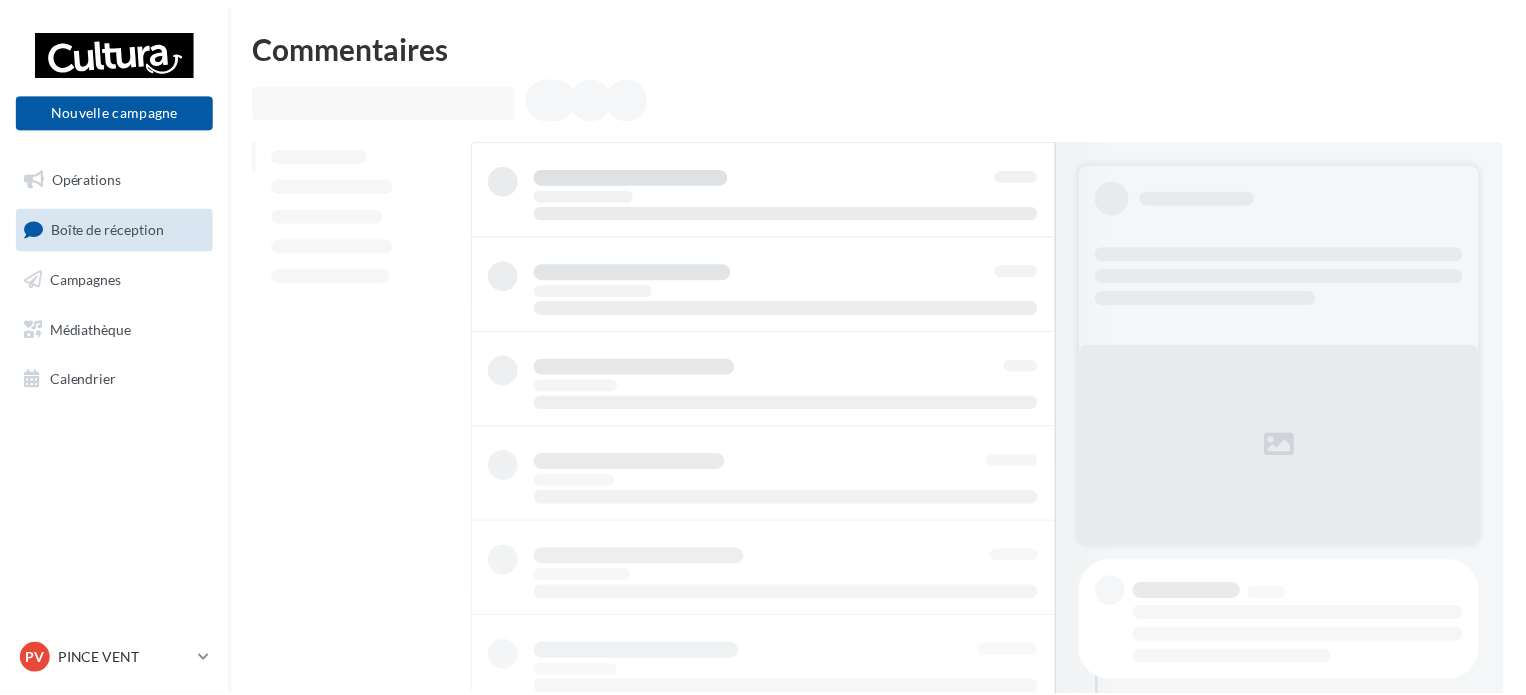 scroll, scrollTop: 0, scrollLeft: 0, axis: both 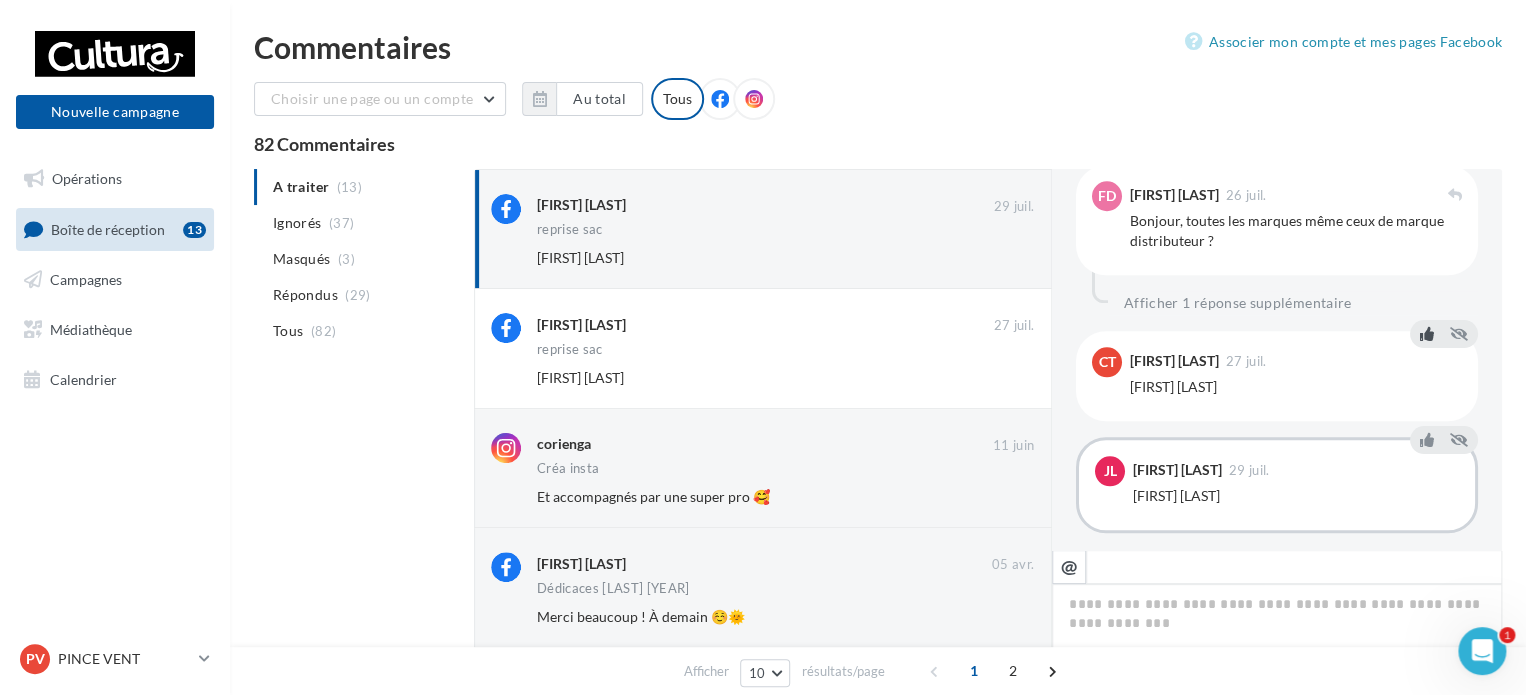 click at bounding box center [1427, 334] 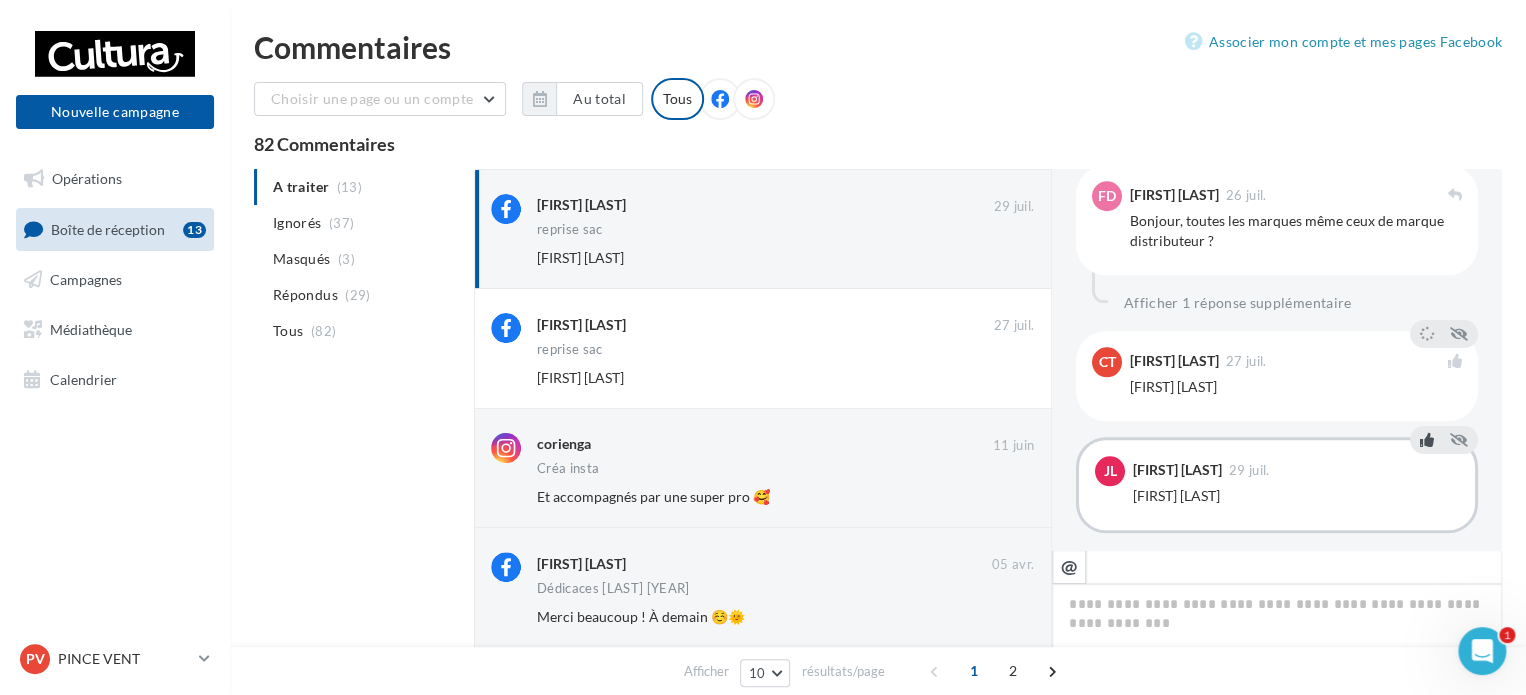 click at bounding box center [1427, 440] 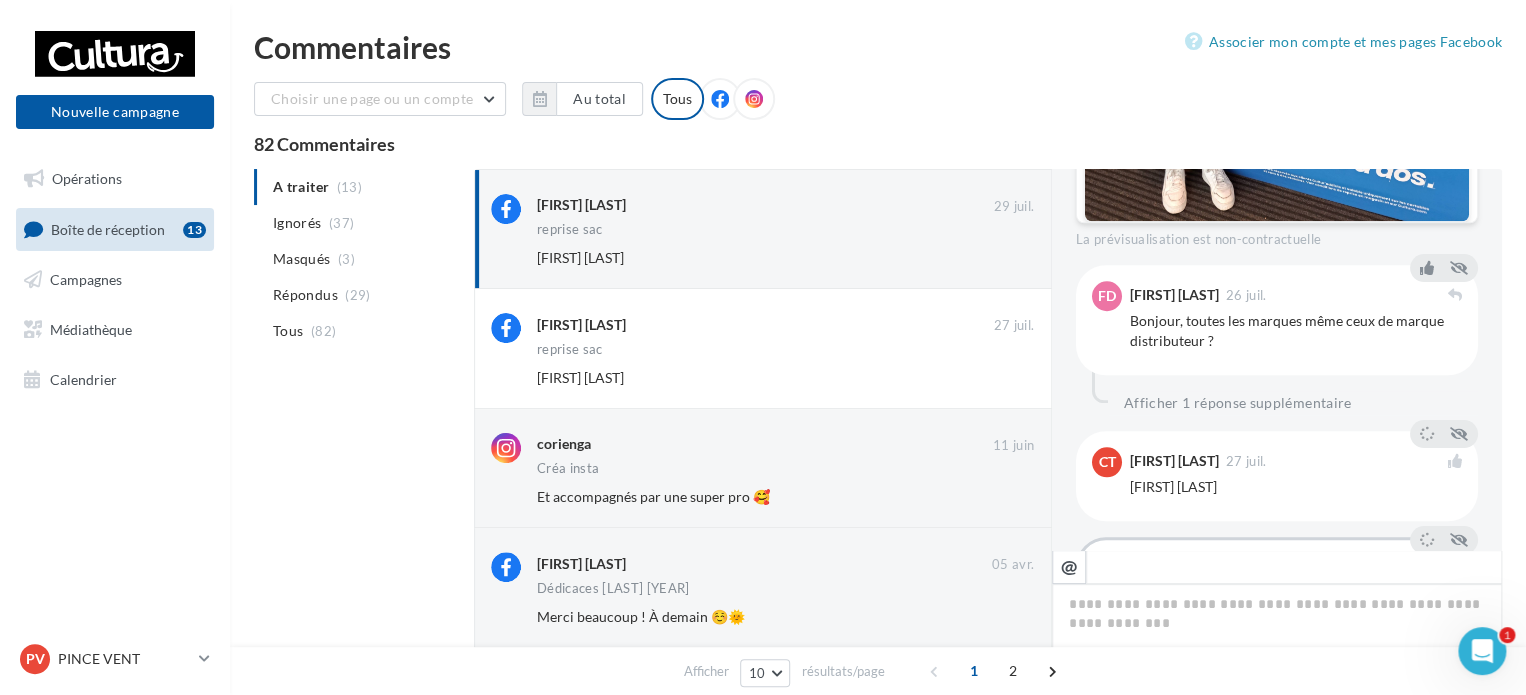 scroll, scrollTop: 729, scrollLeft: 0, axis: vertical 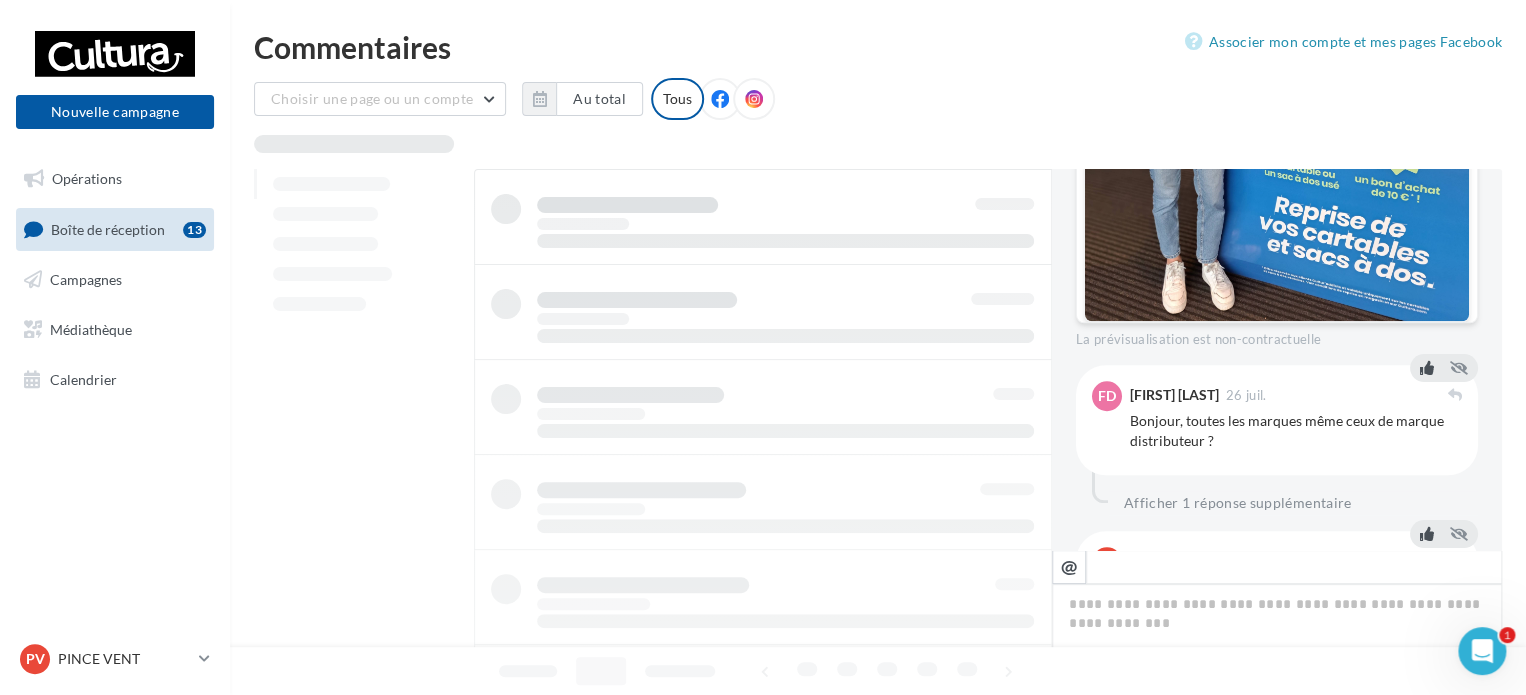 click at bounding box center [1427, 368] 